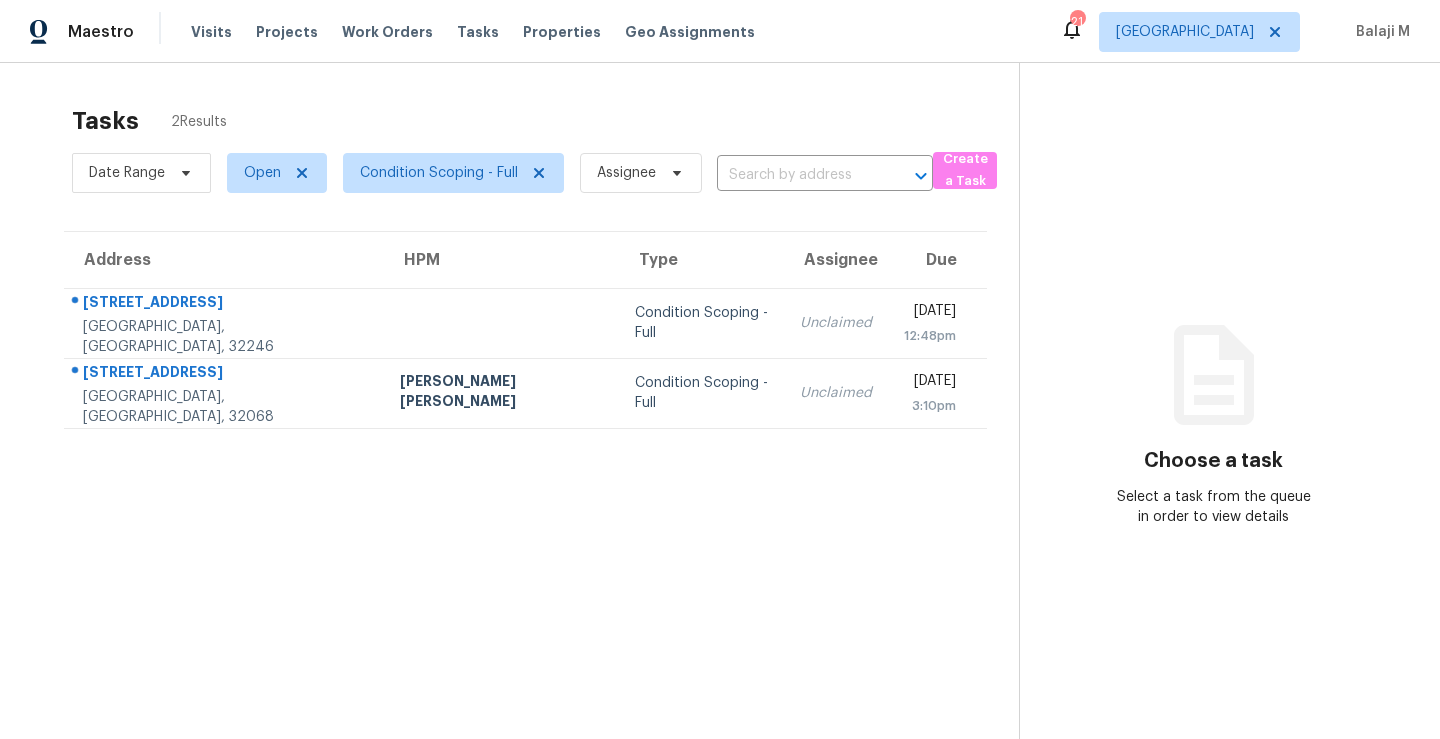 scroll, scrollTop: 0, scrollLeft: 0, axis: both 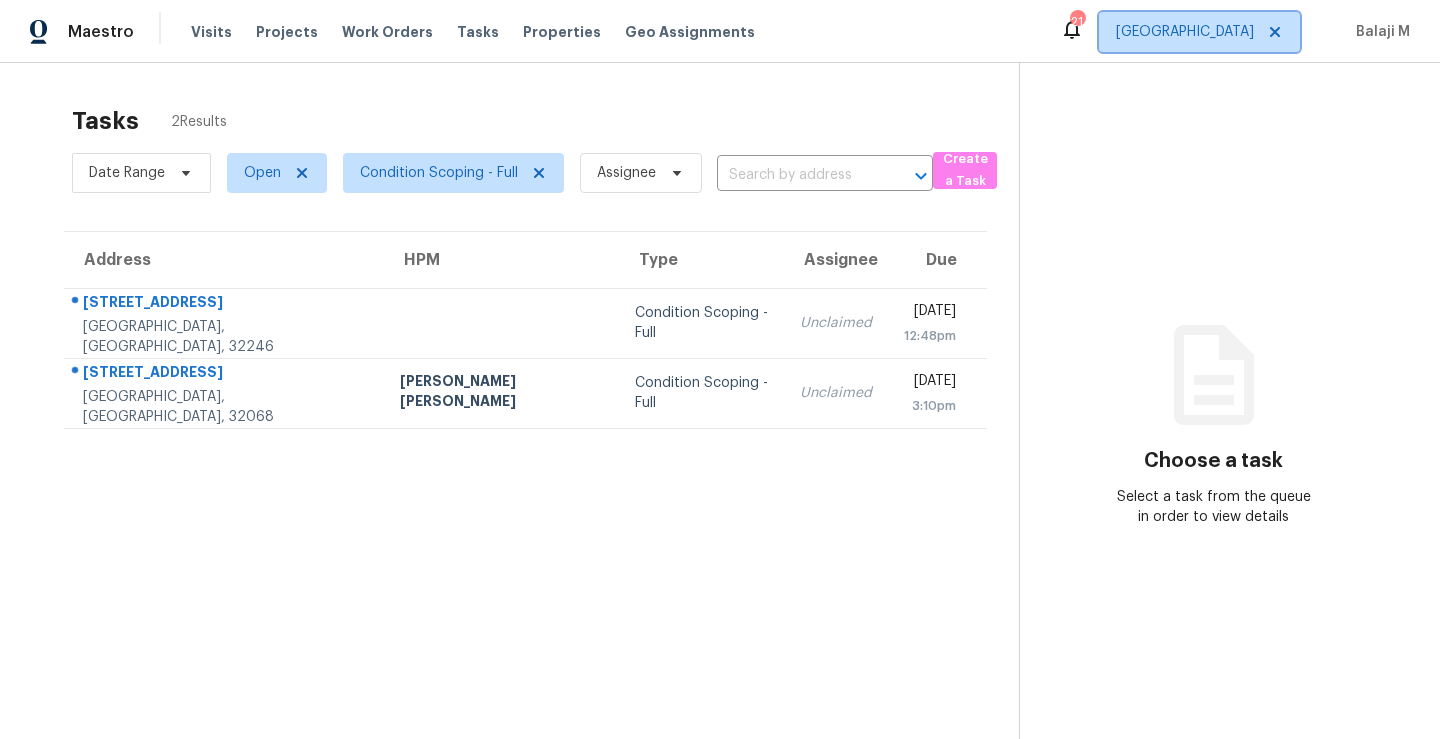 click on "[GEOGRAPHIC_DATA]" at bounding box center (1185, 32) 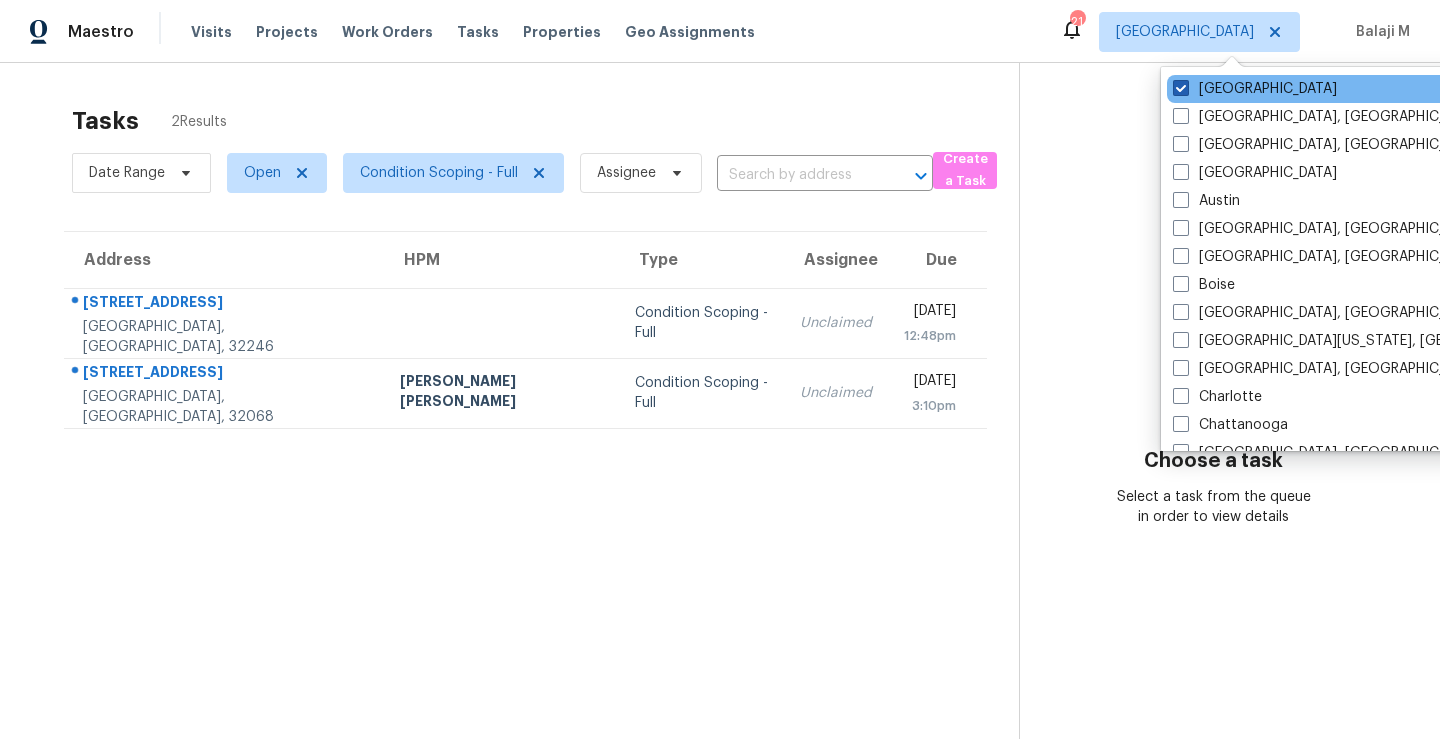 click on "[GEOGRAPHIC_DATA]" at bounding box center [1255, 89] 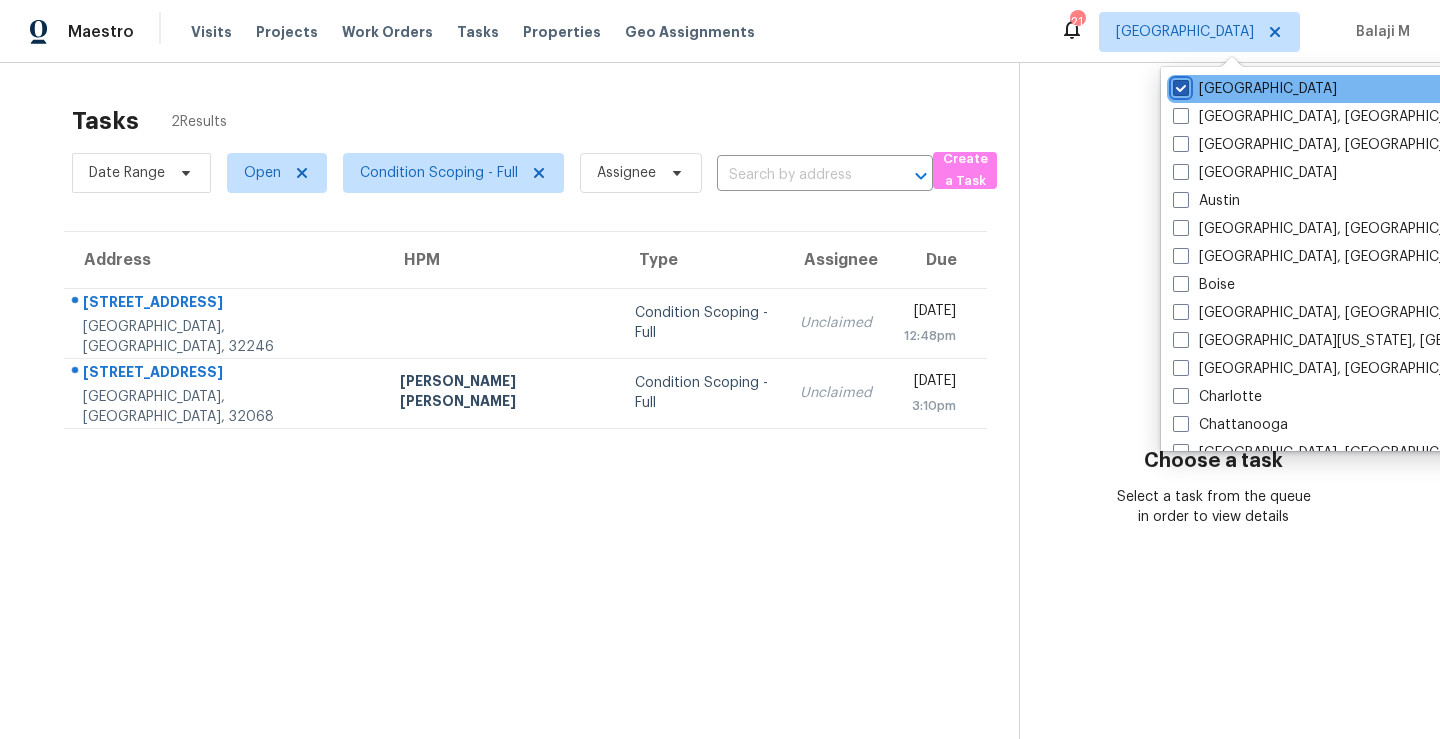 click on "[GEOGRAPHIC_DATA]" at bounding box center [1179, 85] 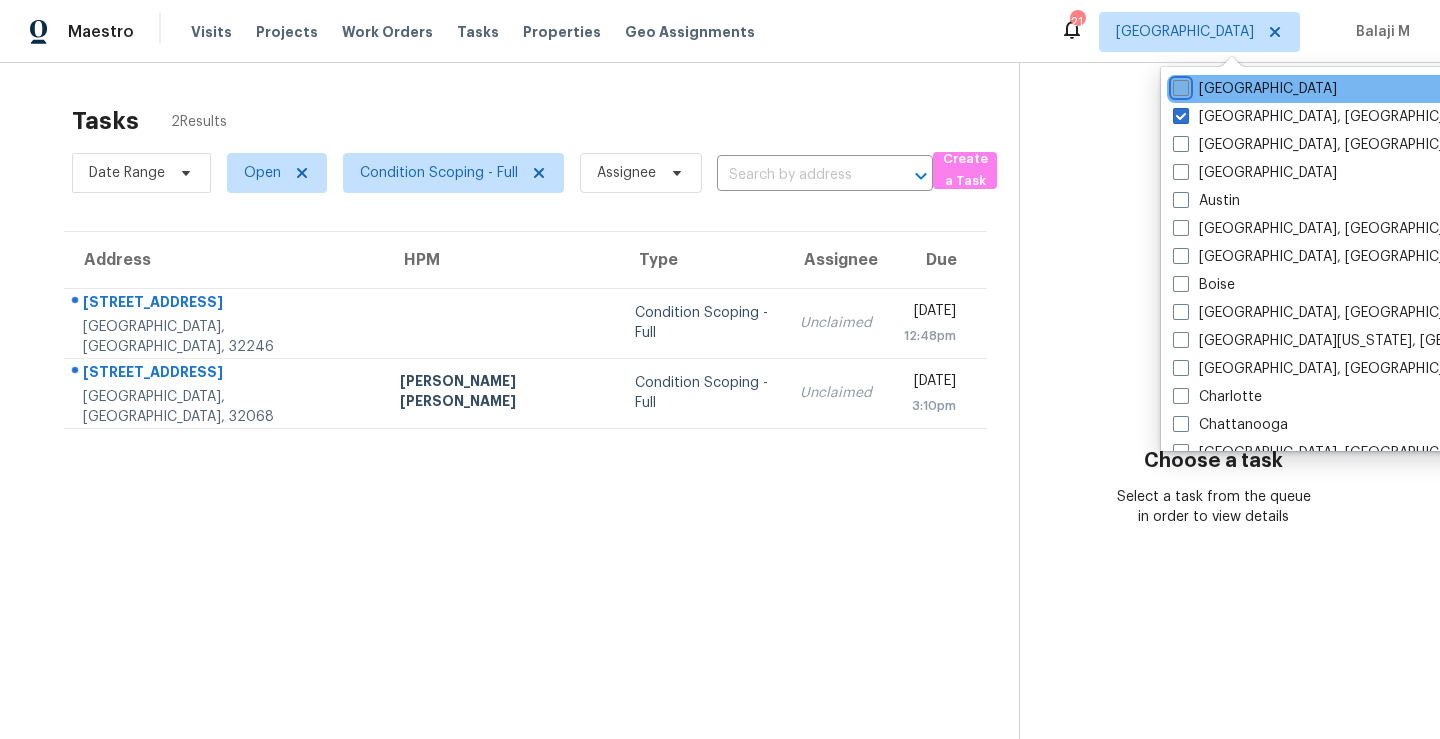 checkbox on "false" 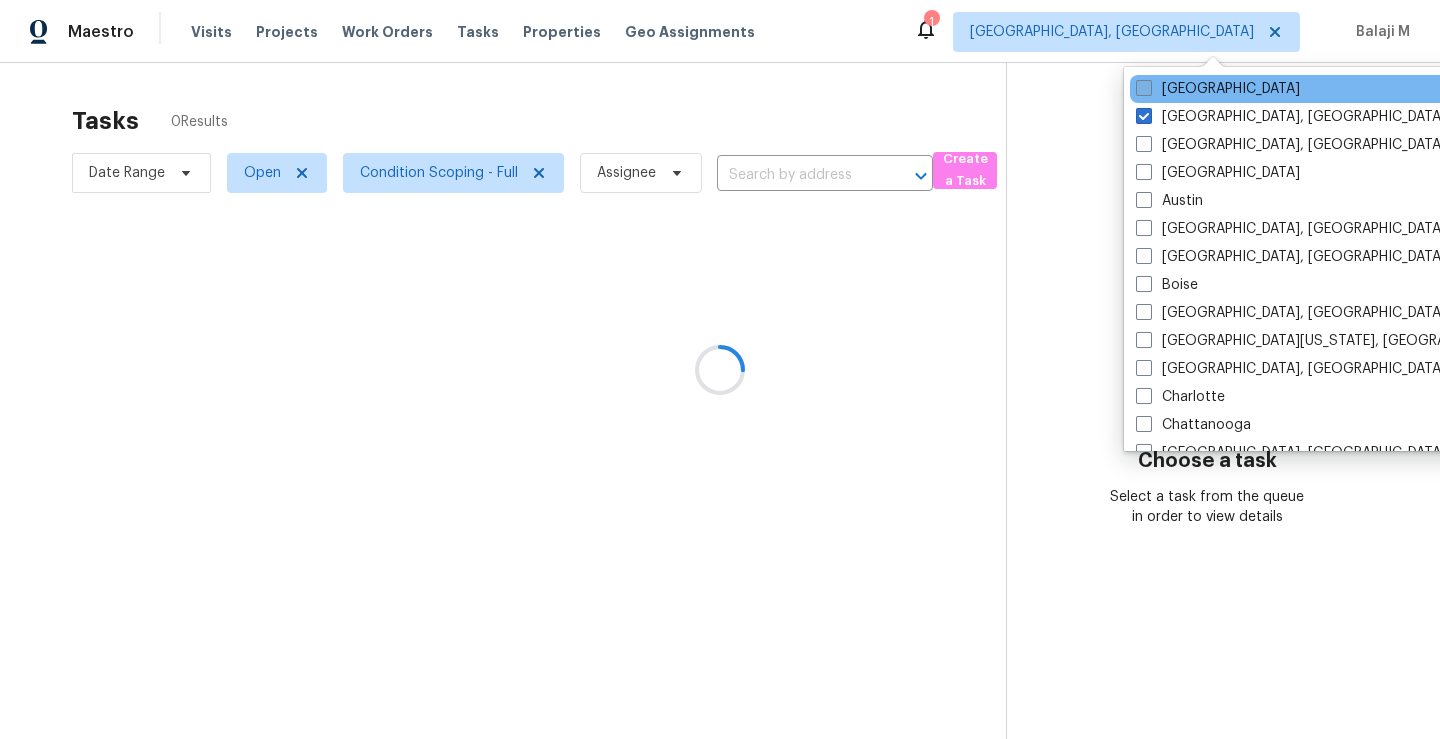 click on "[GEOGRAPHIC_DATA]" at bounding box center (1218, 89) 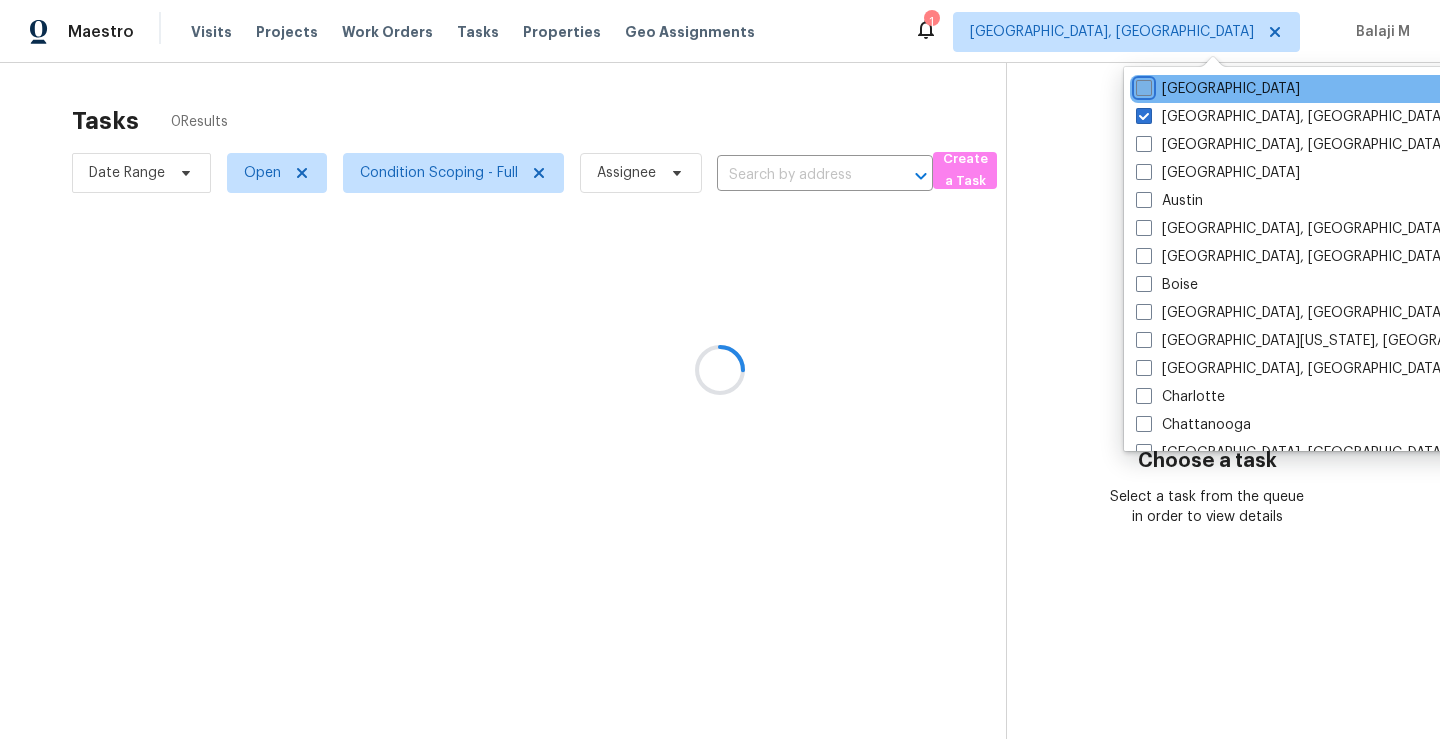 click on "[GEOGRAPHIC_DATA]" at bounding box center (1142, 85) 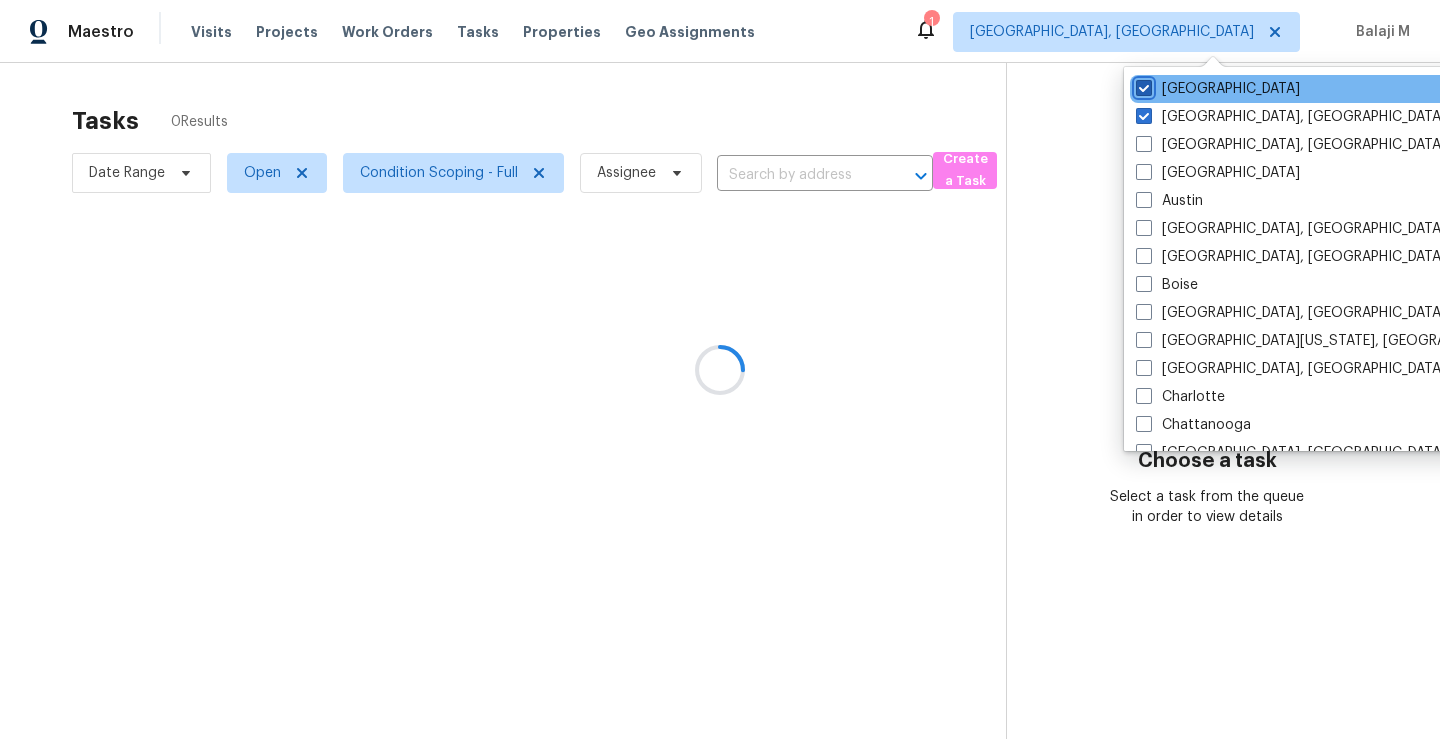 checkbox on "true" 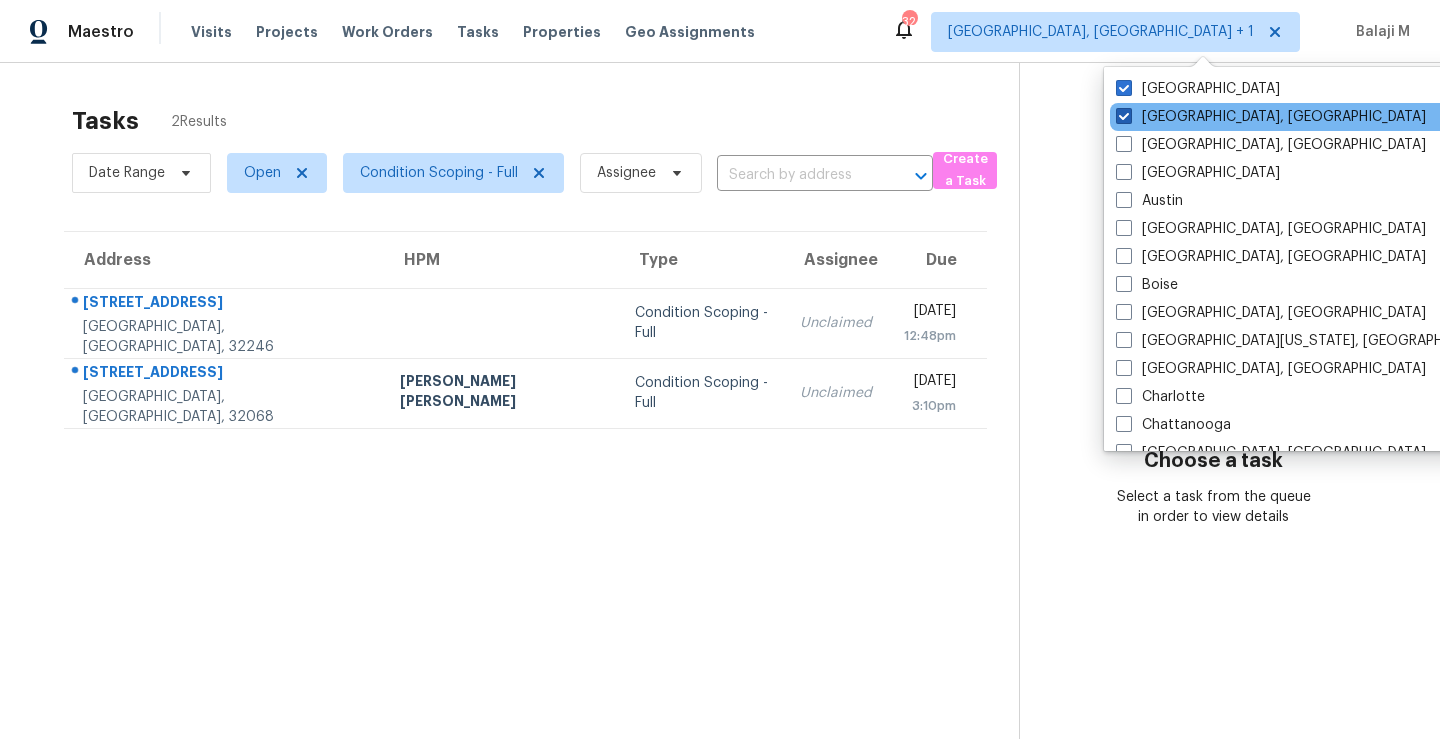 click on "[GEOGRAPHIC_DATA], [GEOGRAPHIC_DATA]" at bounding box center (1271, 117) 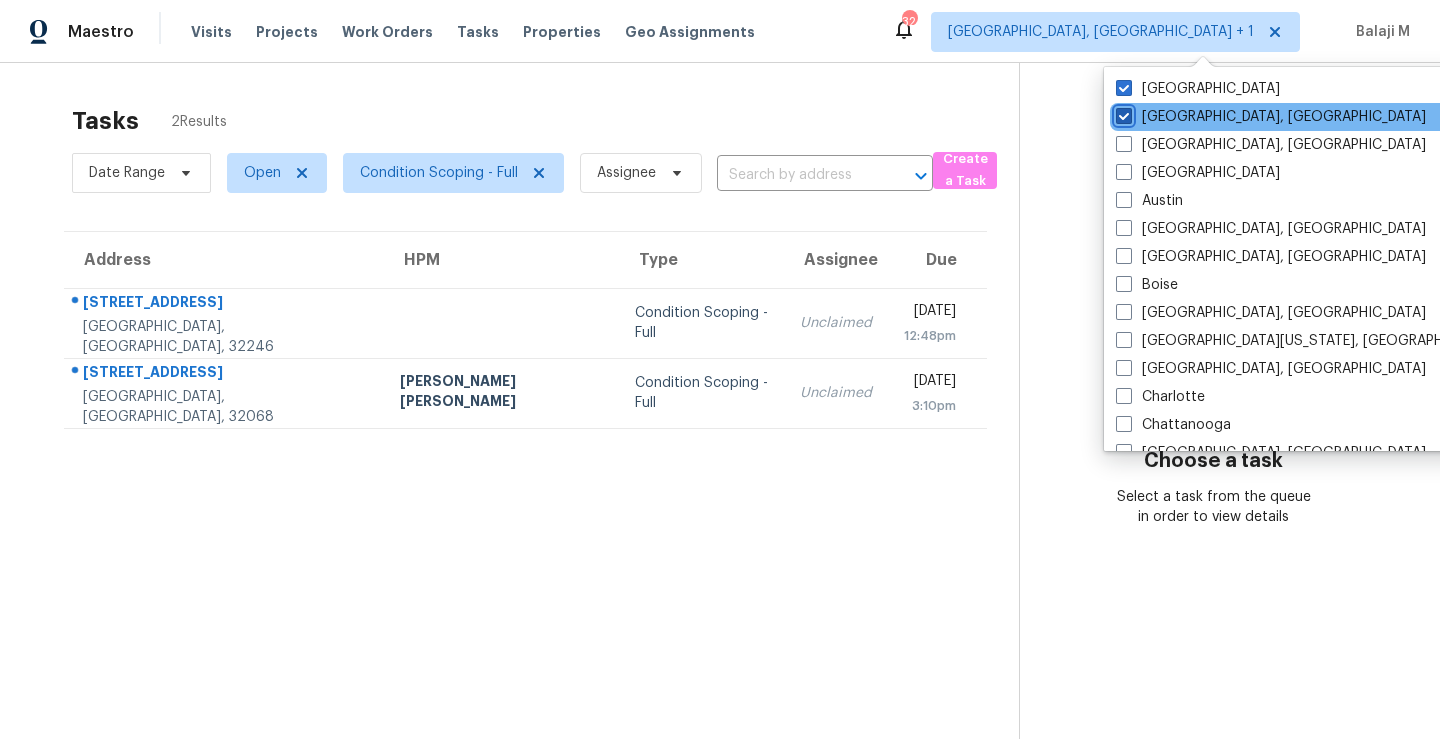 click on "[GEOGRAPHIC_DATA], [GEOGRAPHIC_DATA]" at bounding box center [1122, 113] 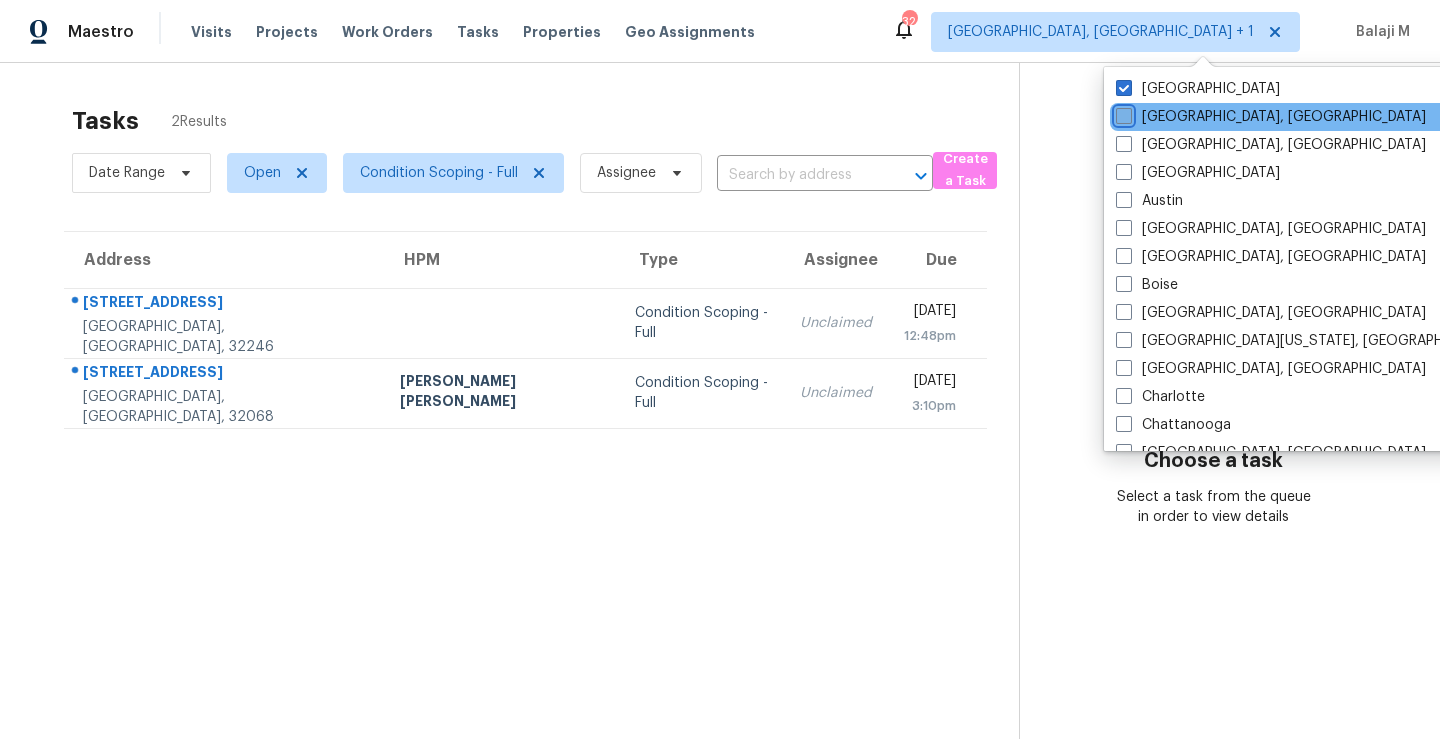 checkbox on "false" 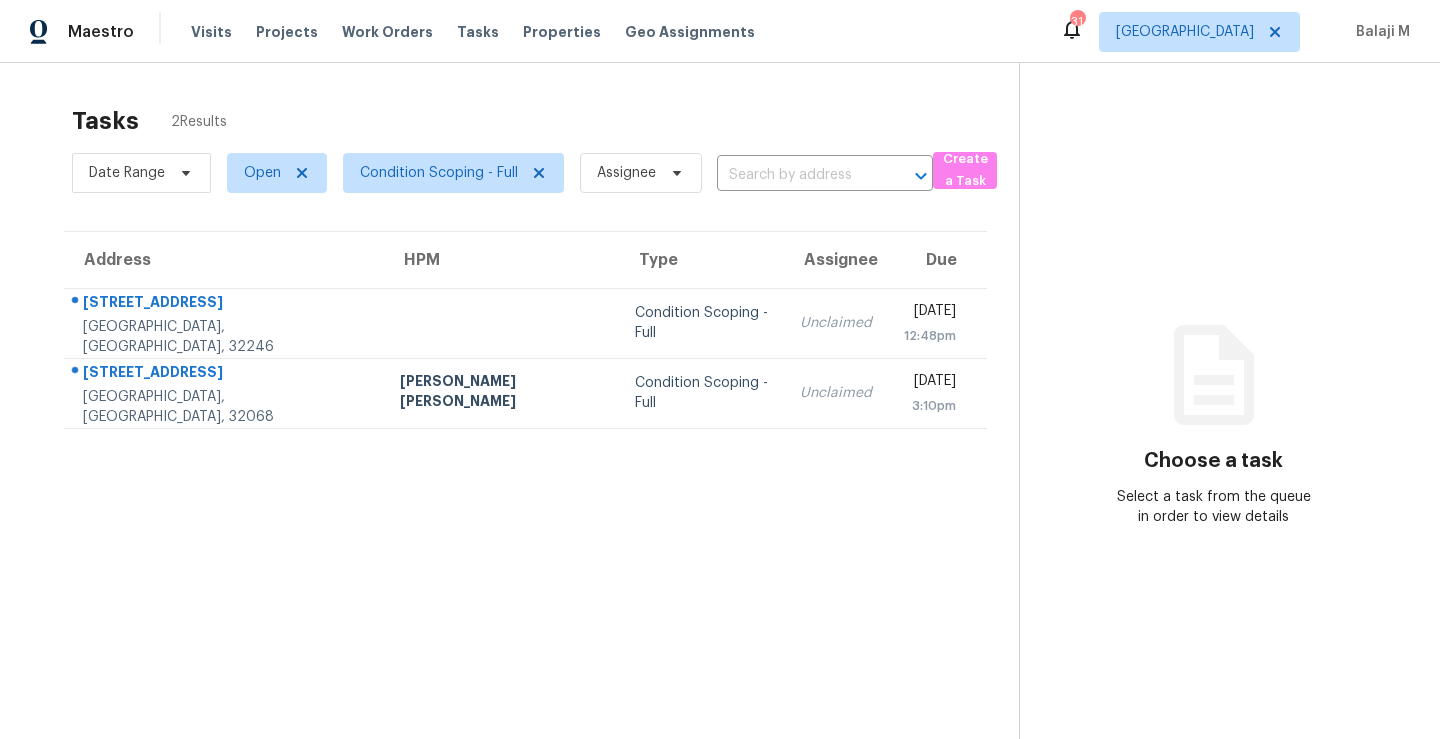 click on "Due" at bounding box center [937, 260] 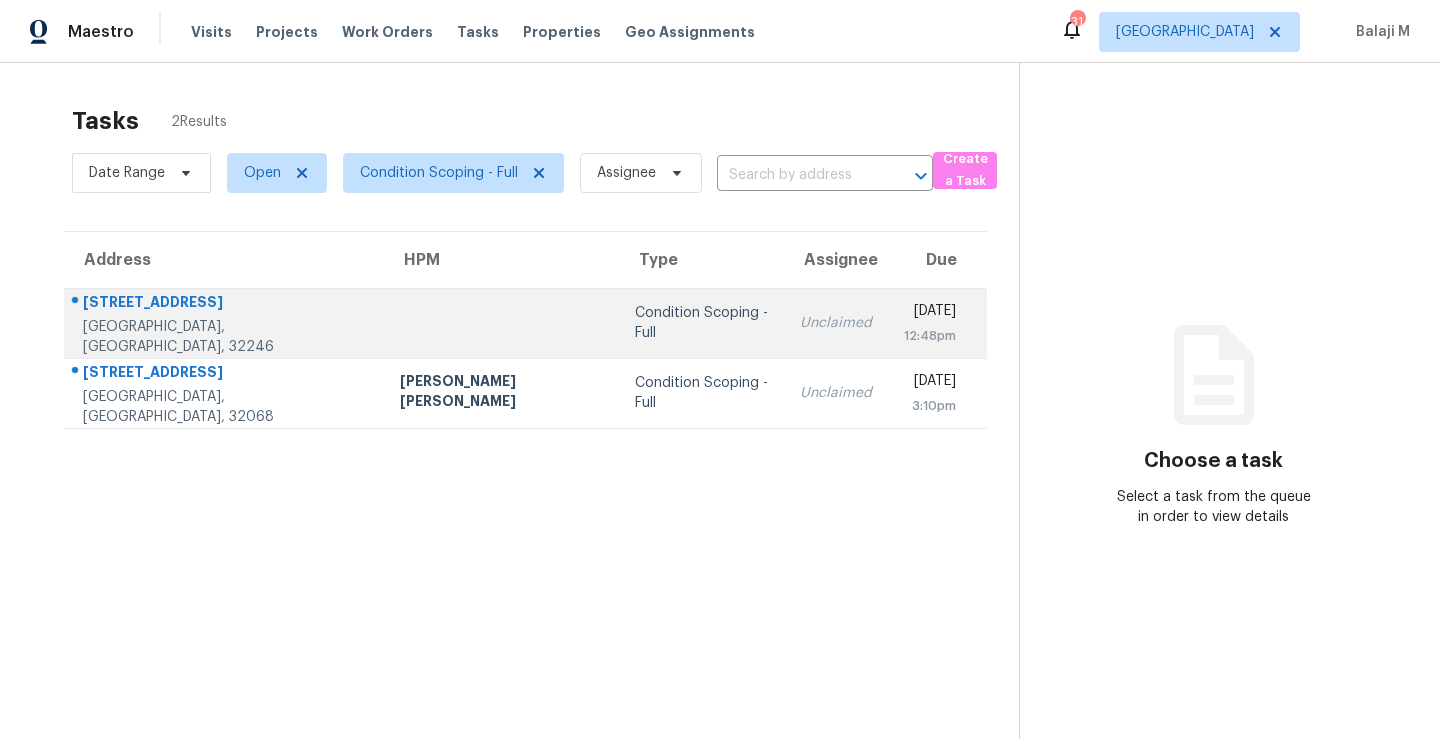 click on "Unclaimed" at bounding box center (836, 323) 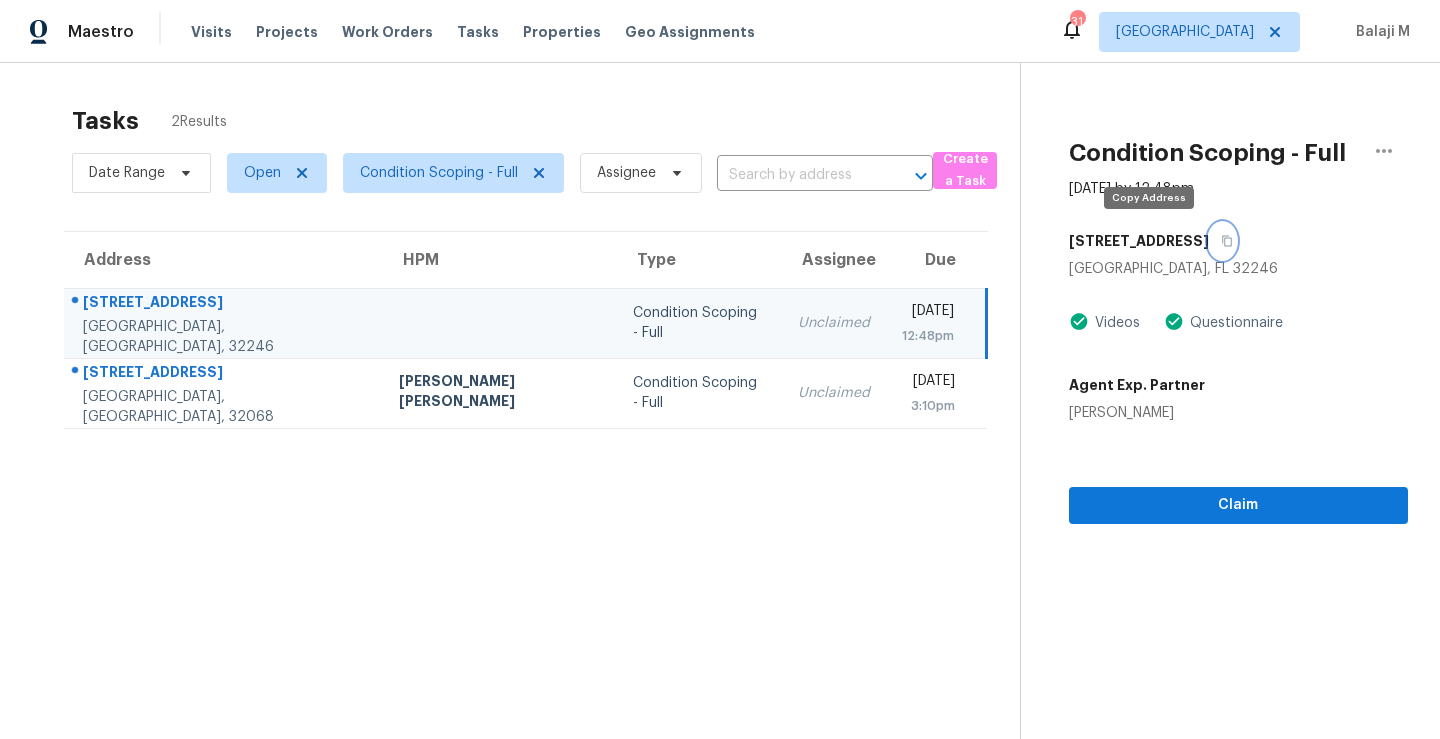 click 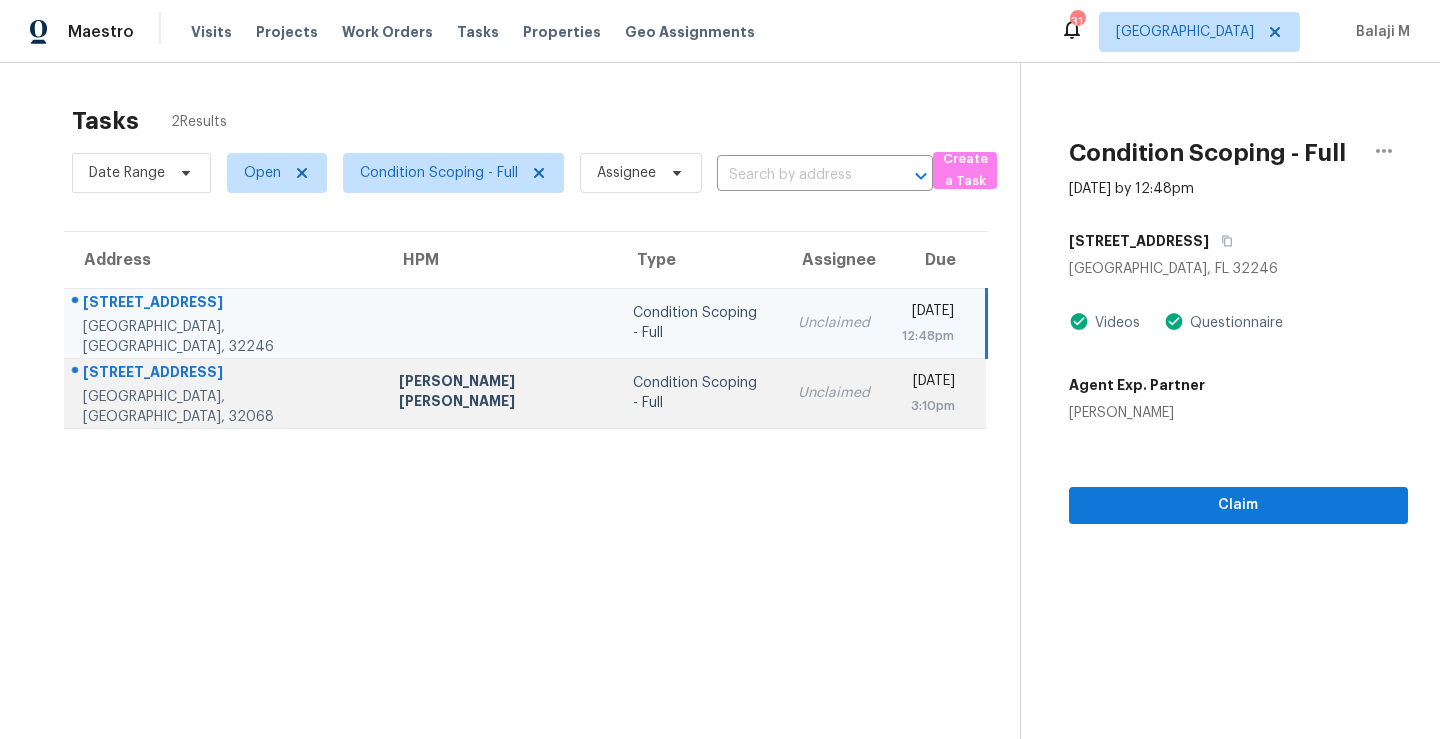 click on "Condition Scoping - Full" at bounding box center (699, 393) 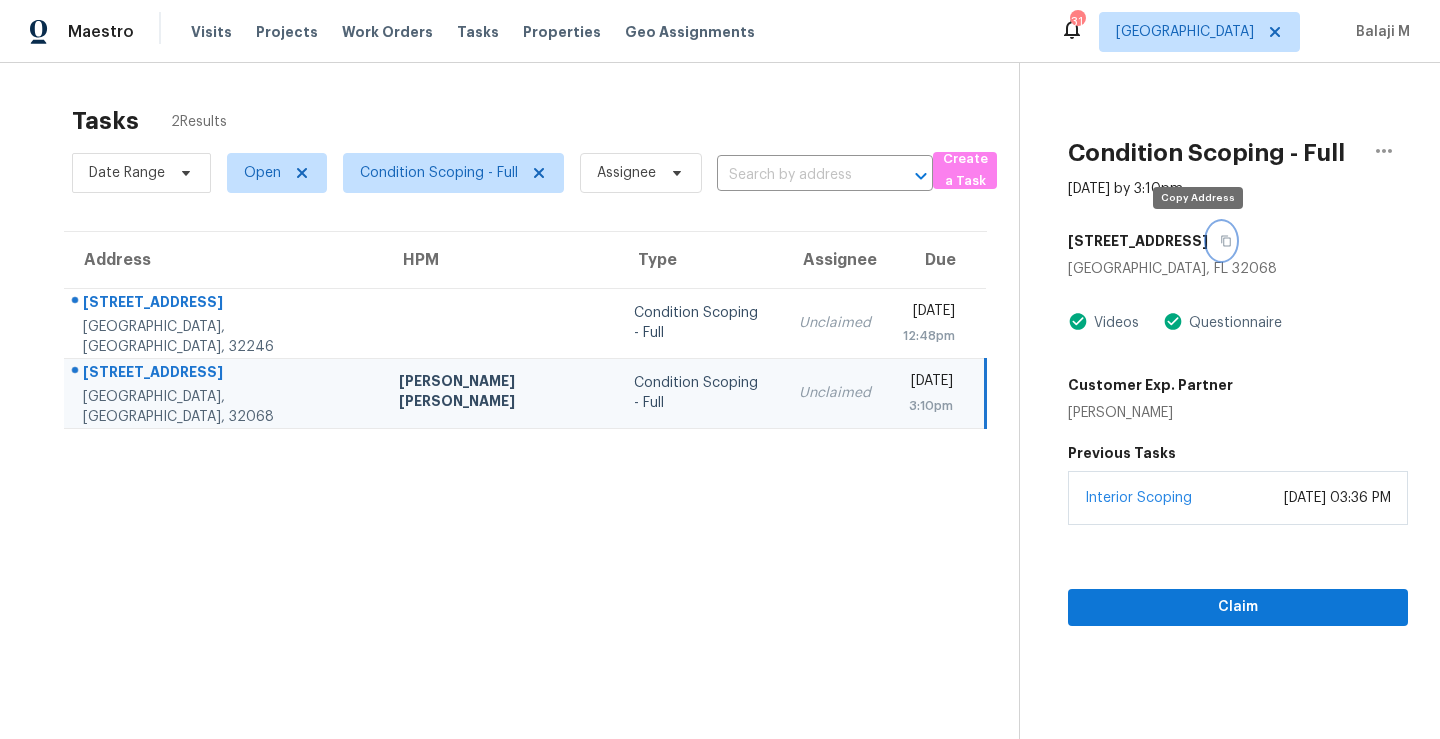 click 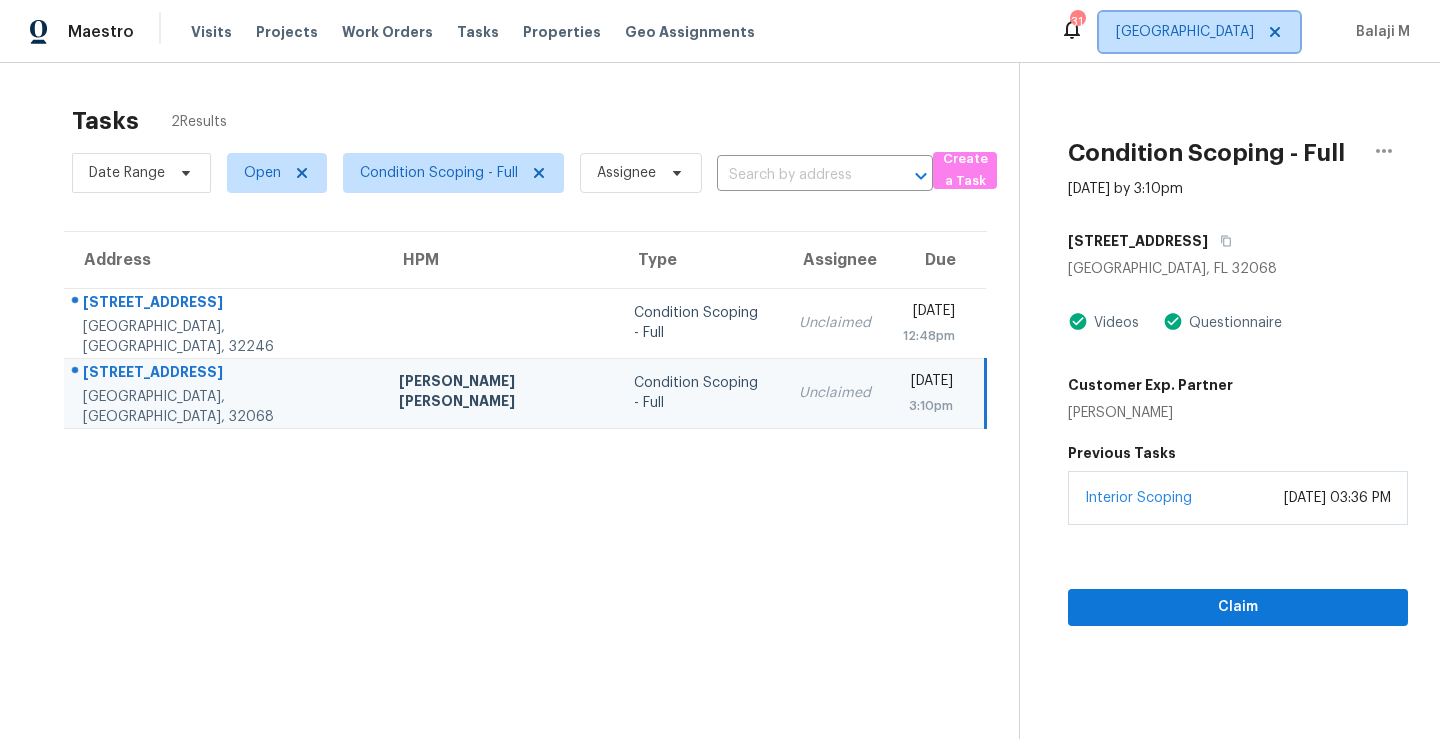 click on "[GEOGRAPHIC_DATA]" at bounding box center [1185, 32] 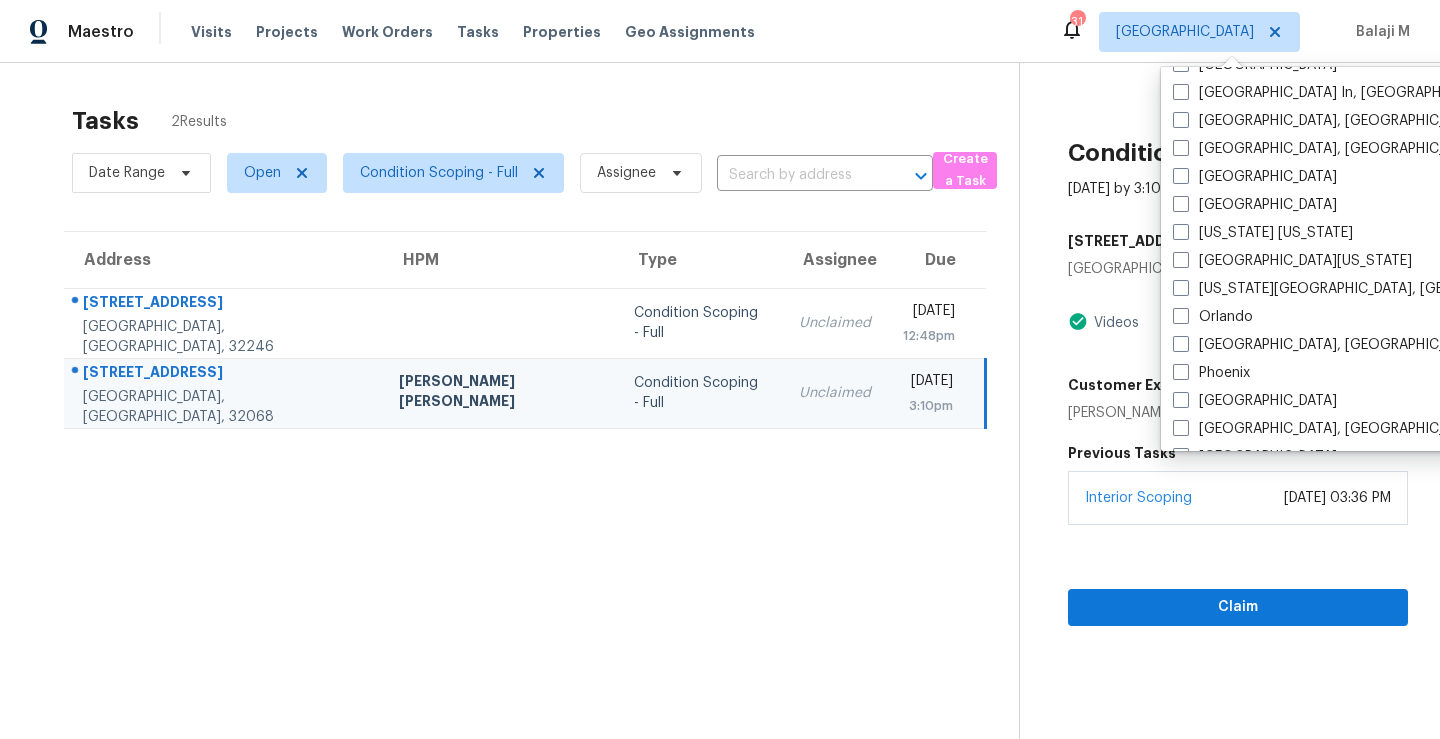 scroll, scrollTop: 887, scrollLeft: 0, axis: vertical 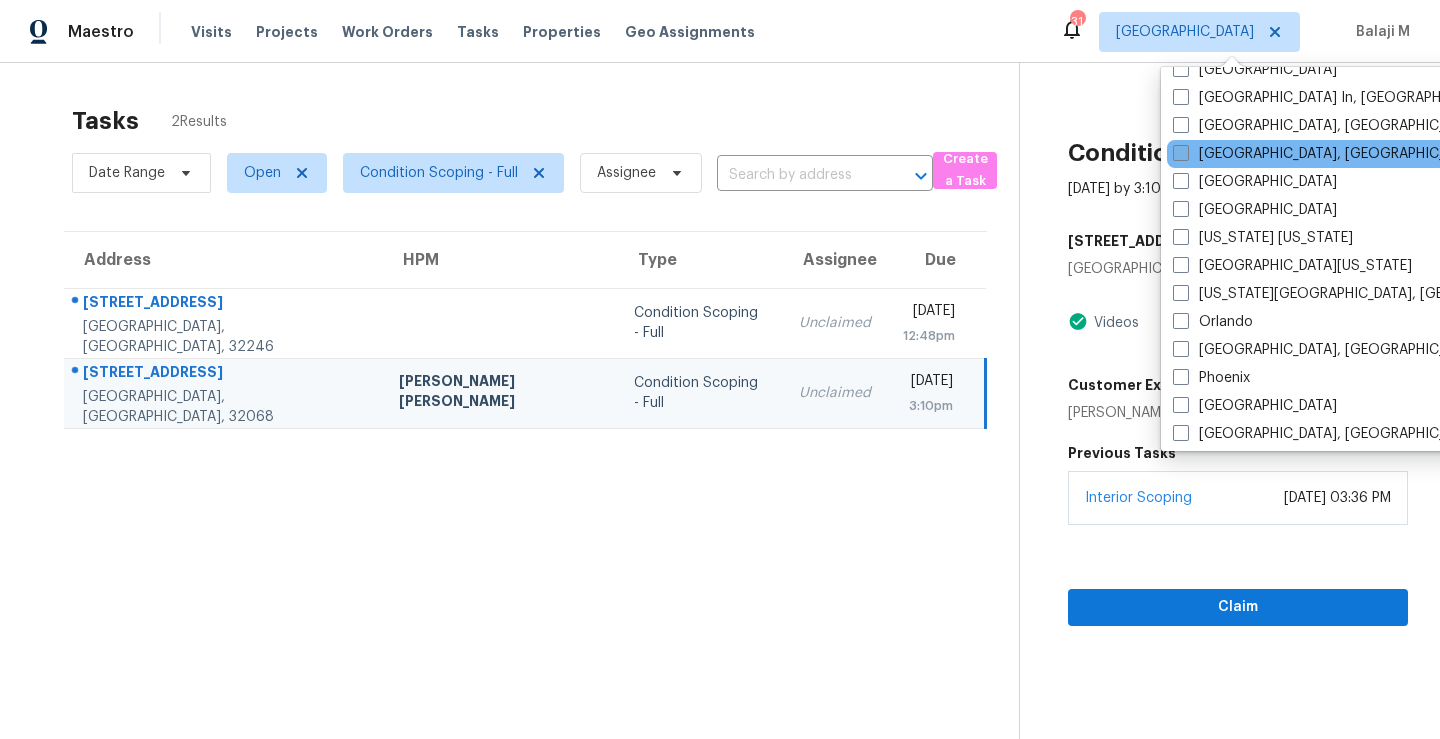 click on "[GEOGRAPHIC_DATA], [GEOGRAPHIC_DATA]" at bounding box center [1328, 154] 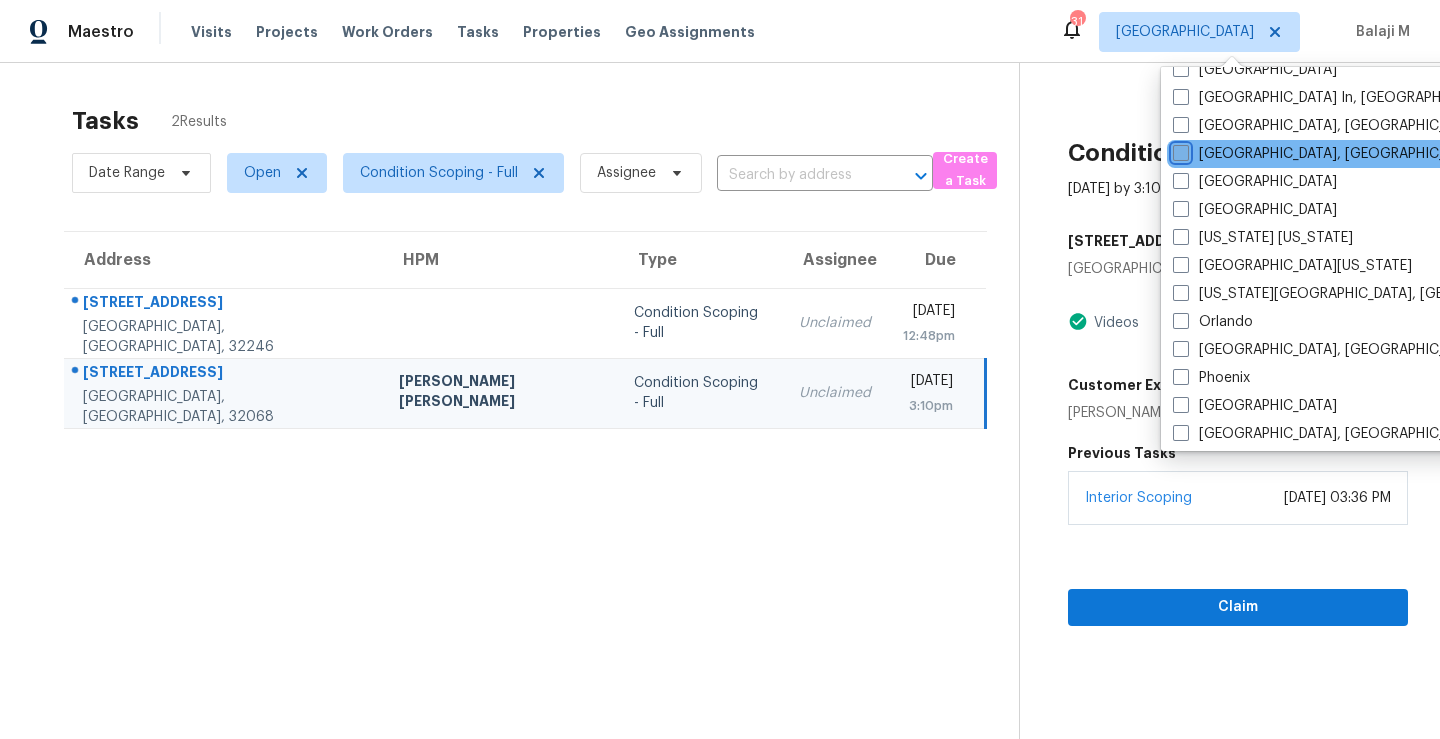 click on "[GEOGRAPHIC_DATA], [GEOGRAPHIC_DATA]" at bounding box center [1179, 150] 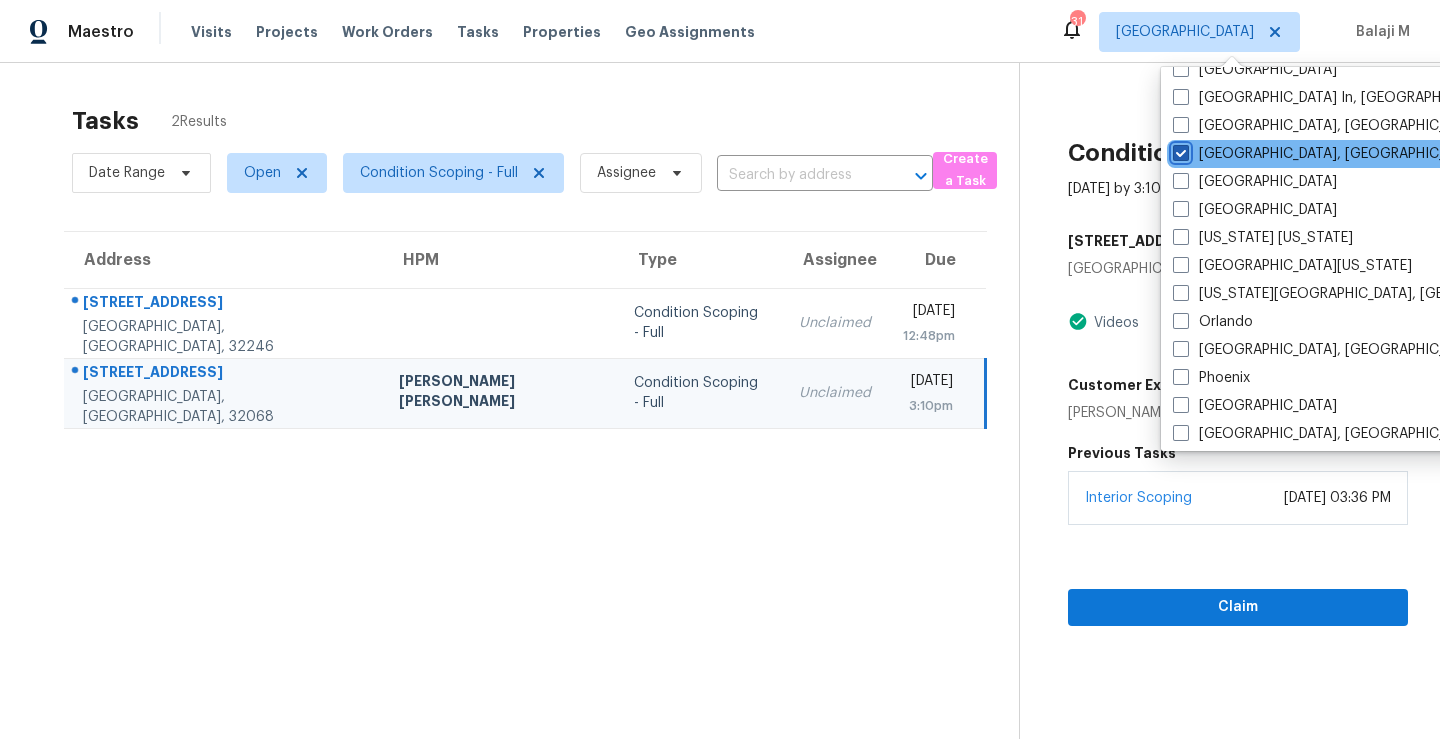 checkbox on "true" 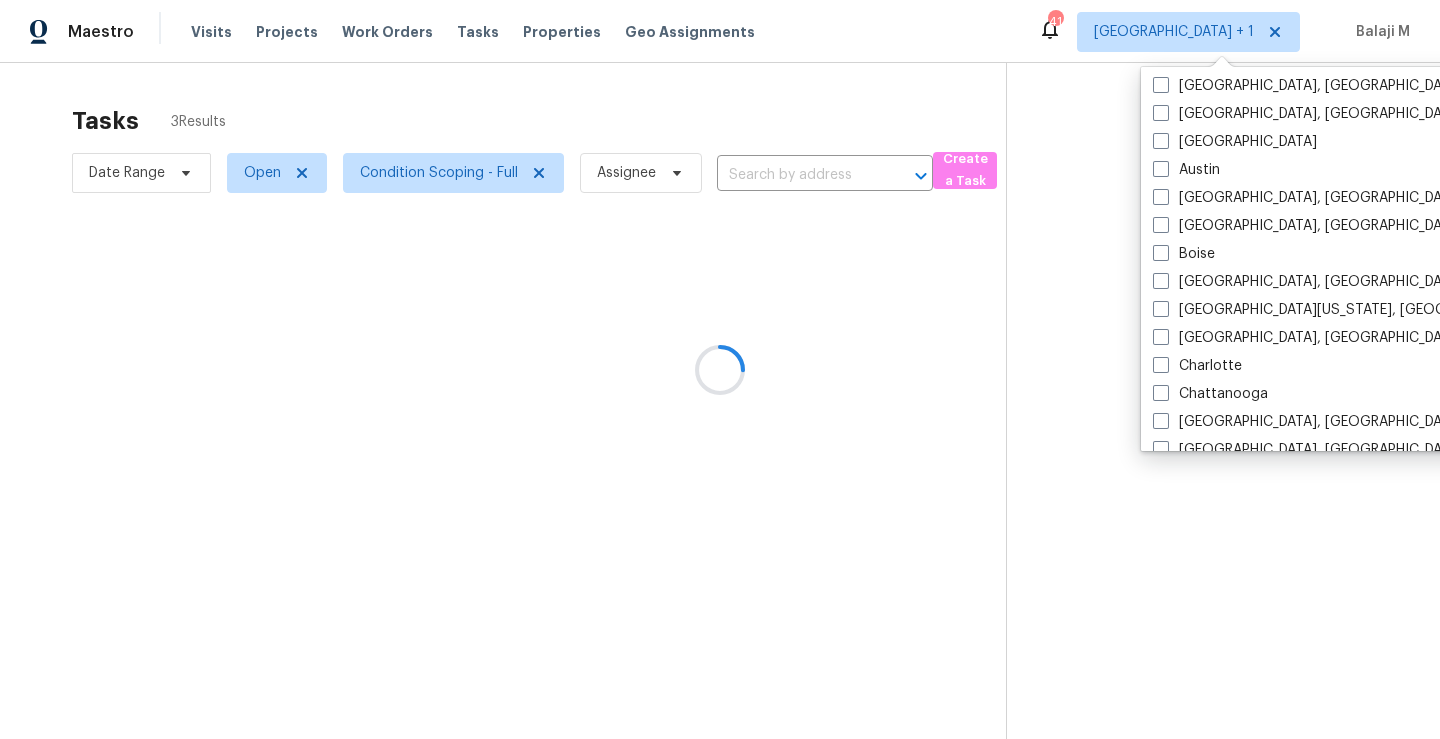 scroll, scrollTop: 0, scrollLeft: 0, axis: both 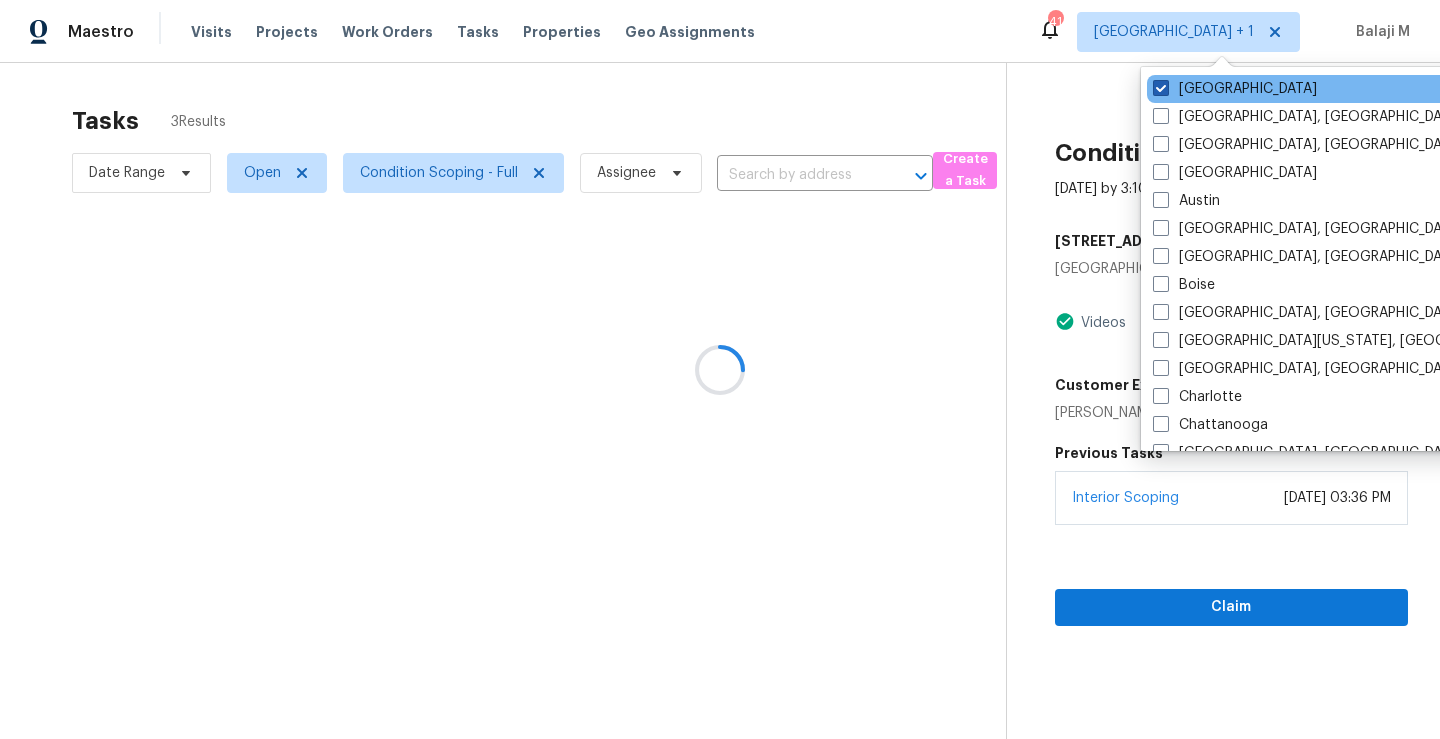 click on "[GEOGRAPHIC_DATA]" at bounding box center [1235, 89] 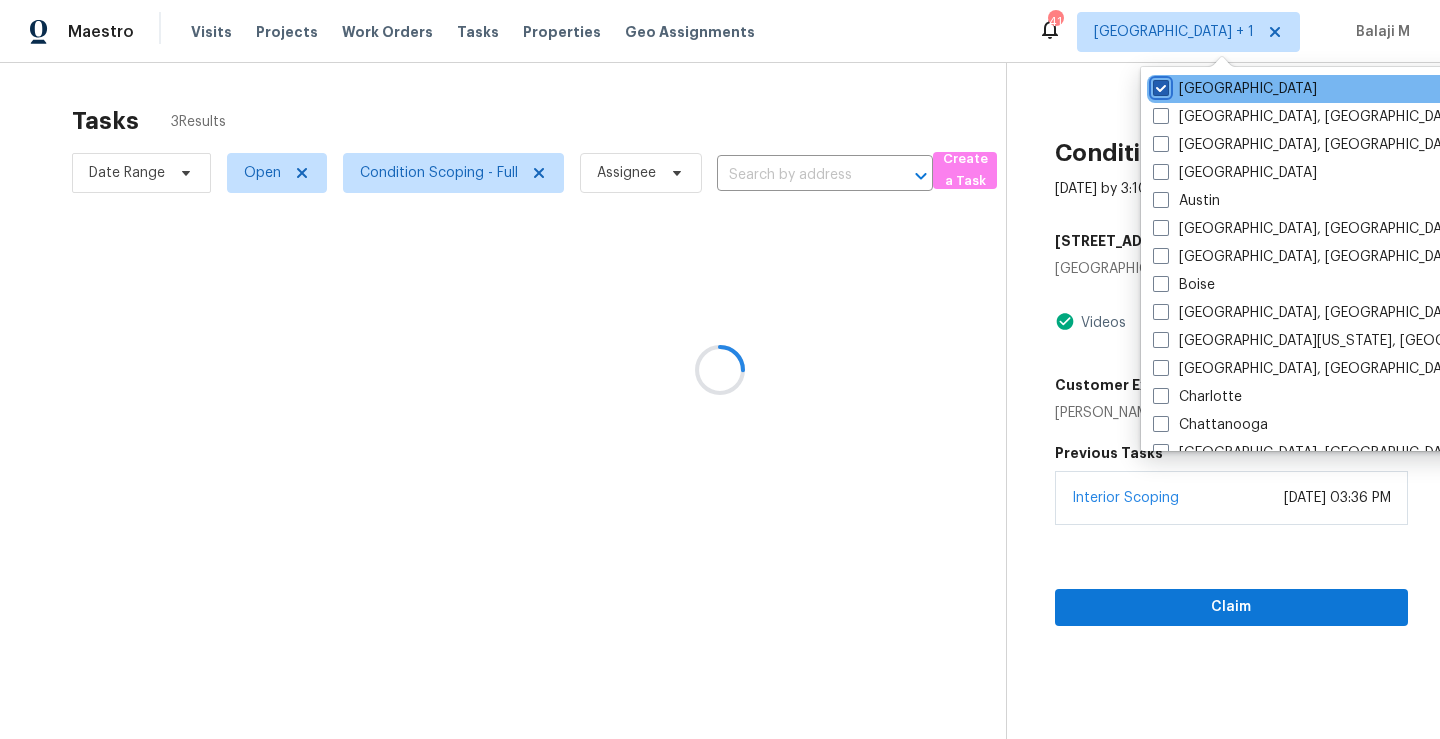 click on "[GEOGRAPHIC_DATA]" at bounding box center [1159, 85] 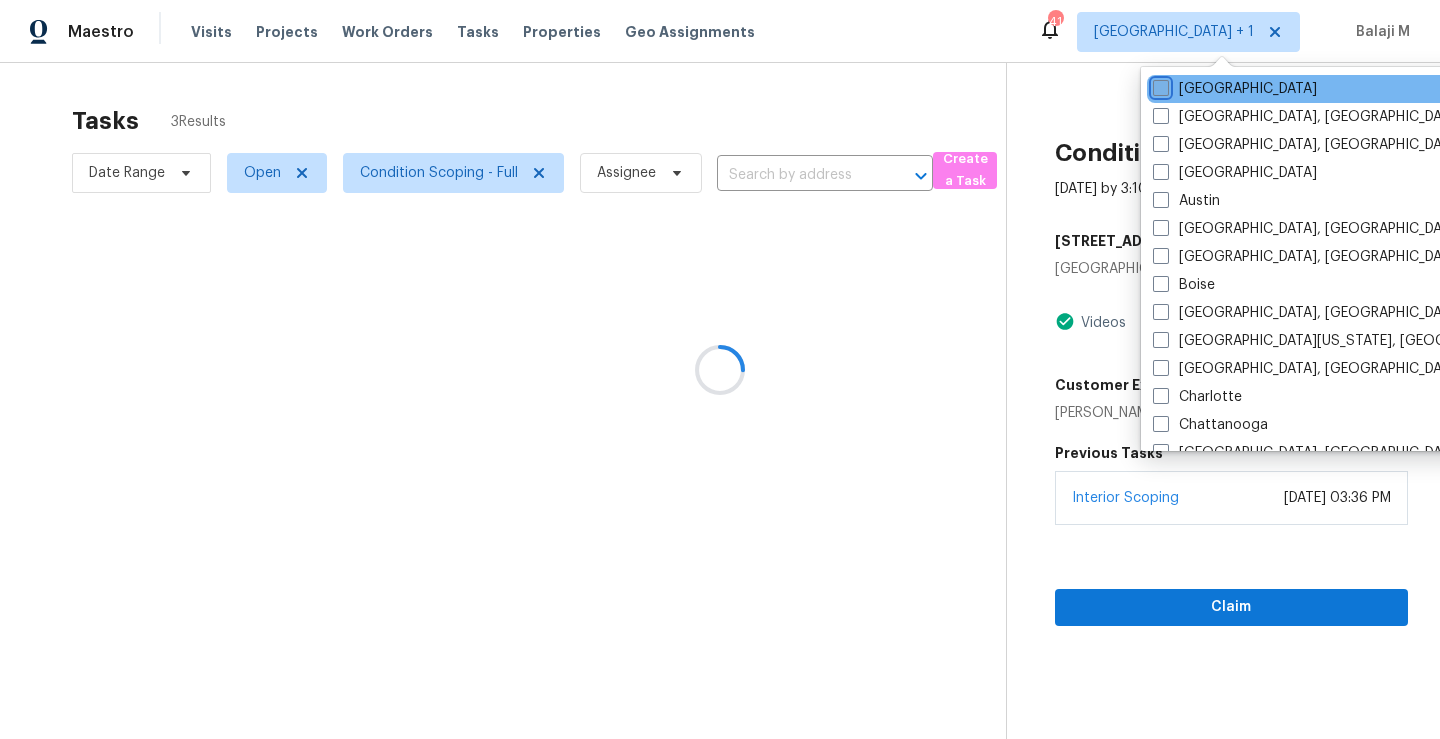 checkbox on "false" 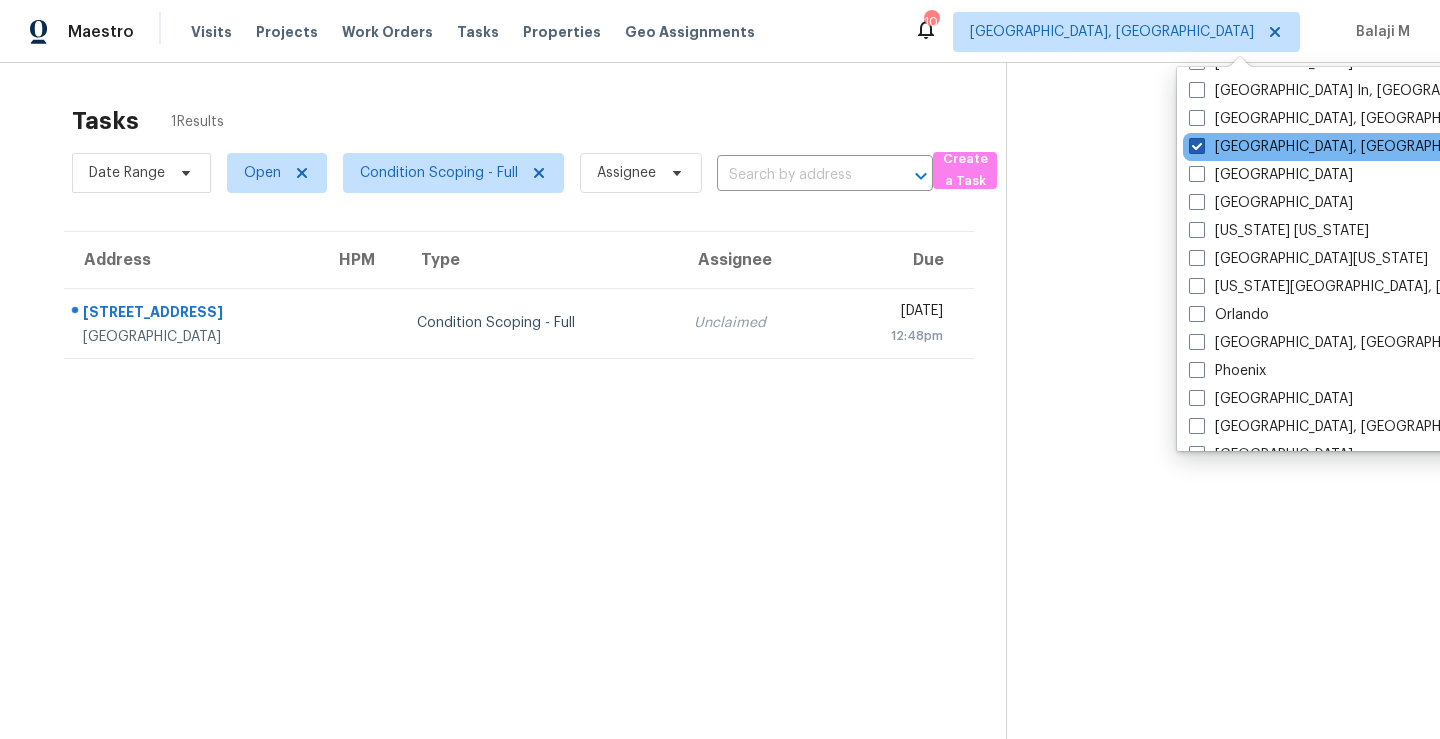 scroll, scrollTop: 899, scrollLeft: 0, axis: vertical 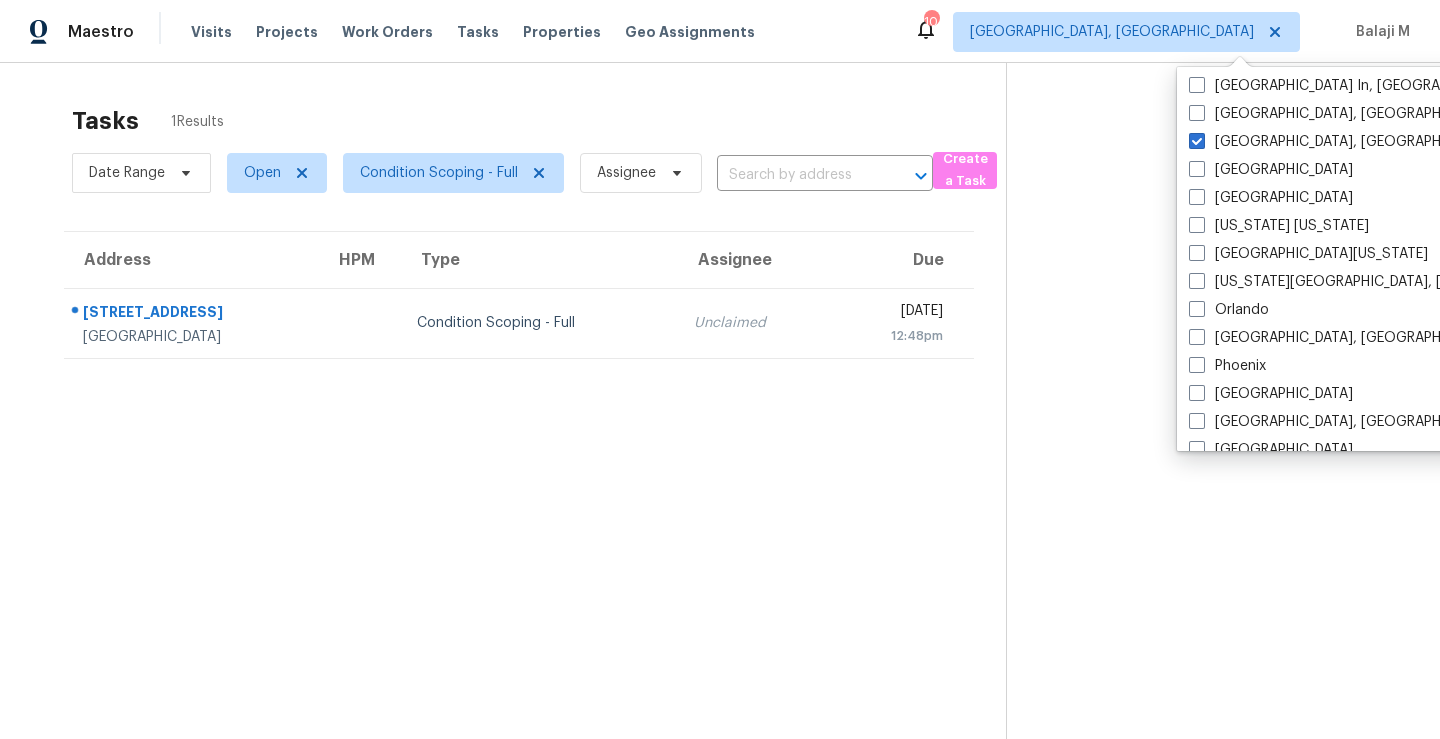 click on "Tasks 1  Results Date Range Open Condition Scoping - Full Assignee ​ Create a Task Address HPM Type Assignee Due [STREET_ADDRESS] Condition Scoping - Full Unclaimed [DATE] 12:48pm" at bounding box center [519, 448] 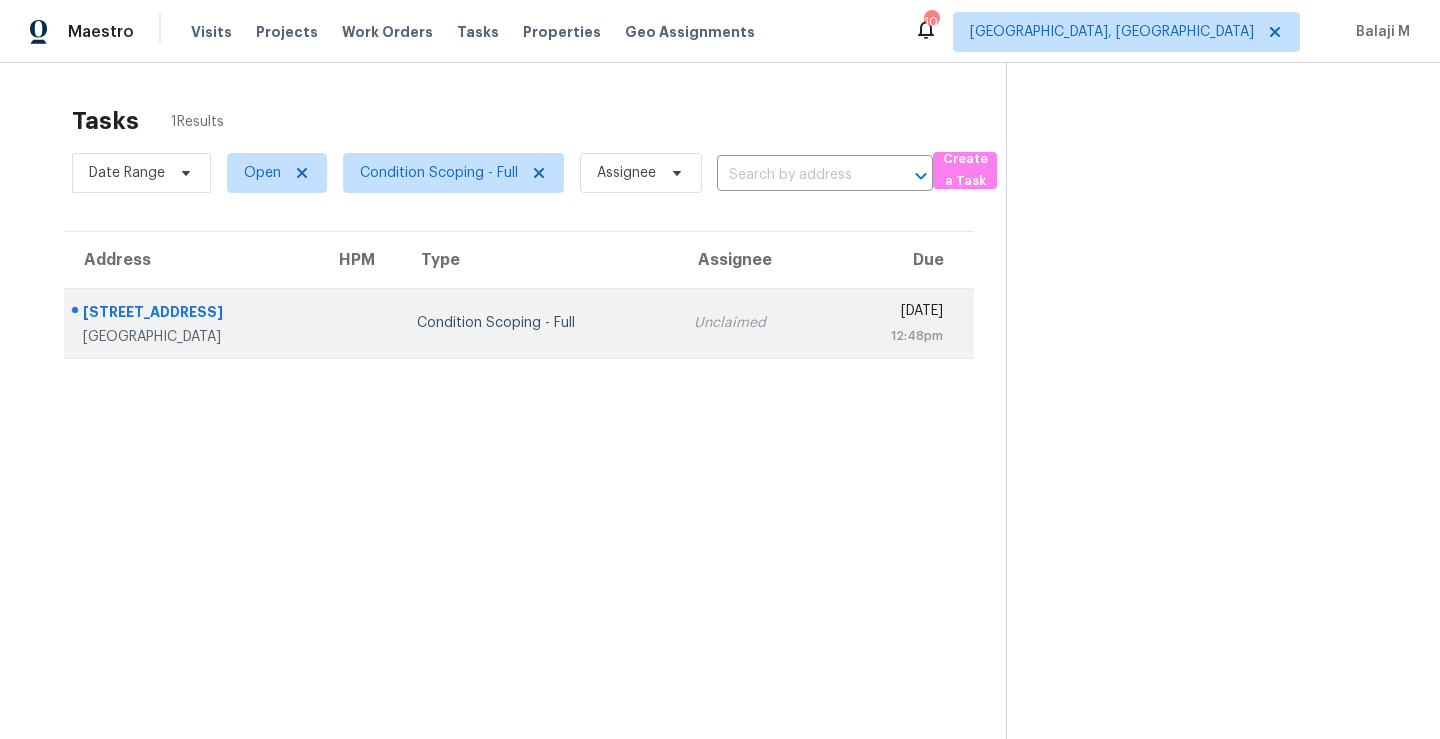 click on "12:48pm" at bounding box center [893, 336] 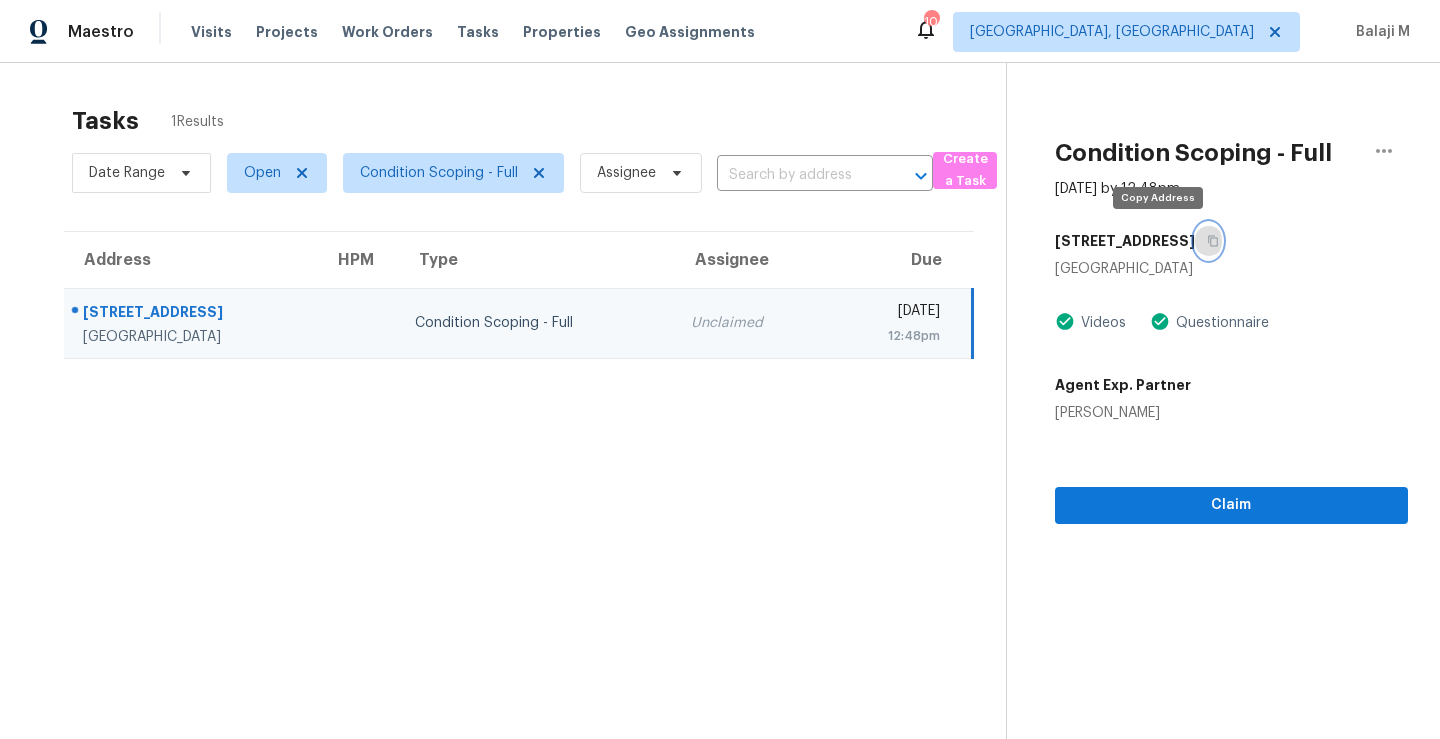 click 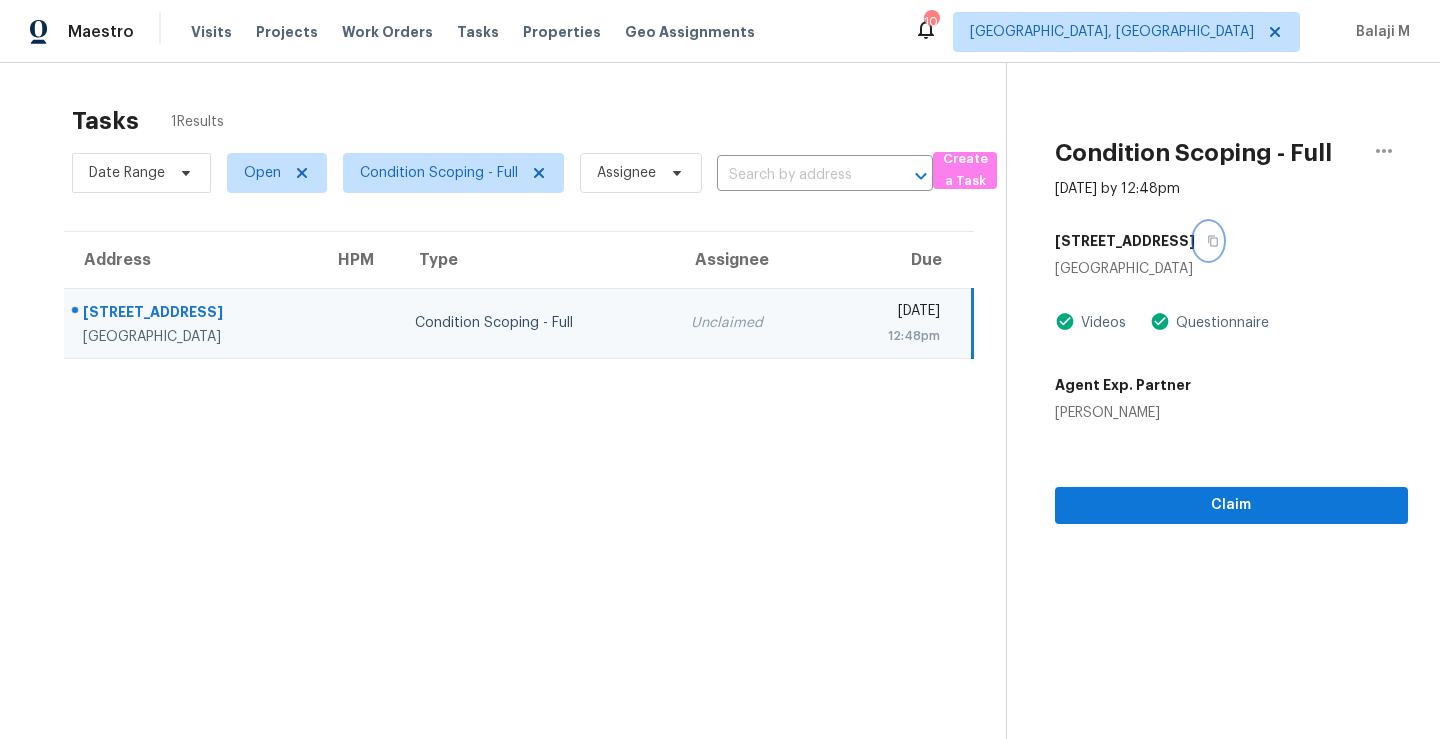 scroll, scrollTop: 18, scrollLeft: 0, axis: vertical 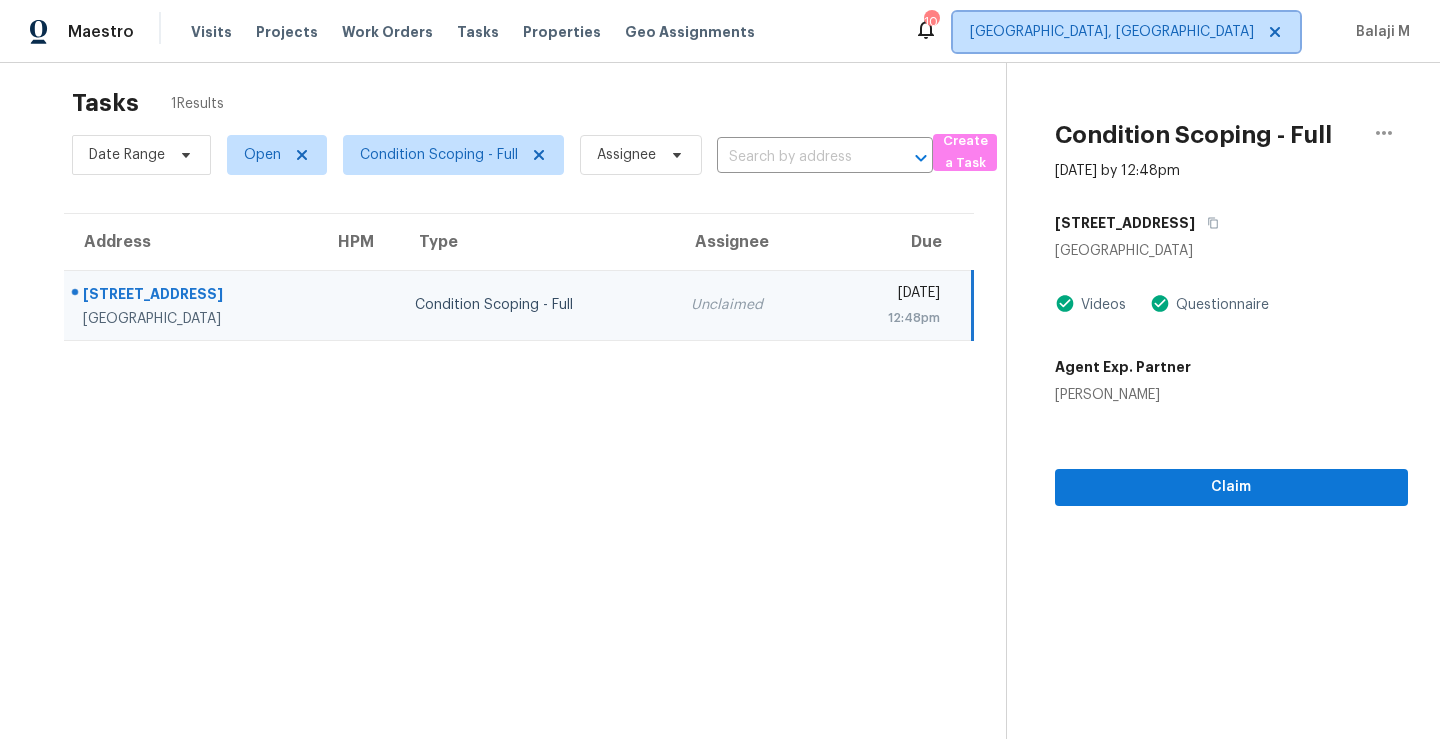 click on "[GEOGRAPHIC_DATA], [GEOGRAPHIC_DATA]" at bounding box center [1112, 32] 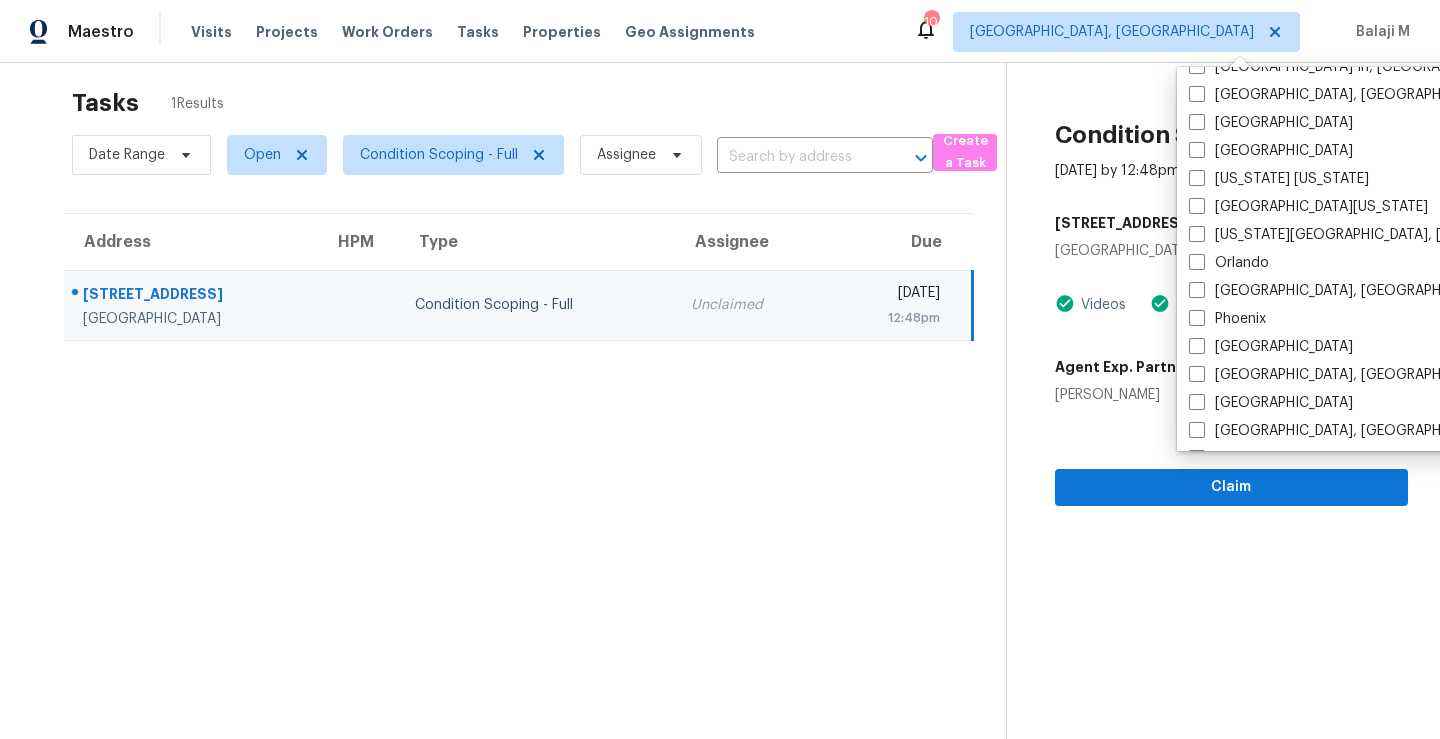 scroll, scrollTop: 943, scrollLeft: 0, axis: vertical 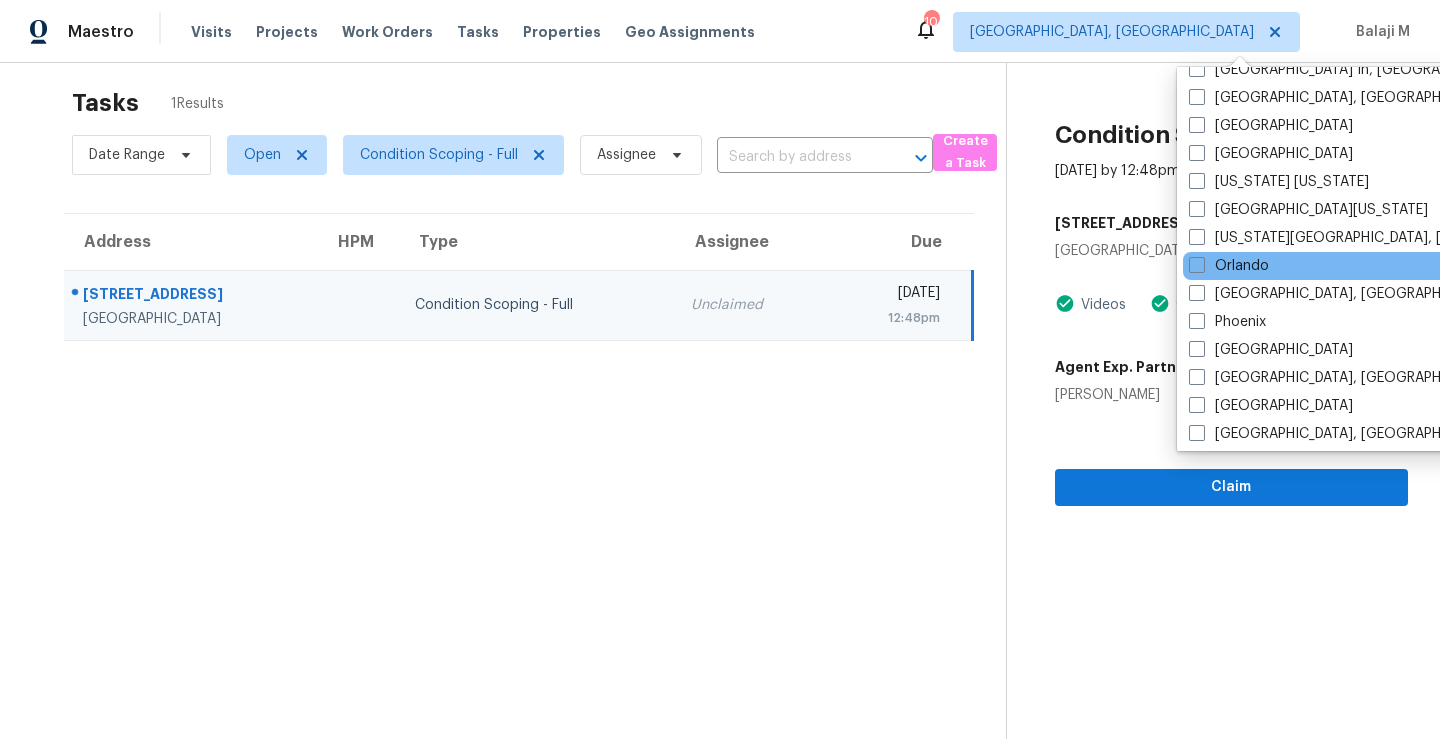 click on "Orlando" at bounding box center (1384, 266) 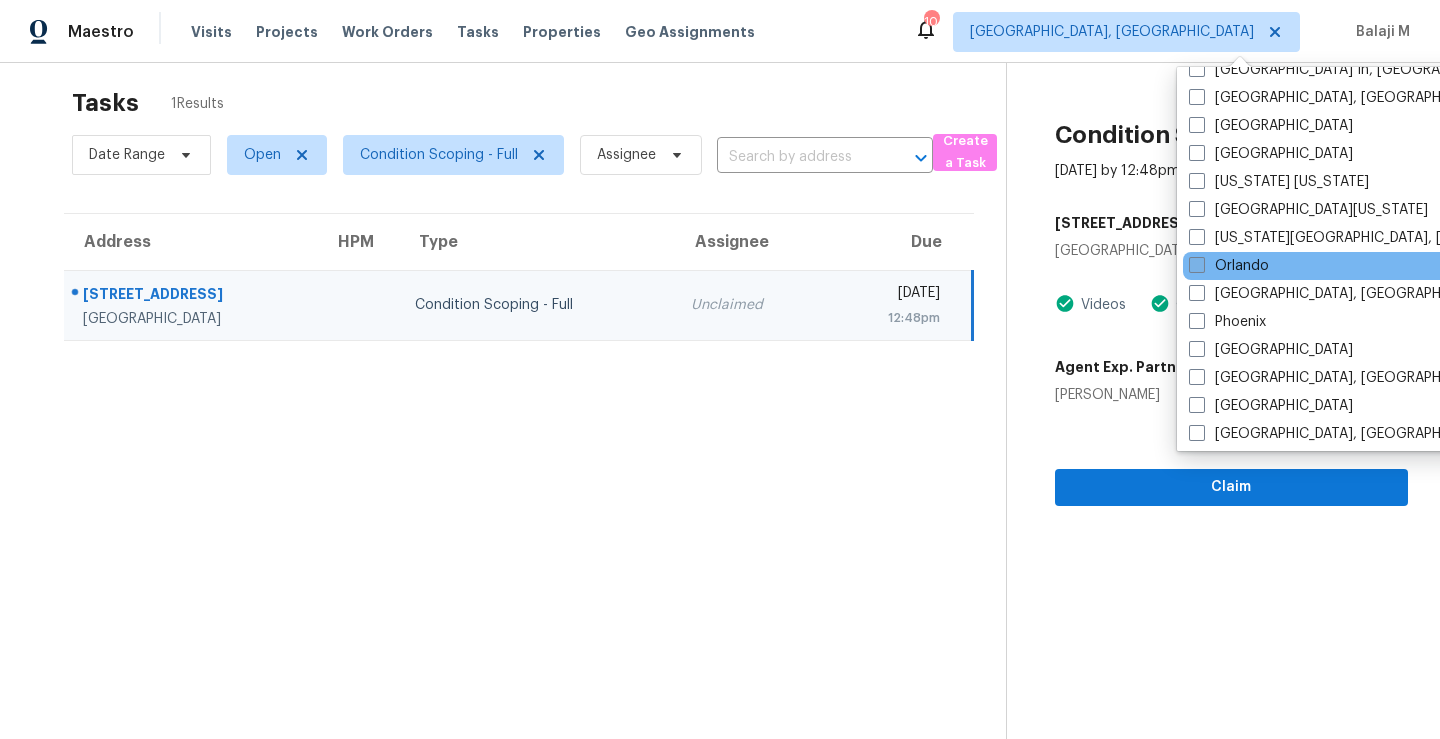 click on "Orlando" at bounding box center [1229, 266] 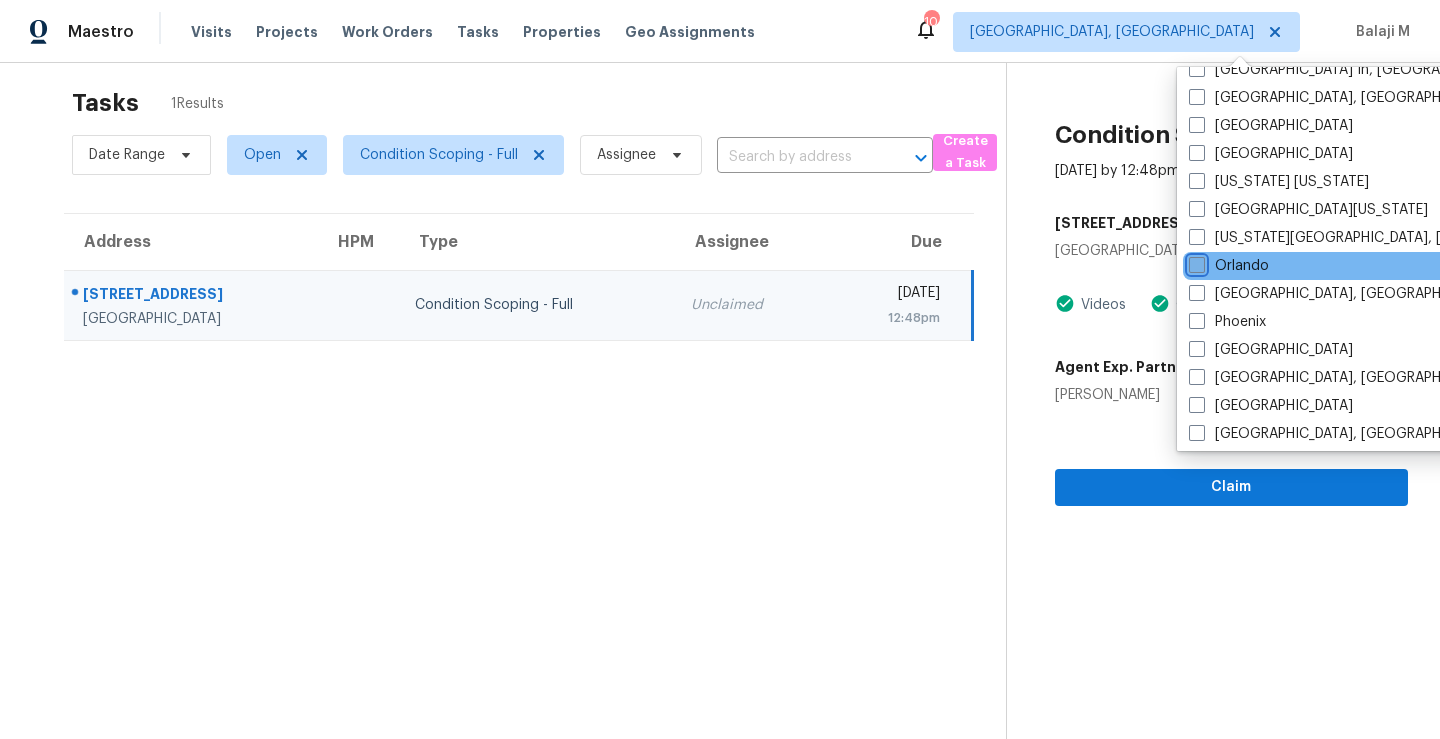 click on "Orlando" at bounding box center [1195, 262] 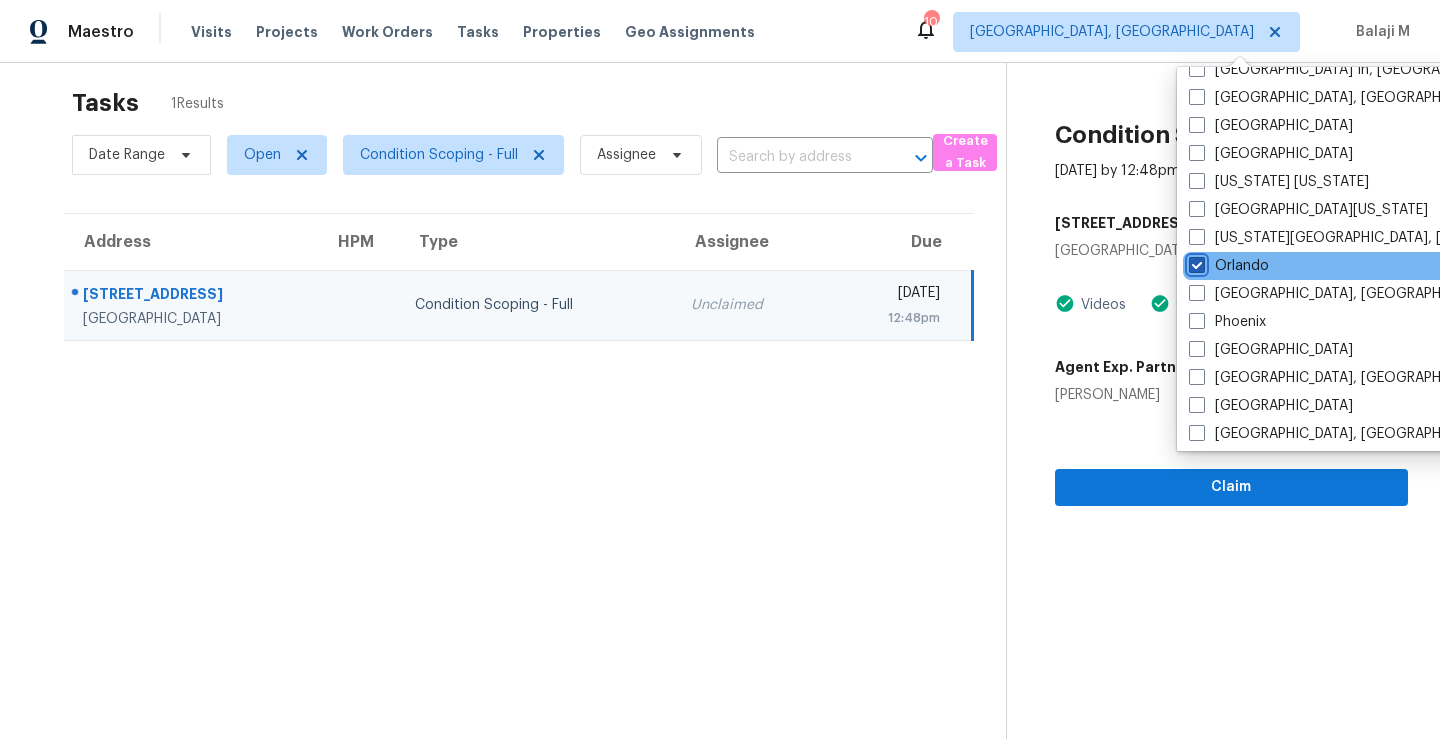 checkbox on "true" 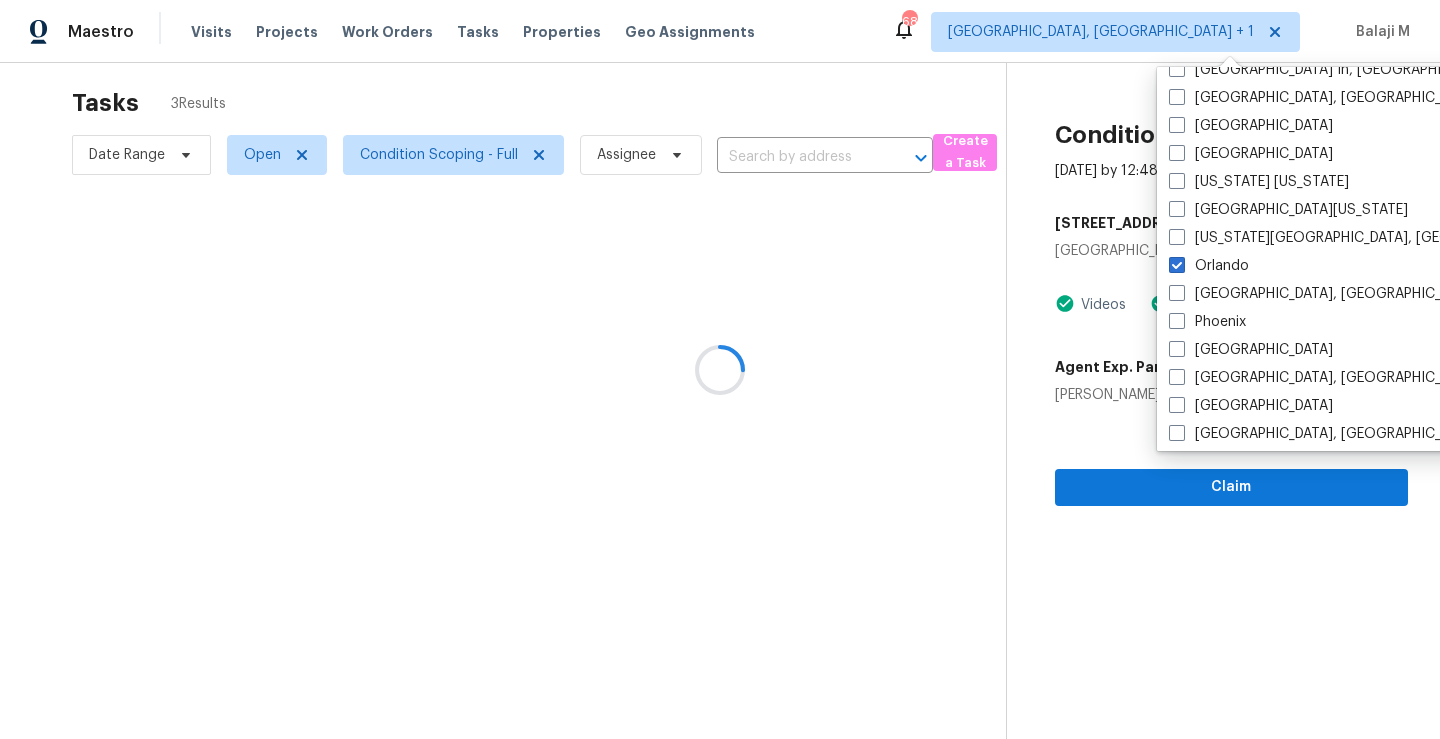 click at bounding box center (720, 369) 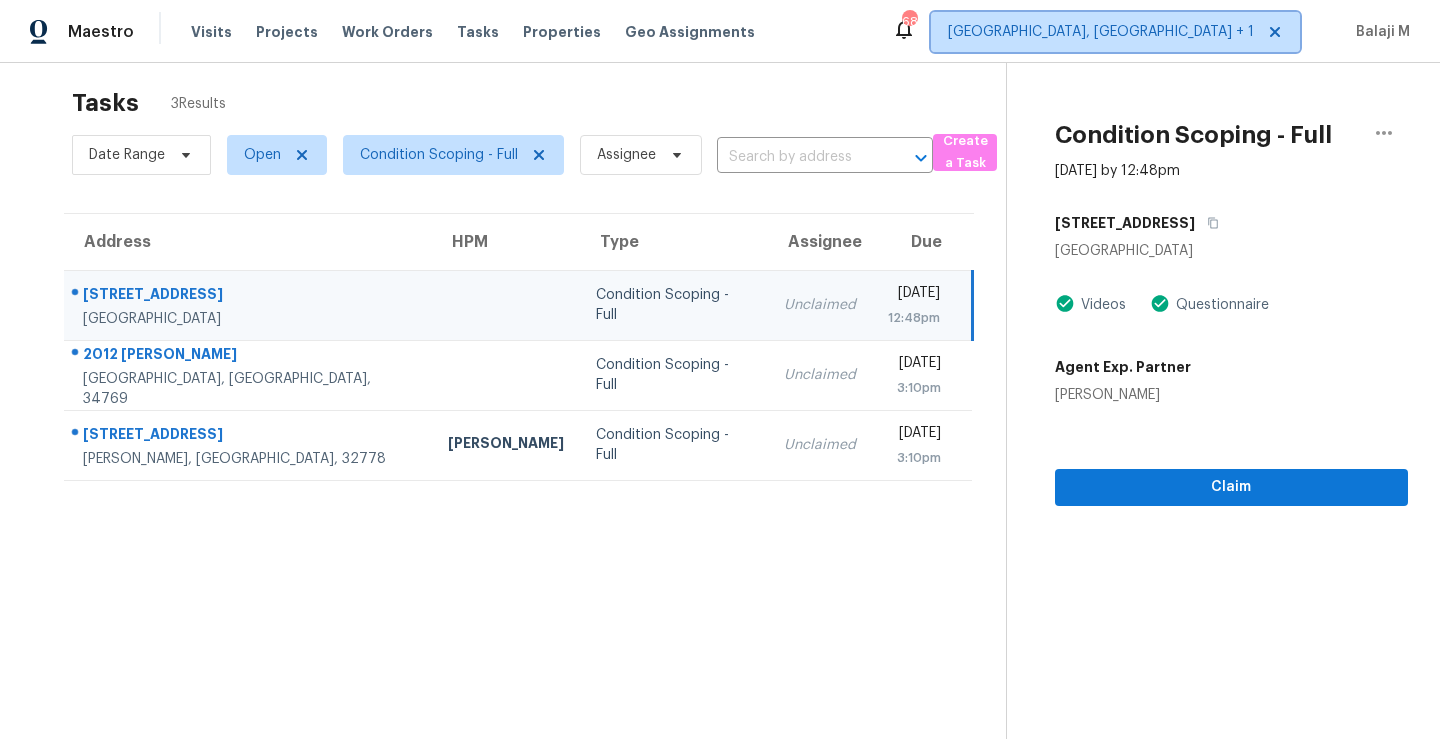 click on "[GEOGRAPHIC_DATA], [GEOGRAPHIC_DATA] + 1" at bounding box center [1101, 32] 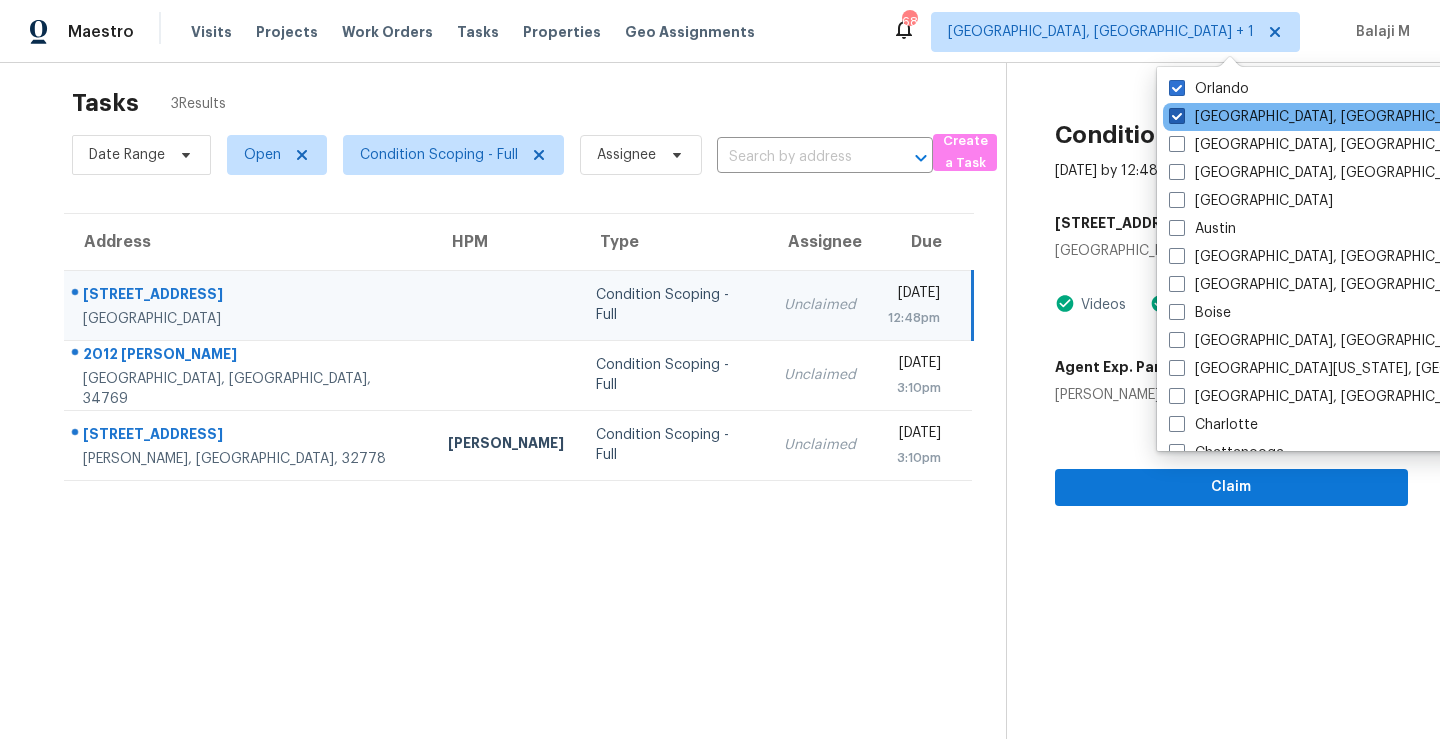 click on "[GEOGRAPHIC_DATA], [GEOGRAPHIC_DATA]" at bounding box center [1324, 117] 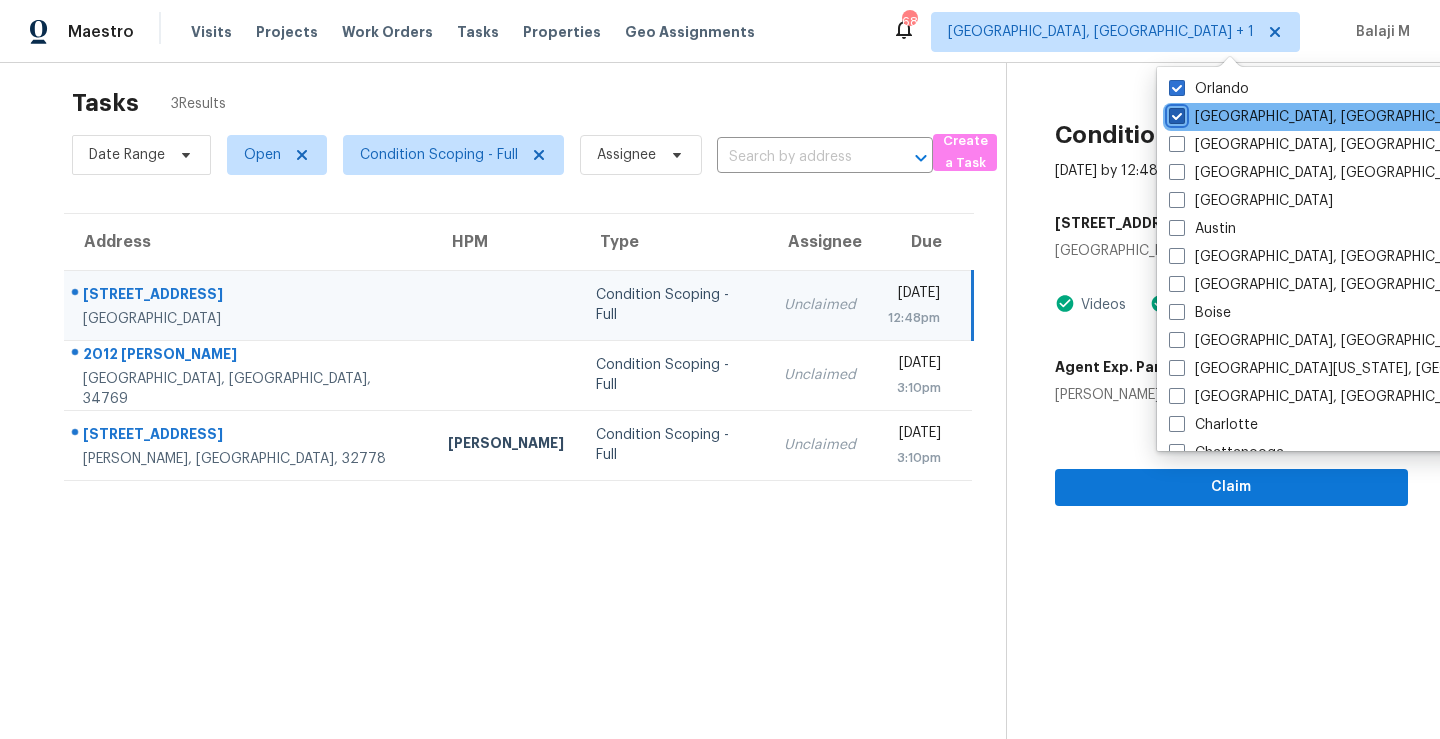 click on "[GEOGRAPHIC_DATA], [GEOGRAPHIC_DATA]" at bounding box center (1175, 113) 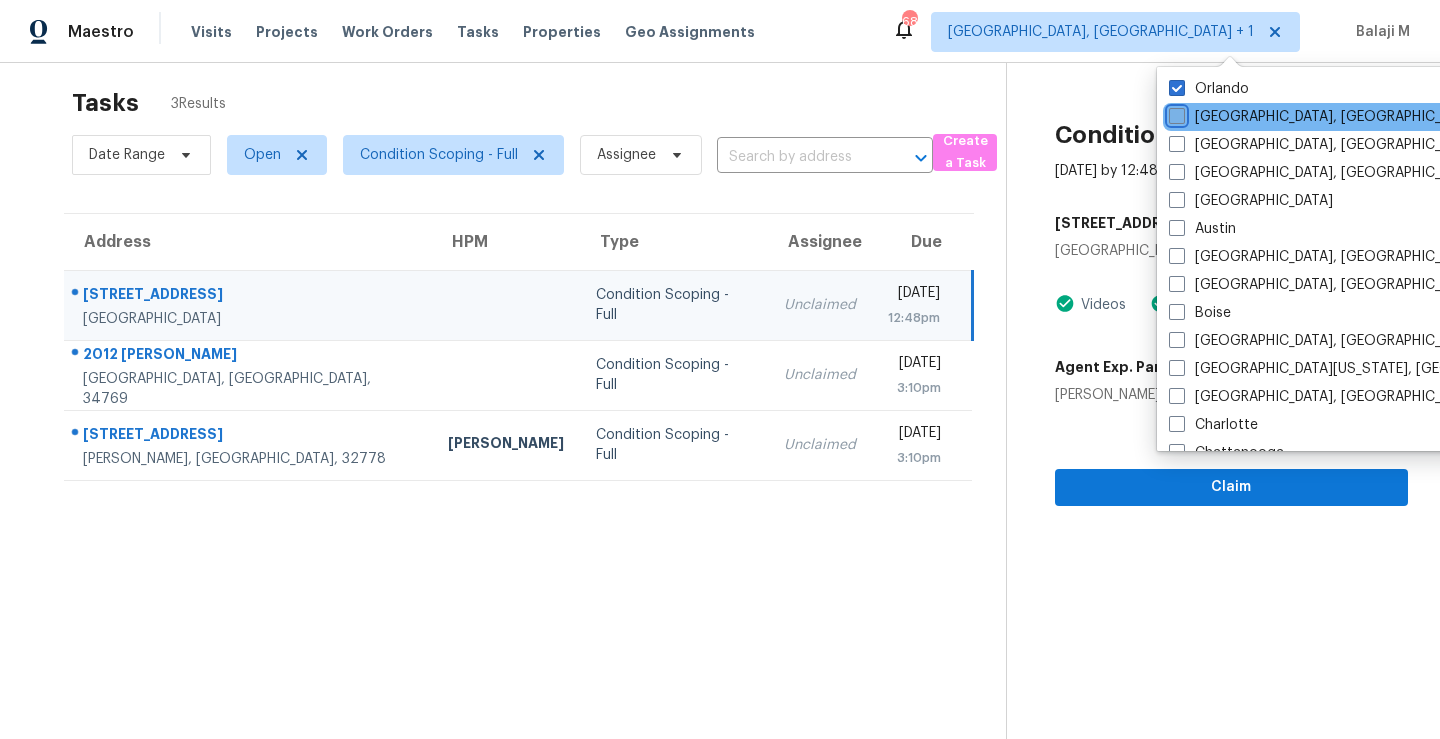 checkbox on "false" 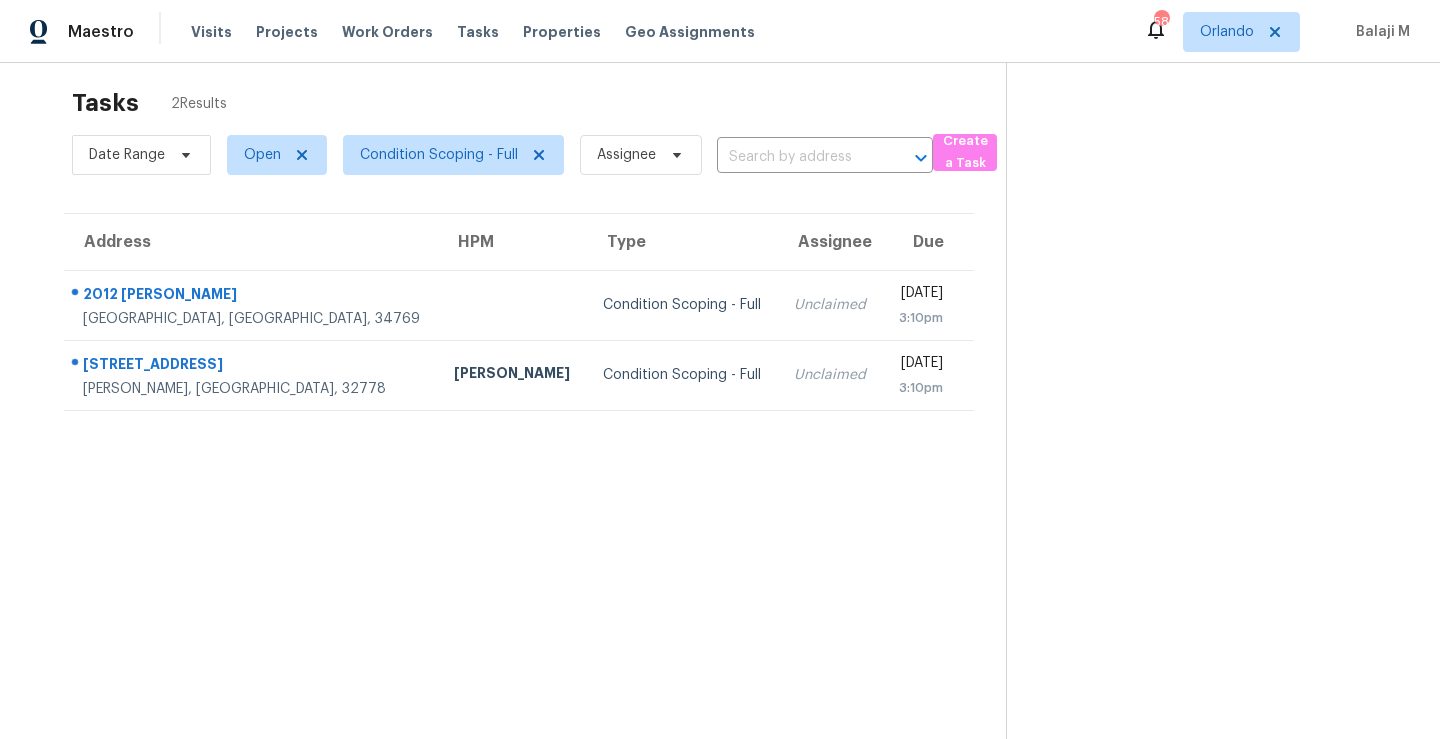 click on "Tasks 2  Results Date Range Open Condition Scoping - Full Assignee ​ Create a Task Address HPM Type Assignee Due 2012 [PERSON_NAME][GEOGRAPHIC_DATA] Condition Scoping - Full Unclaimed [DATE] 3:10pm [STREET_ADDRESS] [PERSON_NAME] Condition Scoping - Full Unclaimed [DATE] 3:10pm" at bounding box center [519, 430] 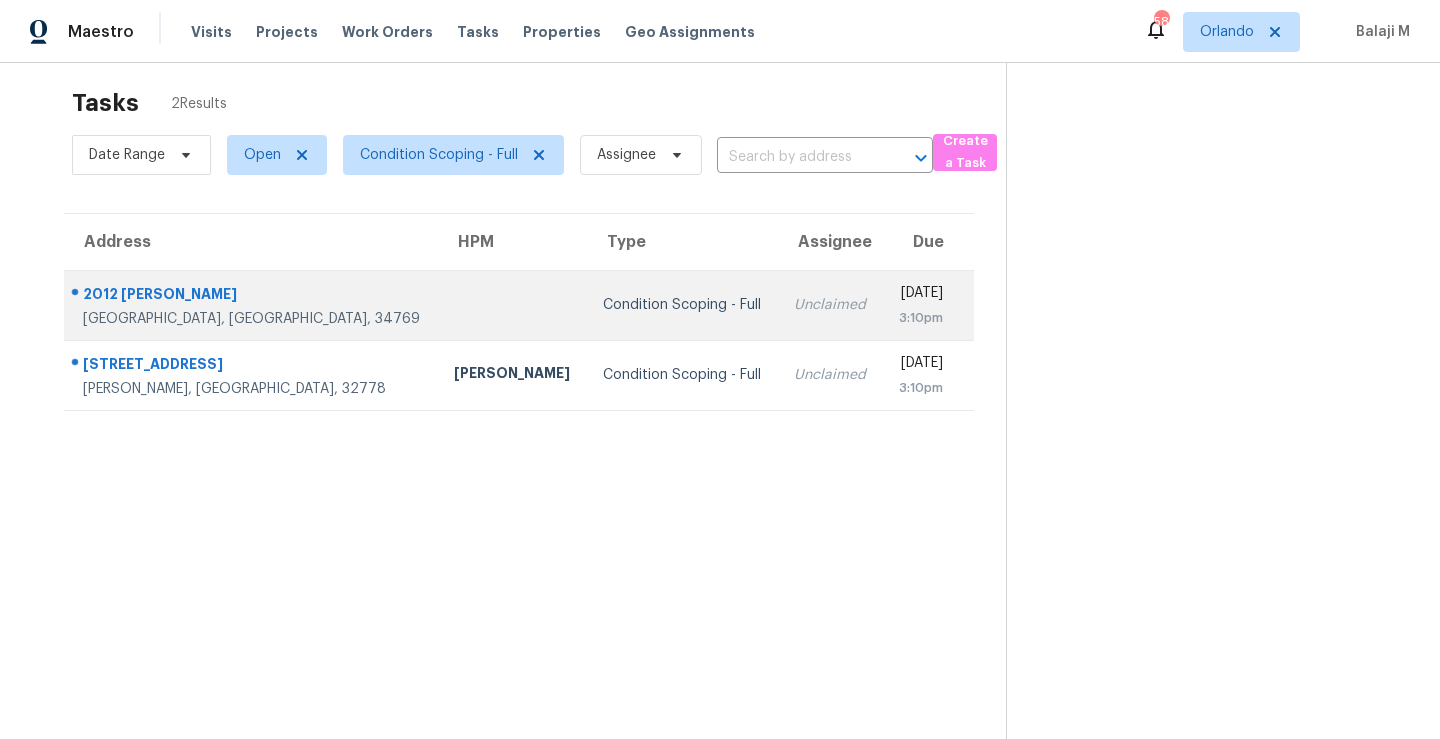 click on "Condition Scoping - Full" at bounding box center (682, 305) 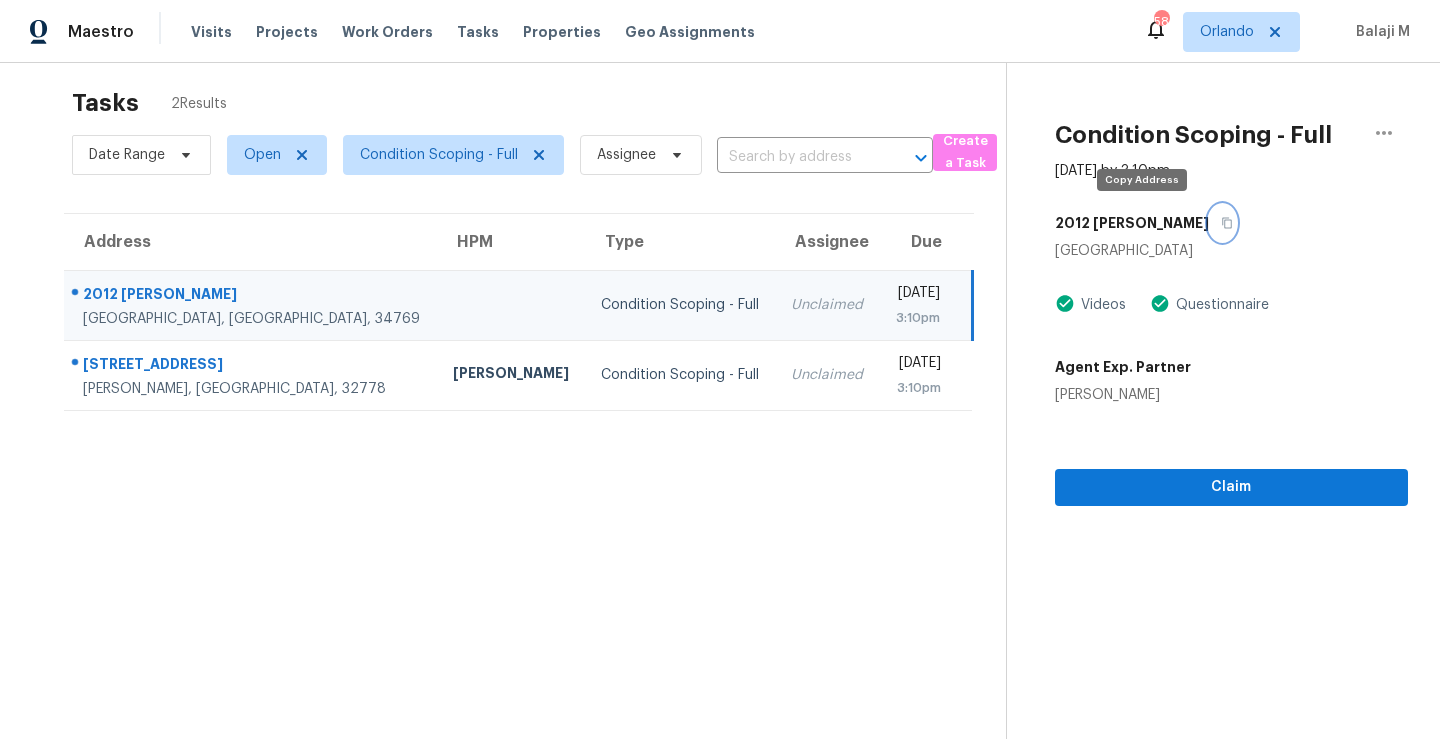 click 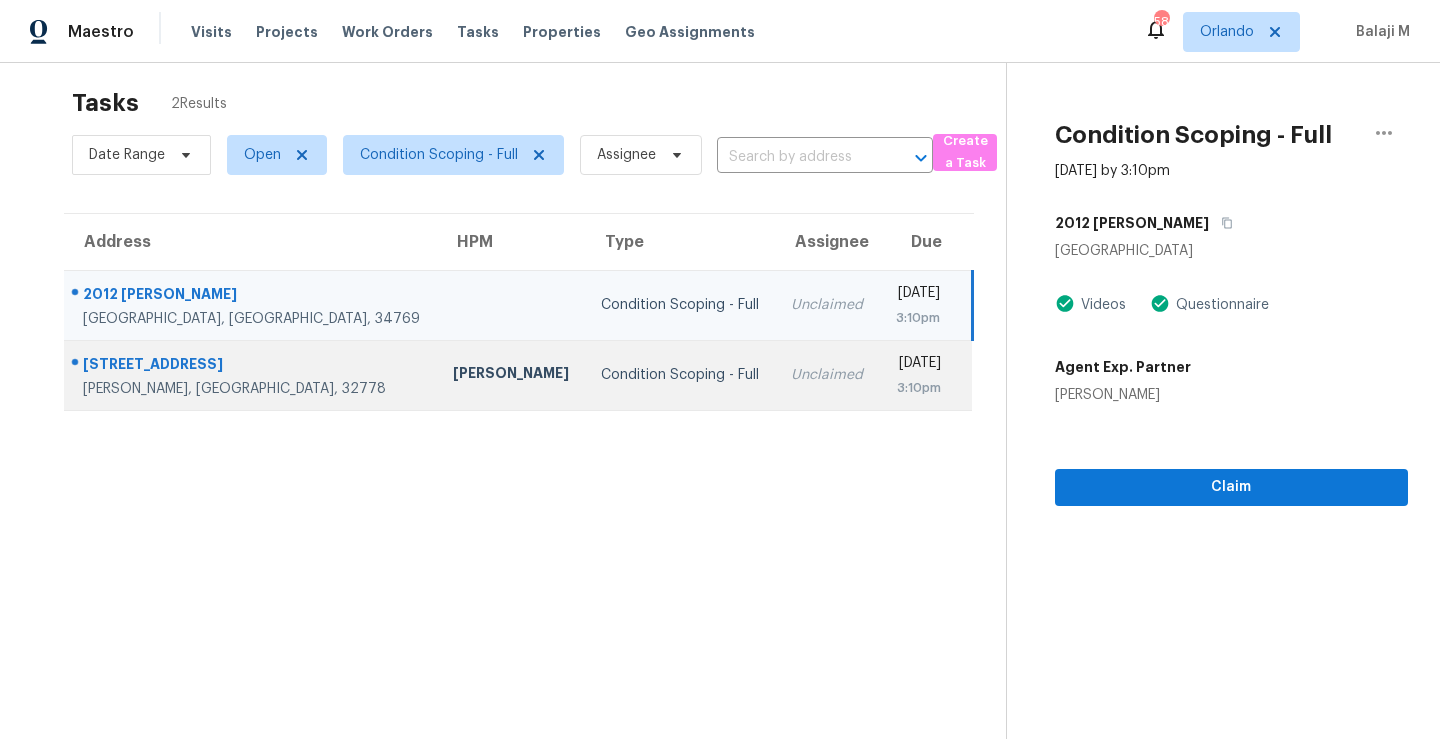 click on "Condition Scoping - Full" at bounding box center (680, 375) 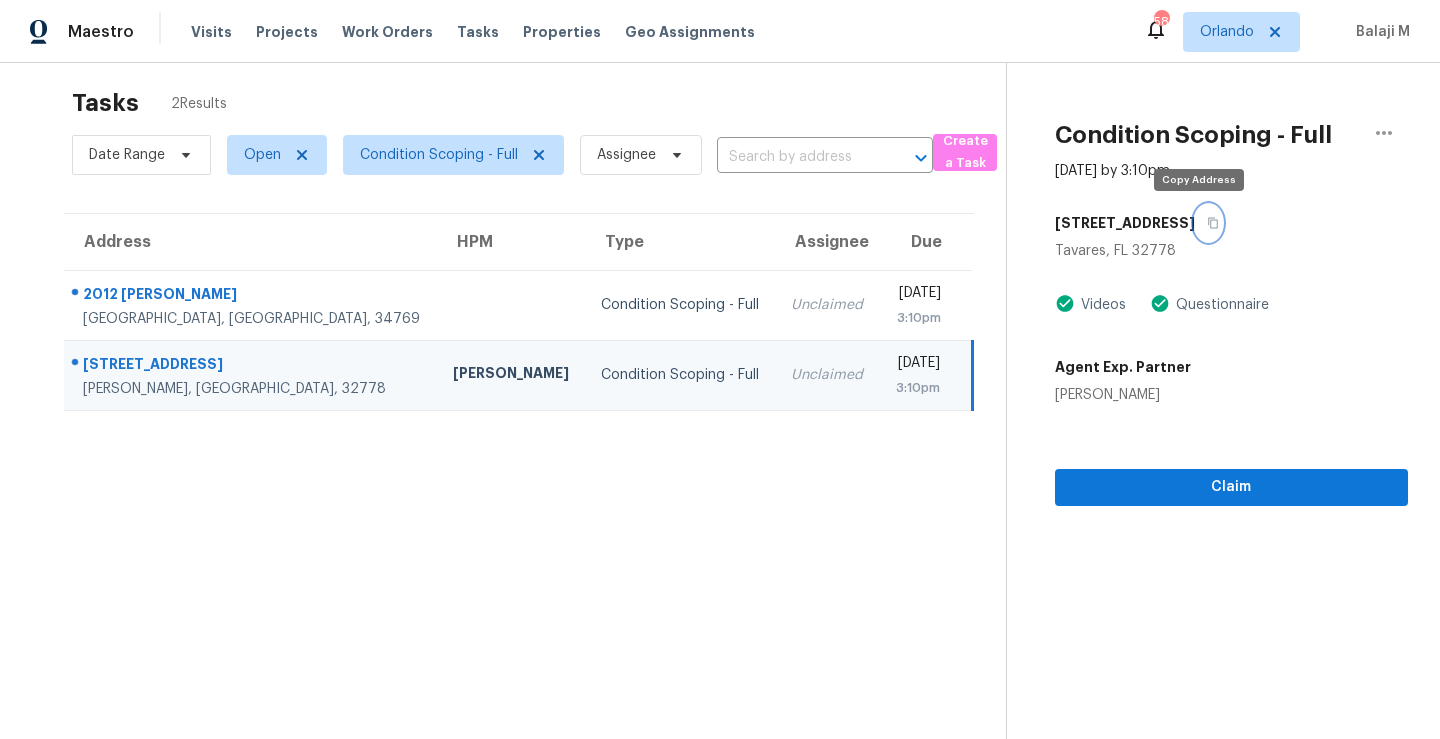 click 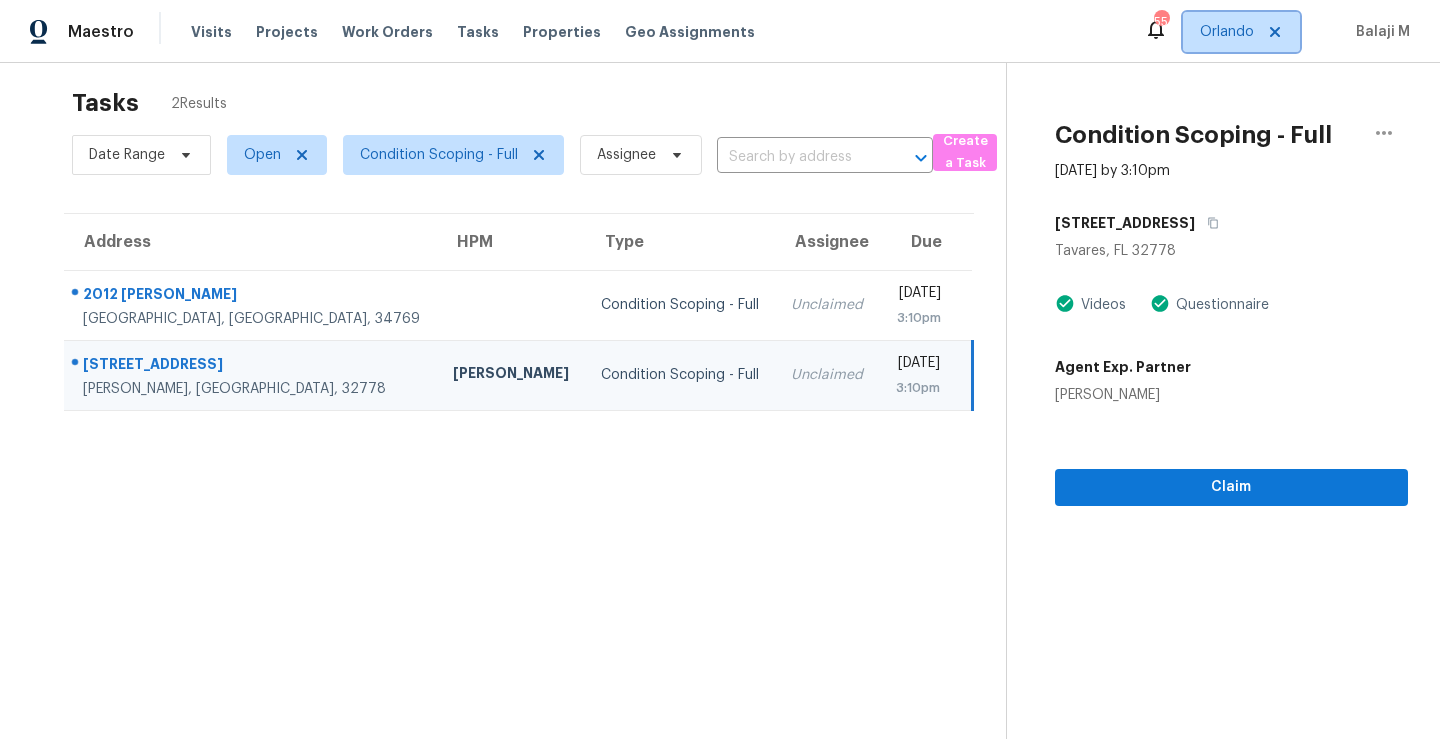 click on "Orlando" at bounding box center [1241, 32] 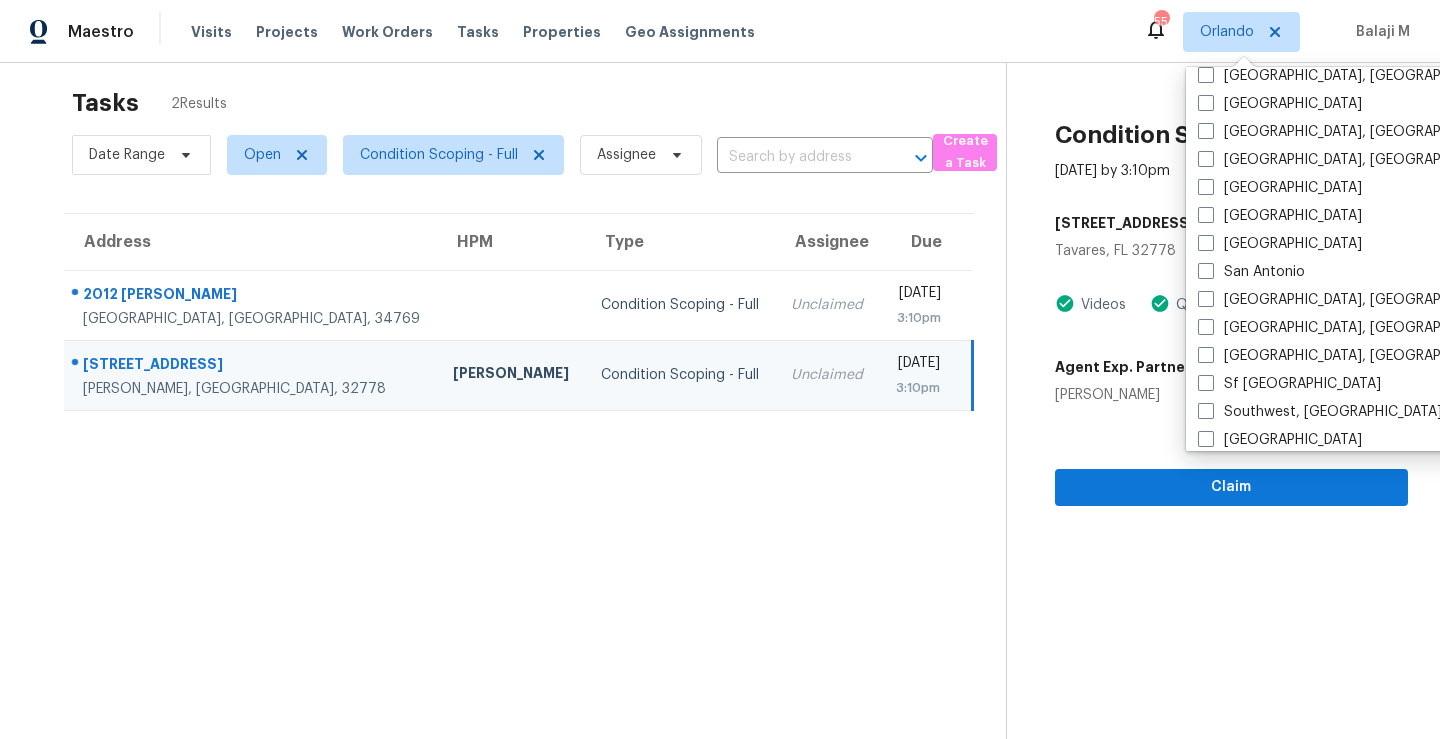 scroll, scrollTop: 1340, scrollLeft: 0, axis: vertical 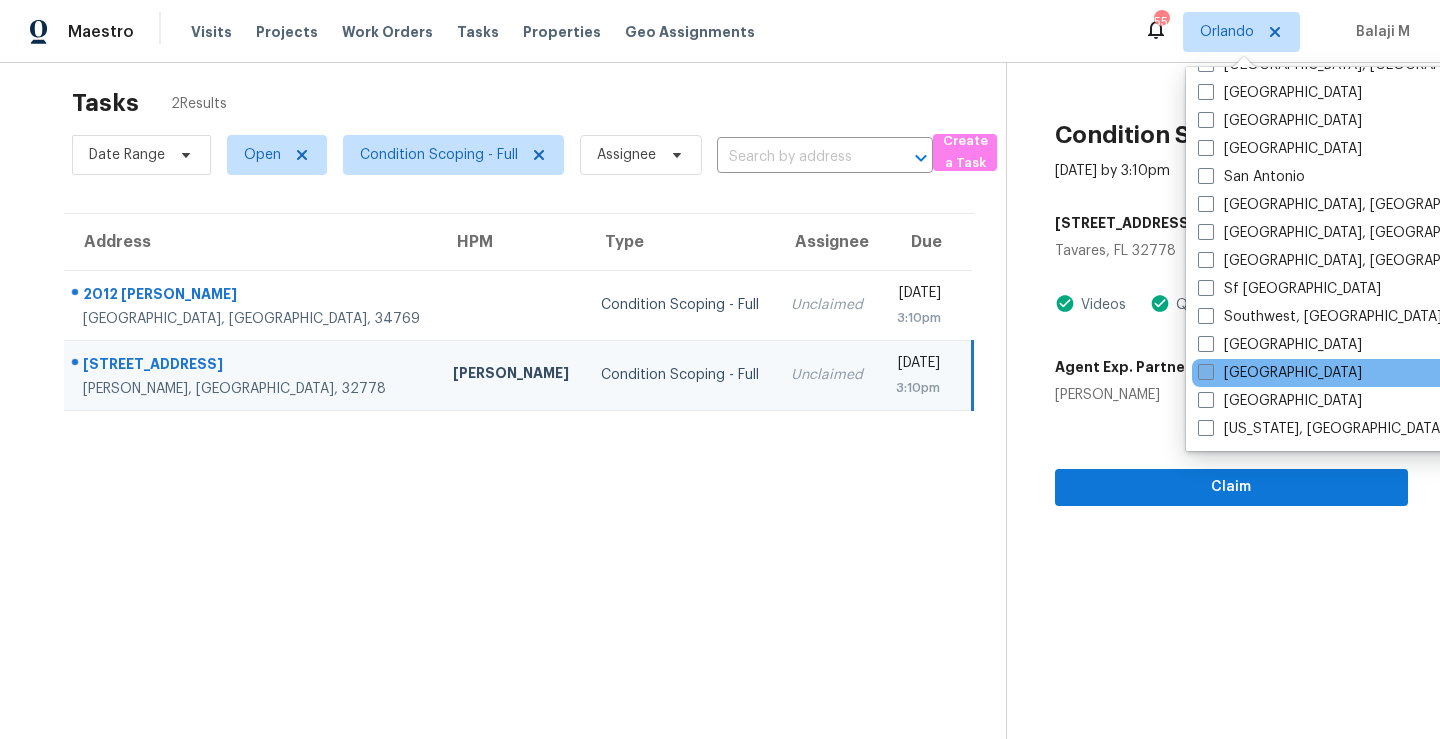 click on "[GEOGRAPHIC_DATA]" at bounding box center (1280, 373) 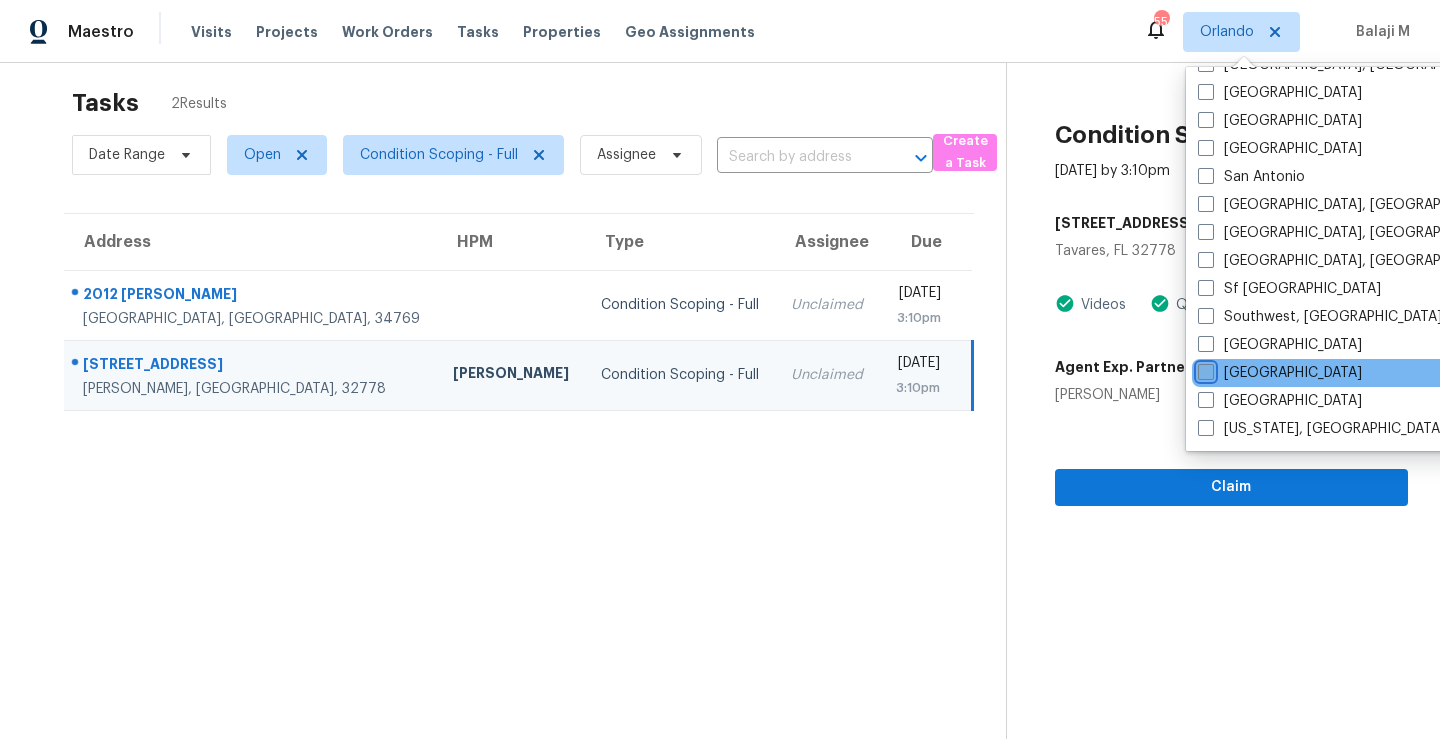 click on "[GEOGRAPHIC_DATA]" at bounding box center [1204, 369] 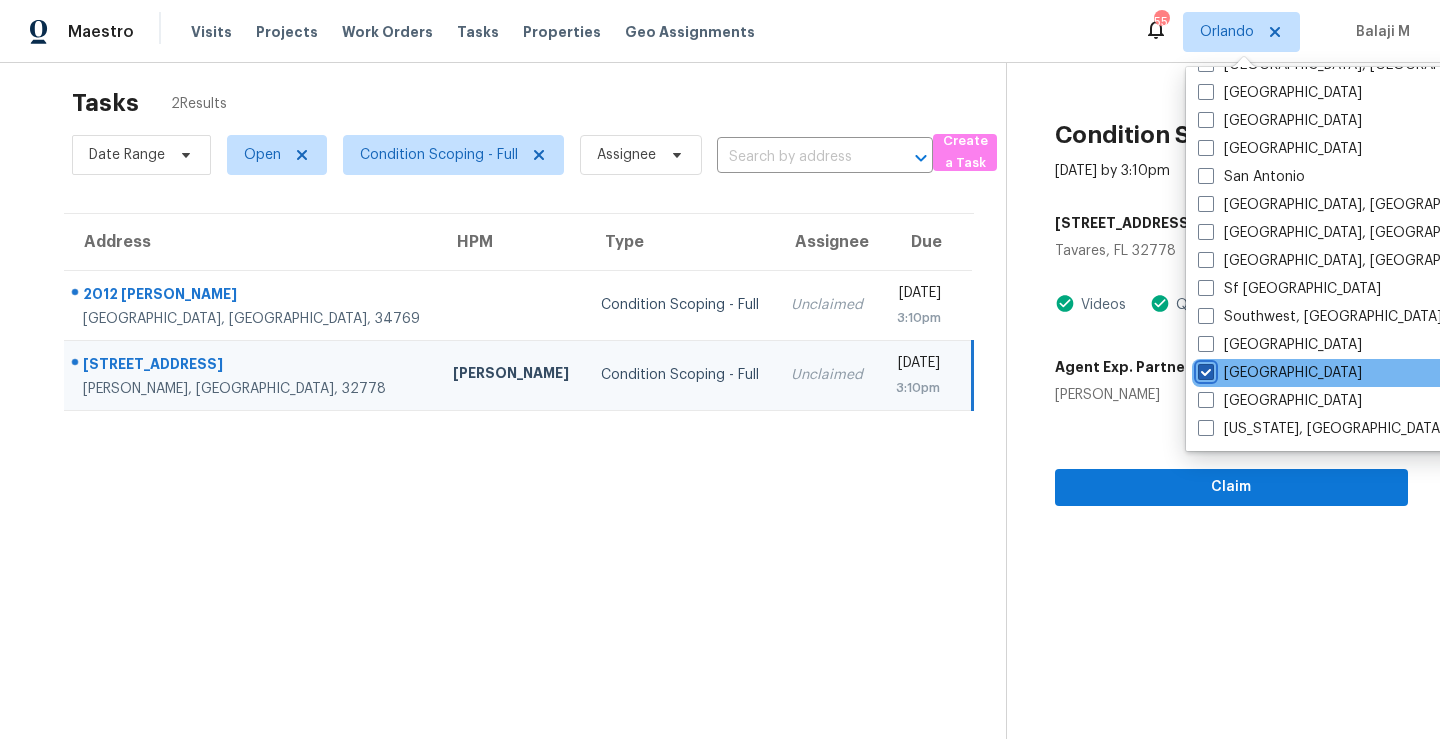 checkbox on "true" 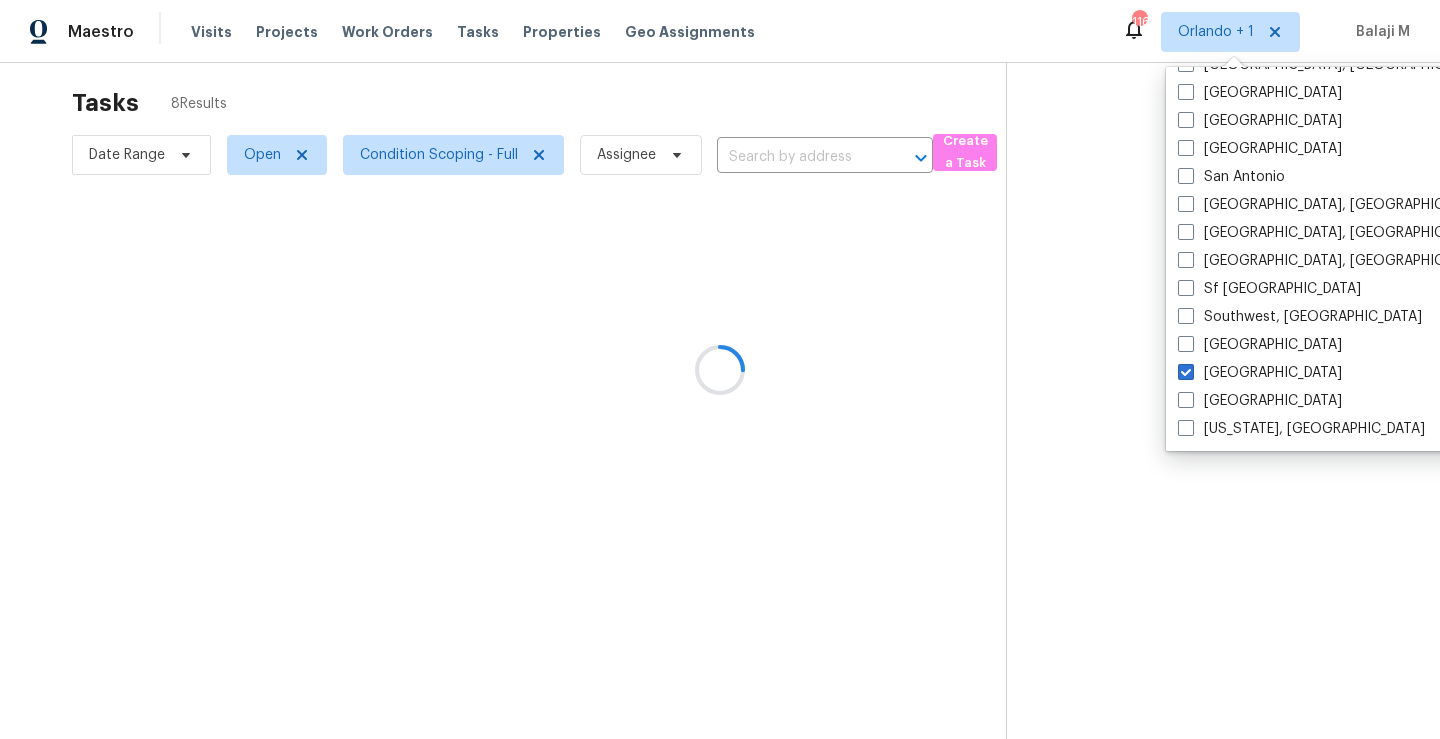 click at bounding box center (720, 369) 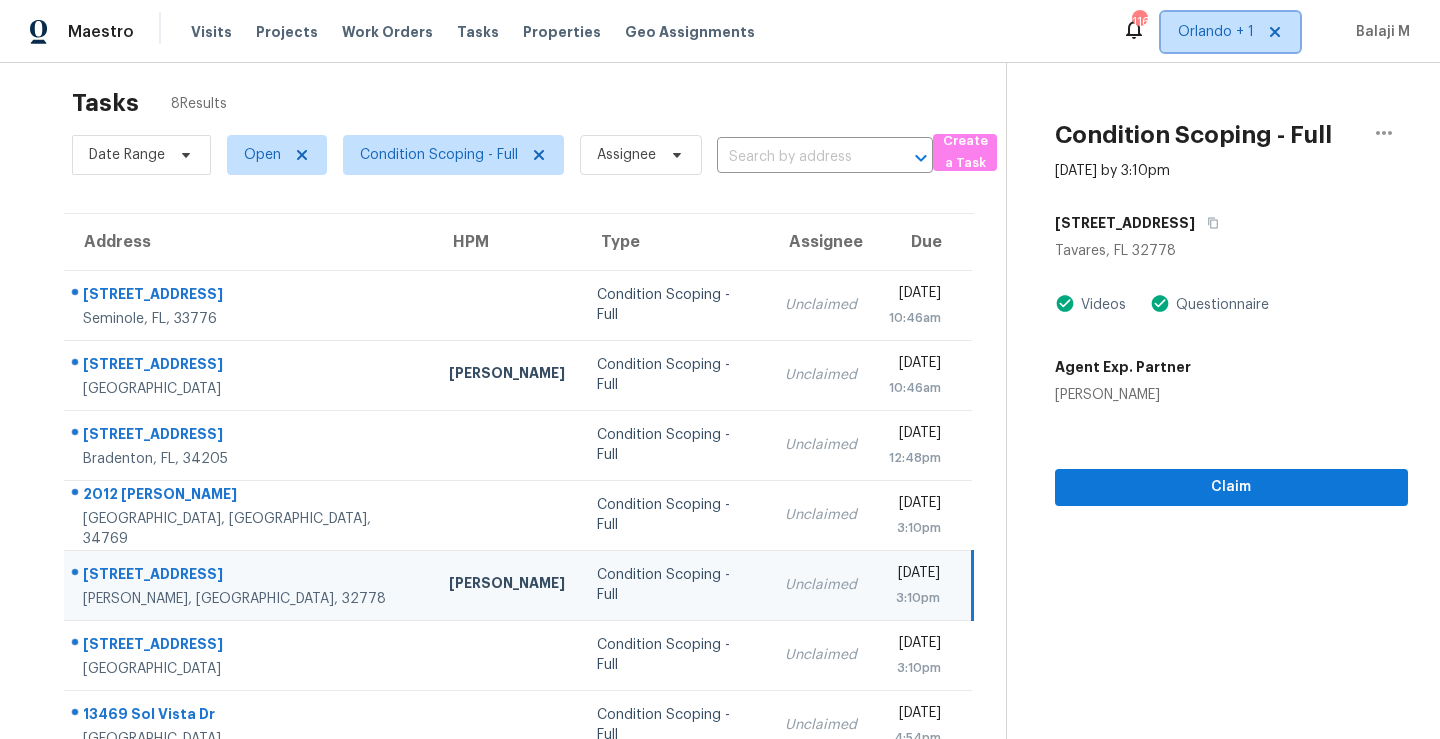 click on "Orlando + 1" at bounding box center [1216, 32] 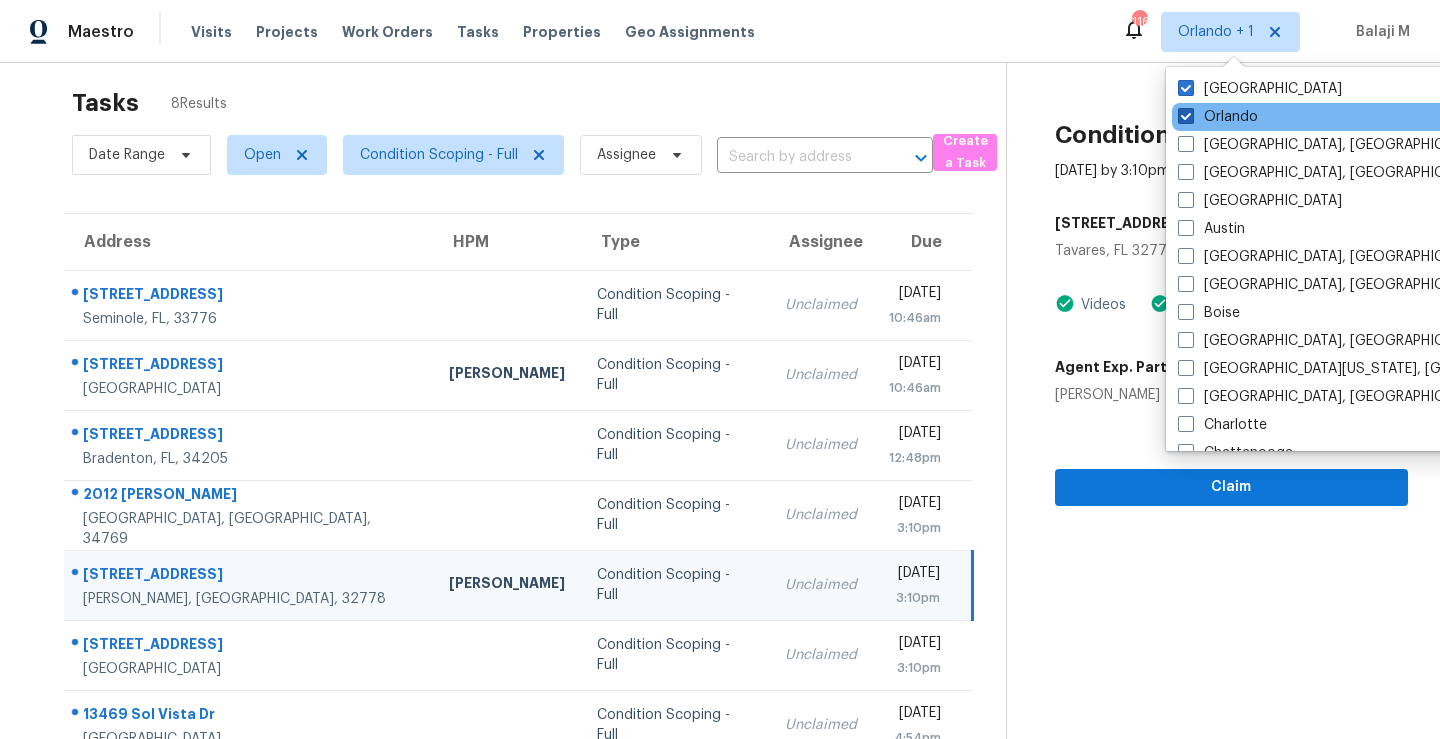 click on "Orlando" at bounding box center [1218, 117] 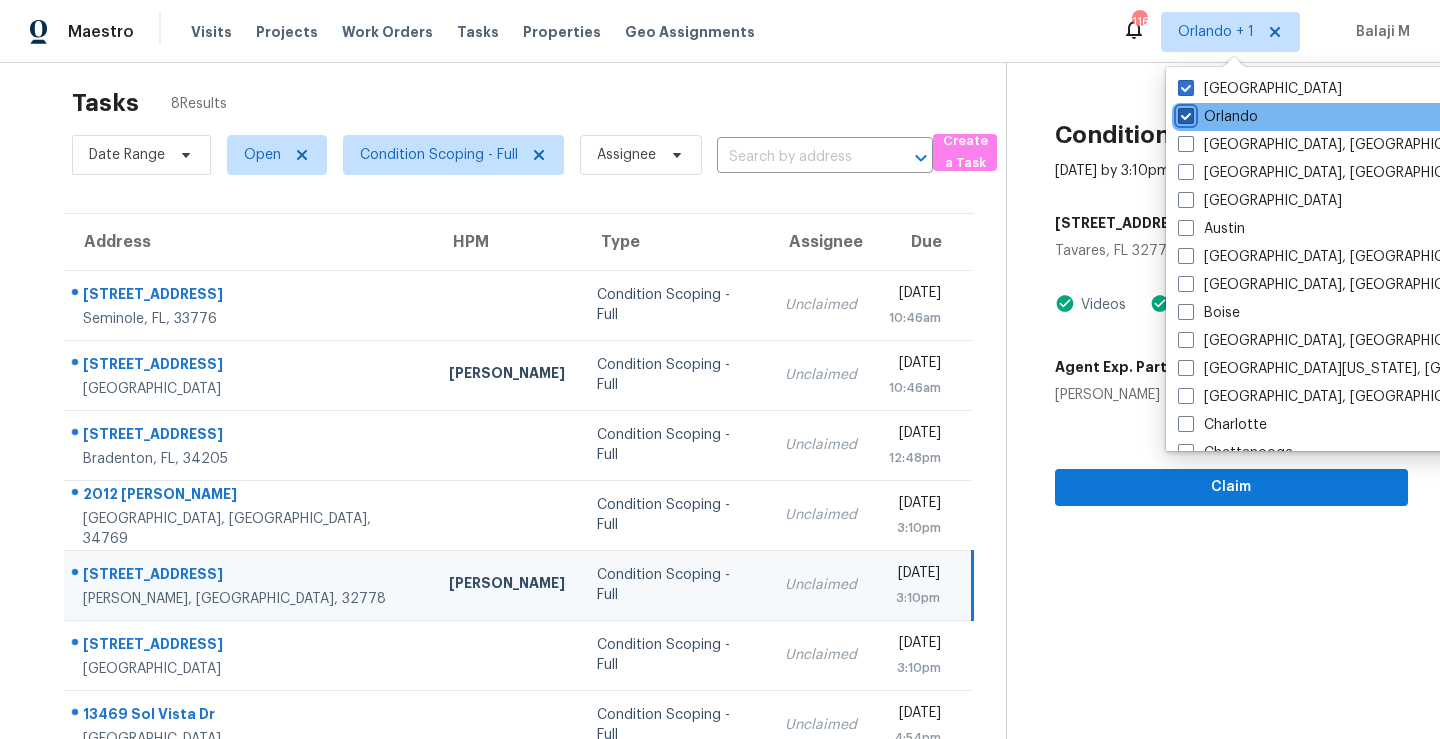 click on "Orlando" at bounding box center (1184, 113) 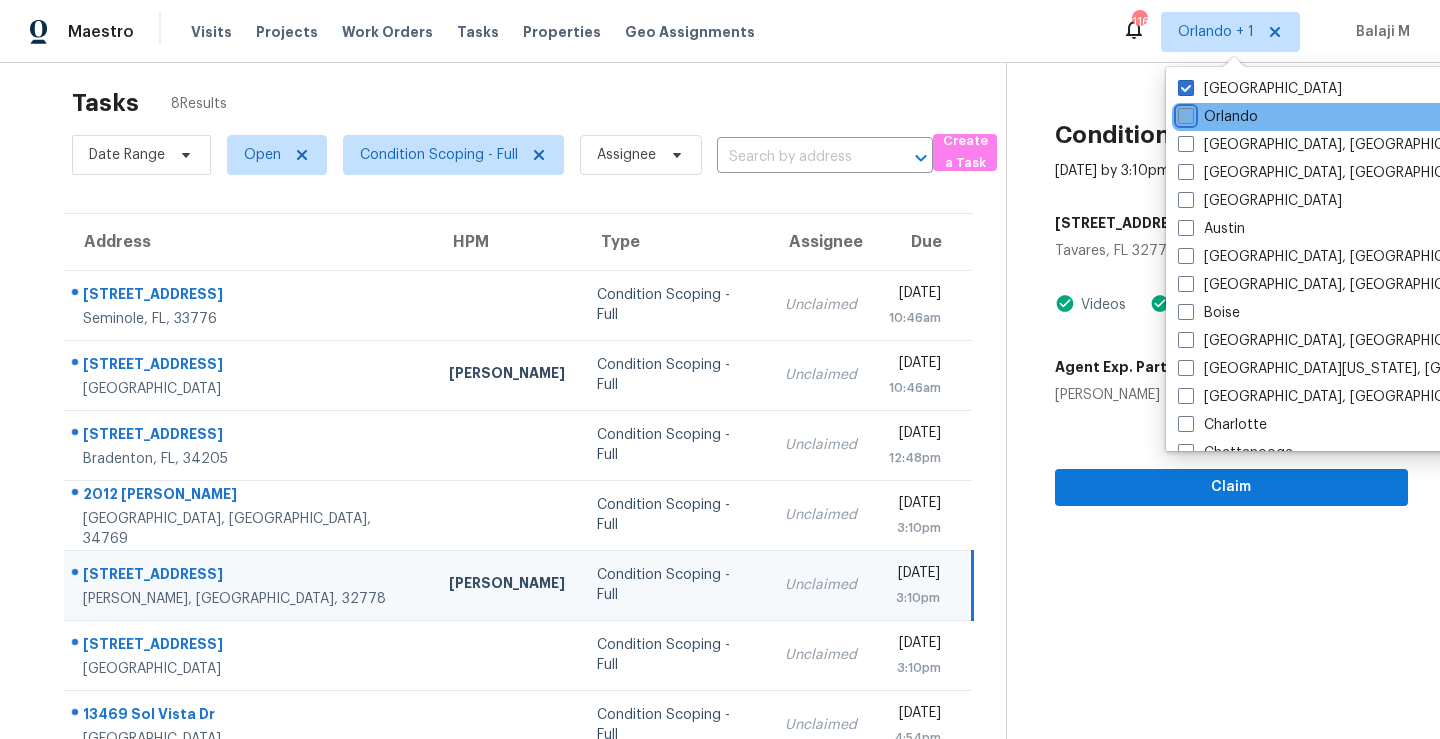 checkbox on "false" 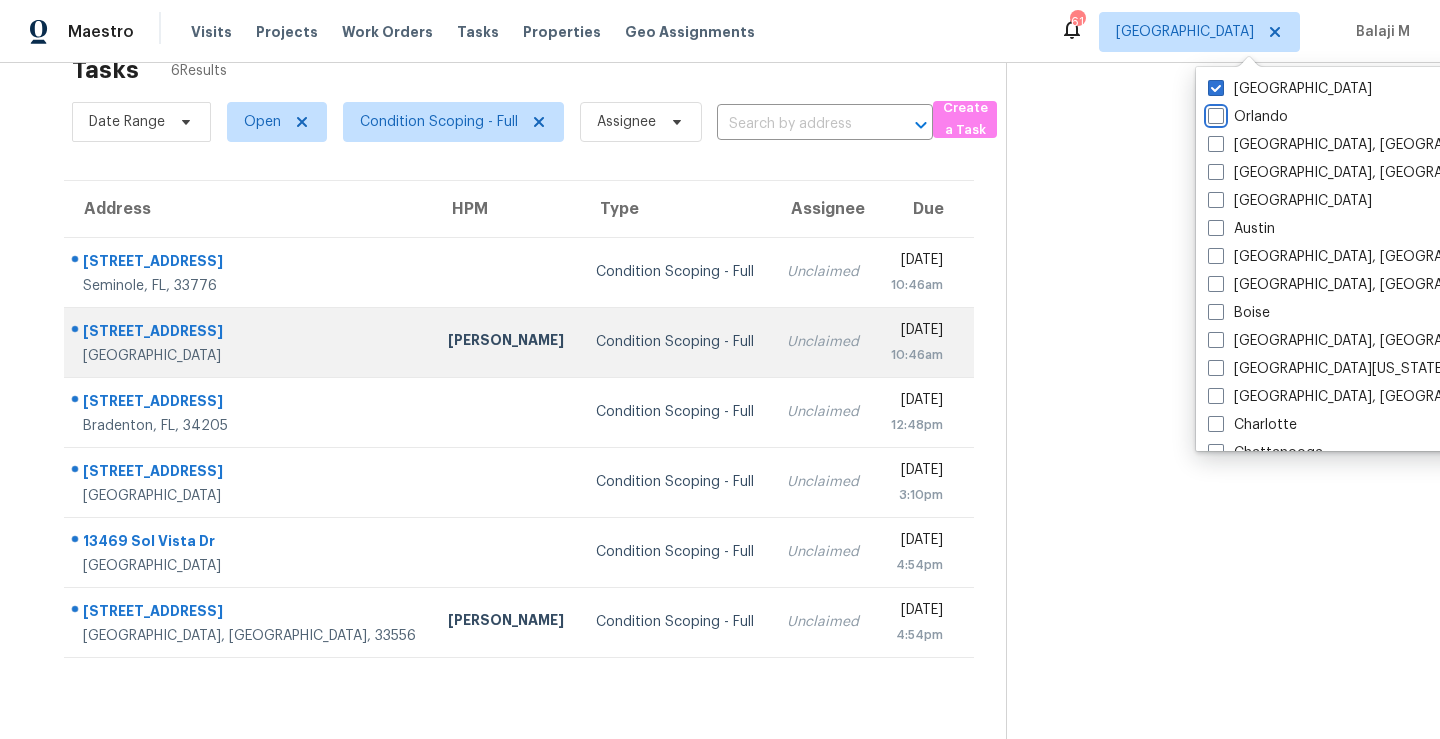 scroll, scrollTop: 63, scrollLeft: 0, axis: vertical 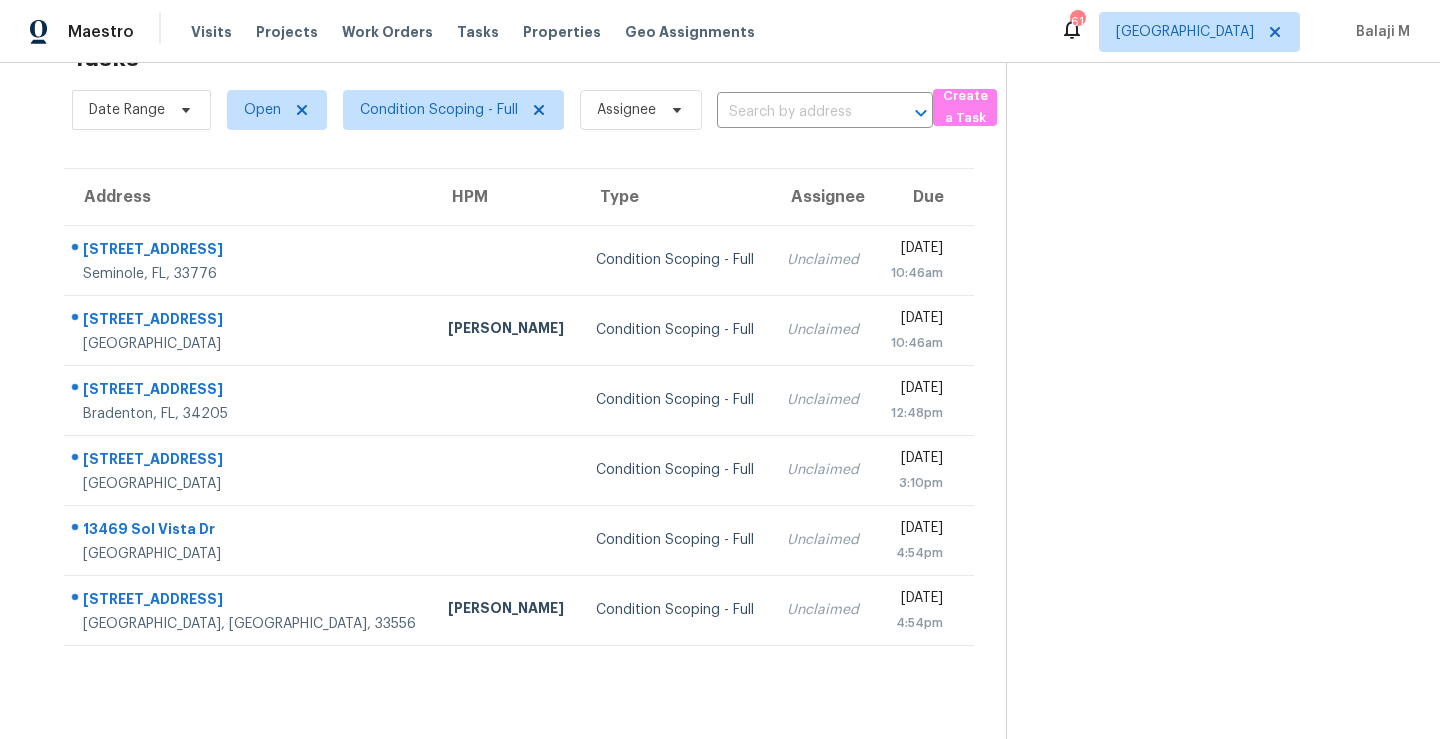 click at bounding box center [1207, 369] 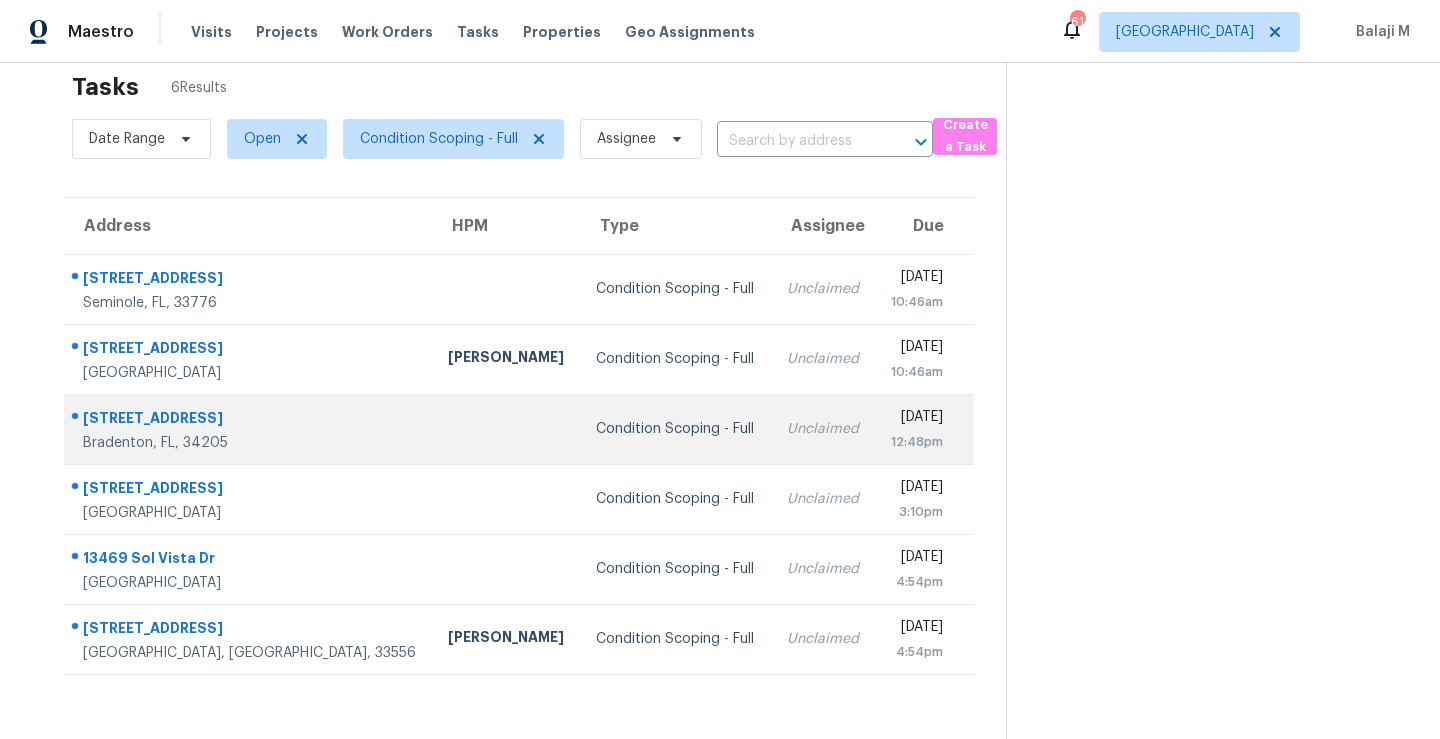 scroll, scrollTop: 39, scrollLeft: 0, axis: vertical 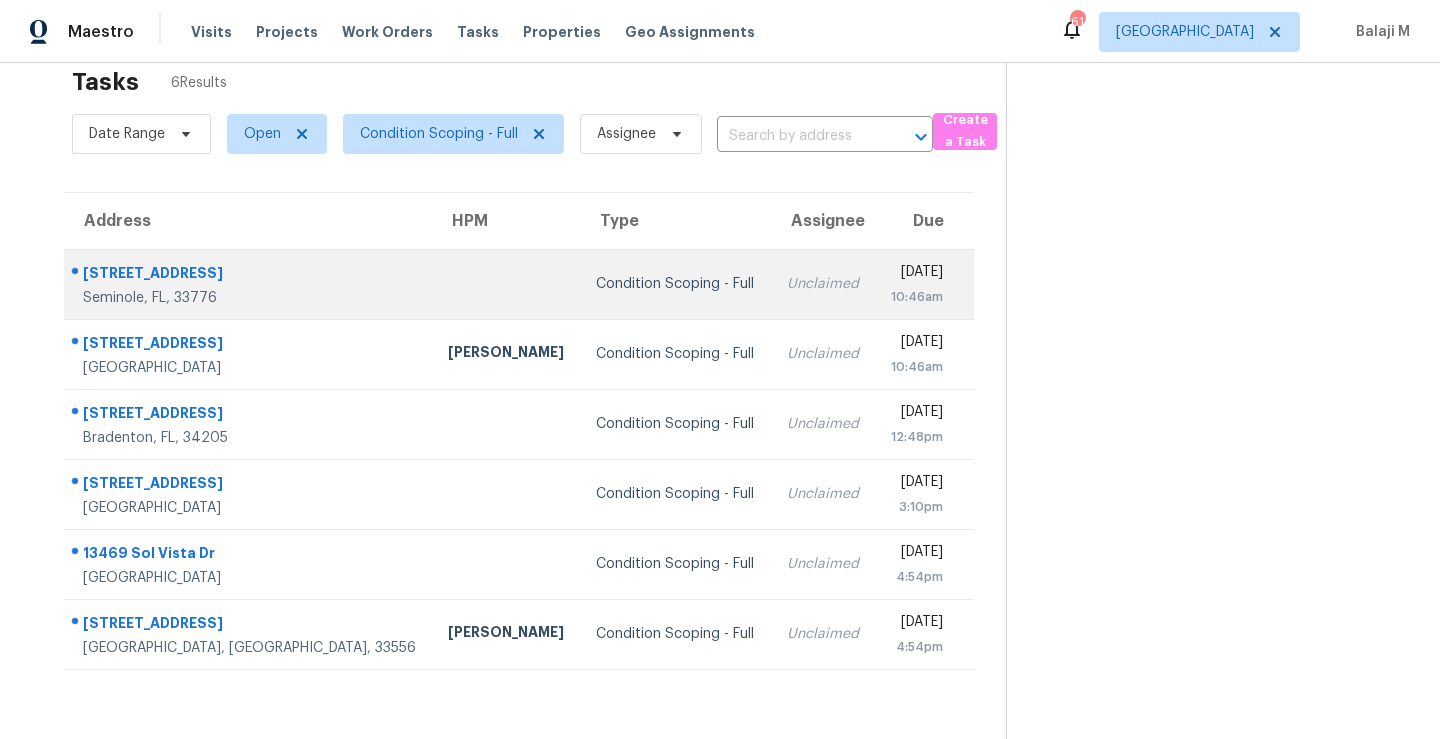 click at bounding box center (506, 284) 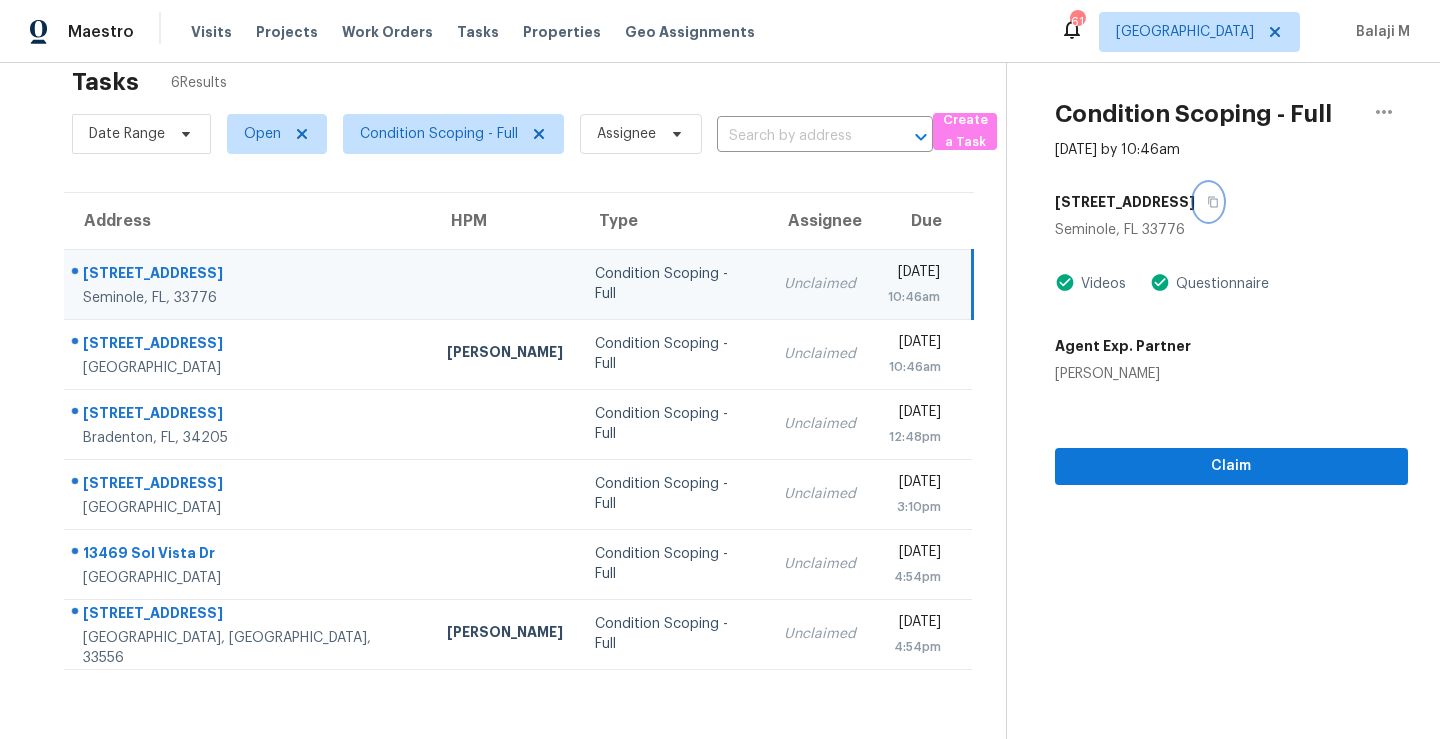click 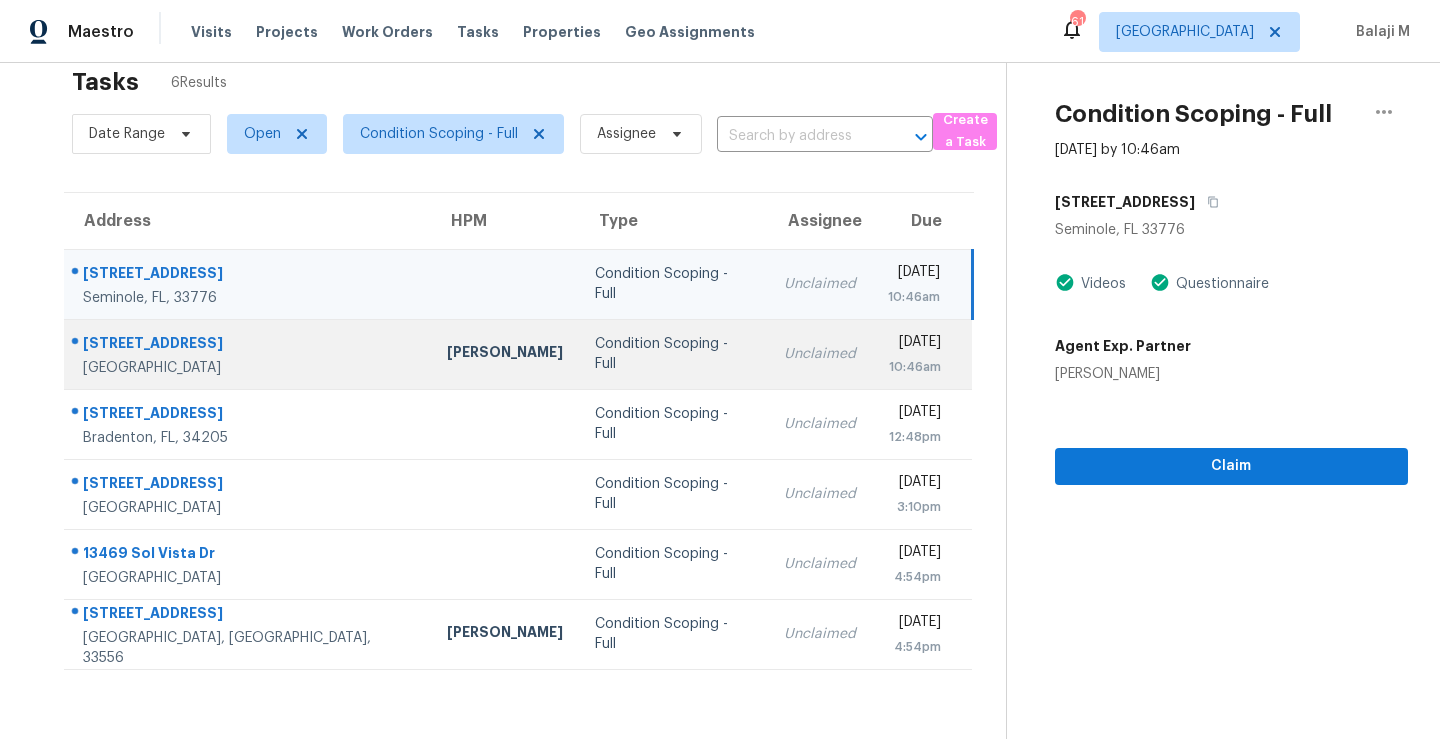 click on "[STREET_ADDRESS]" at bounding box center (247, 354) 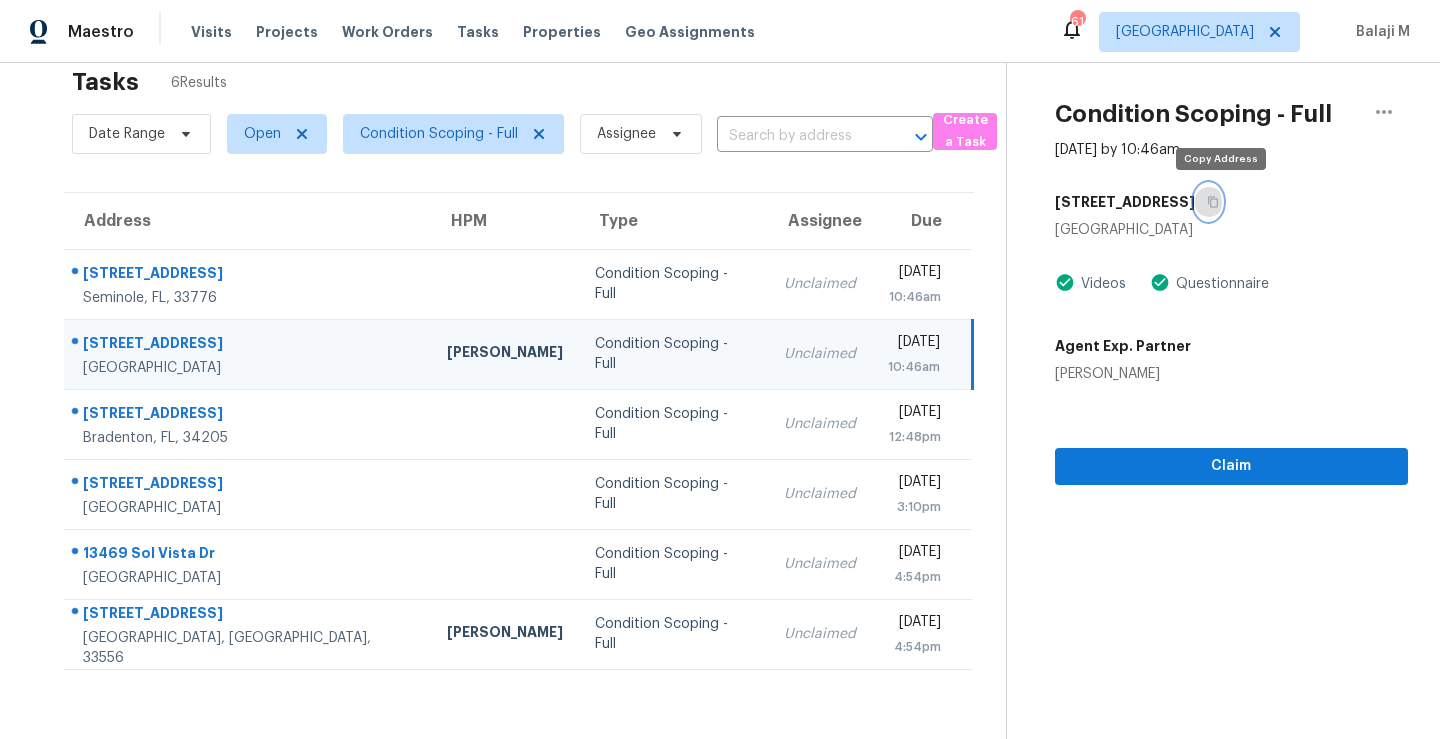 click at bounding box center (1208, 202) 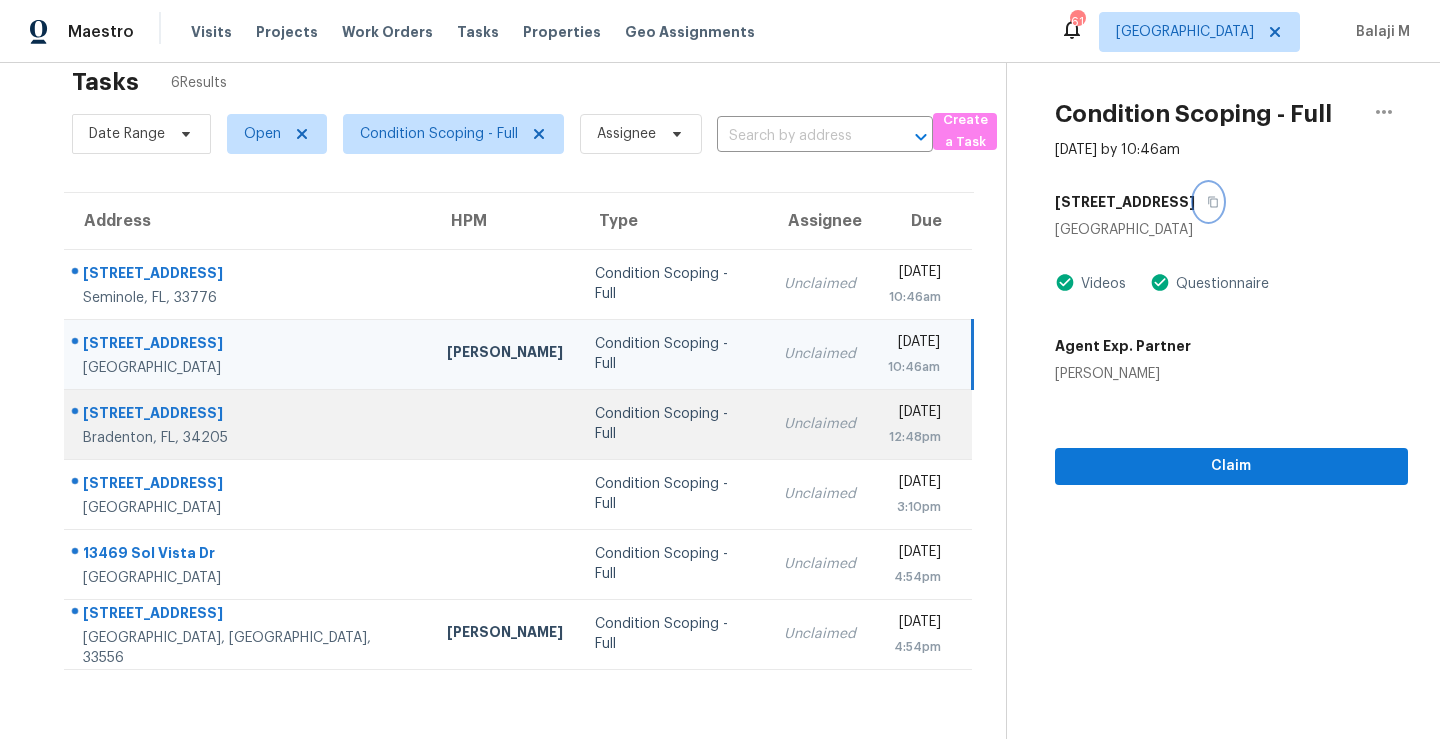 scroll, scrollTop: 78, scrollLeft: 0, axis: vertical 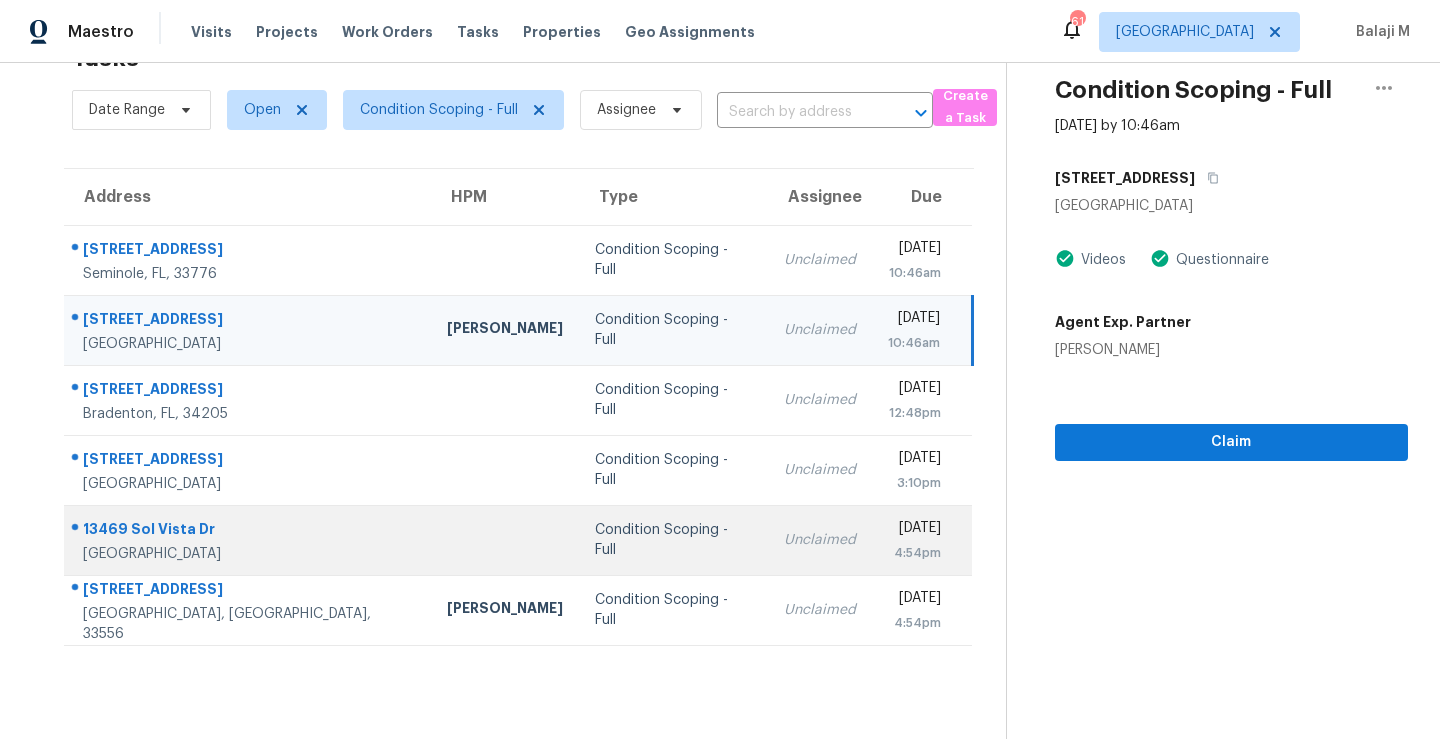 click on "[GEOGRAPHIC_DATA]" at bounding box center (249, 554) 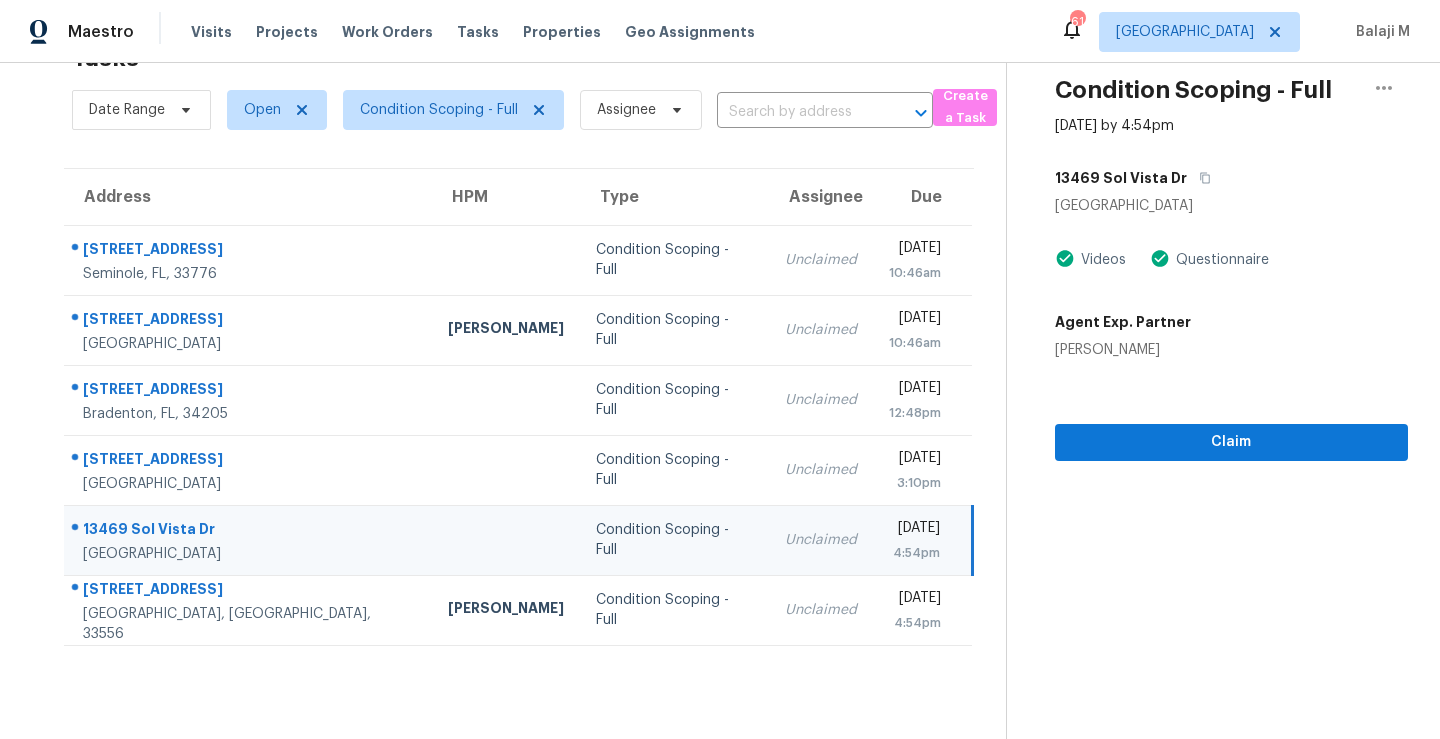 click on "Condition Scoping - Full" at bounding box center [675, 540] 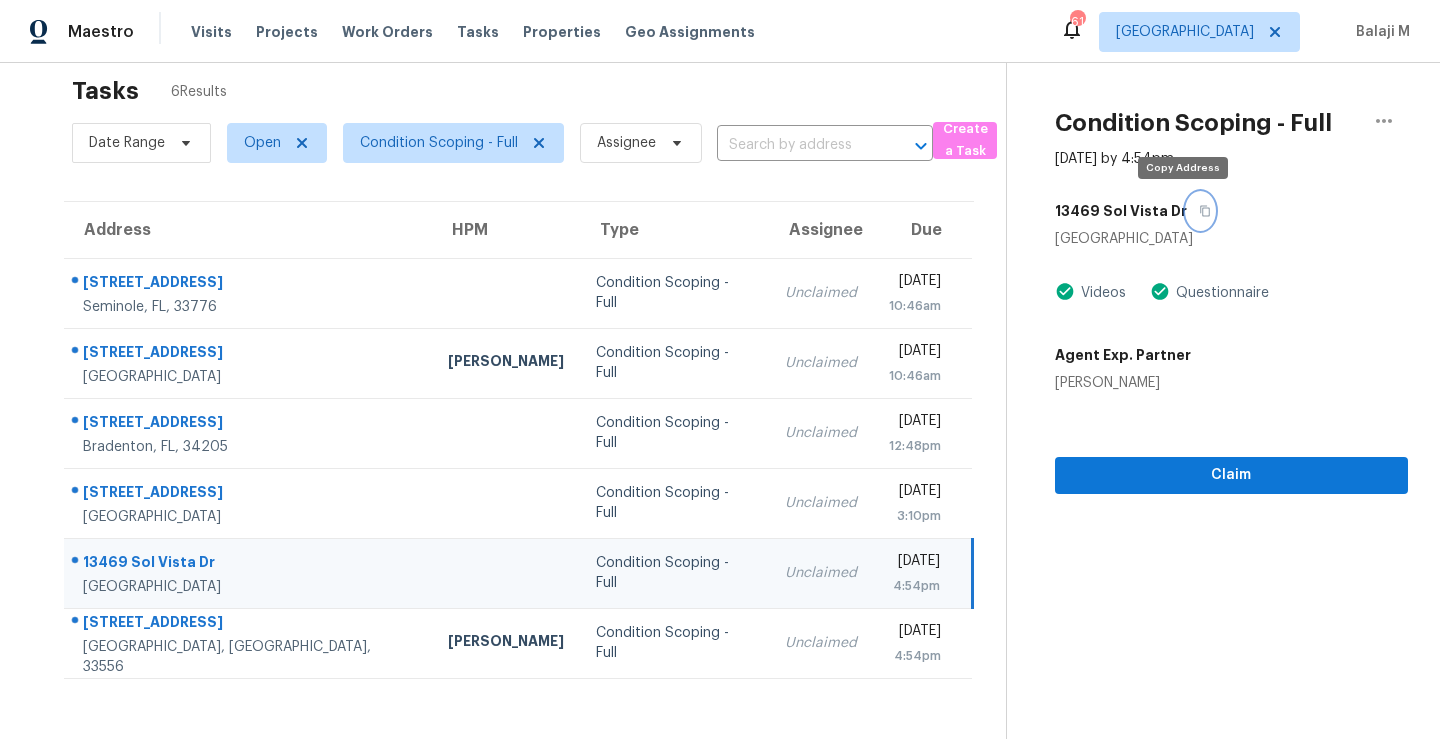 click 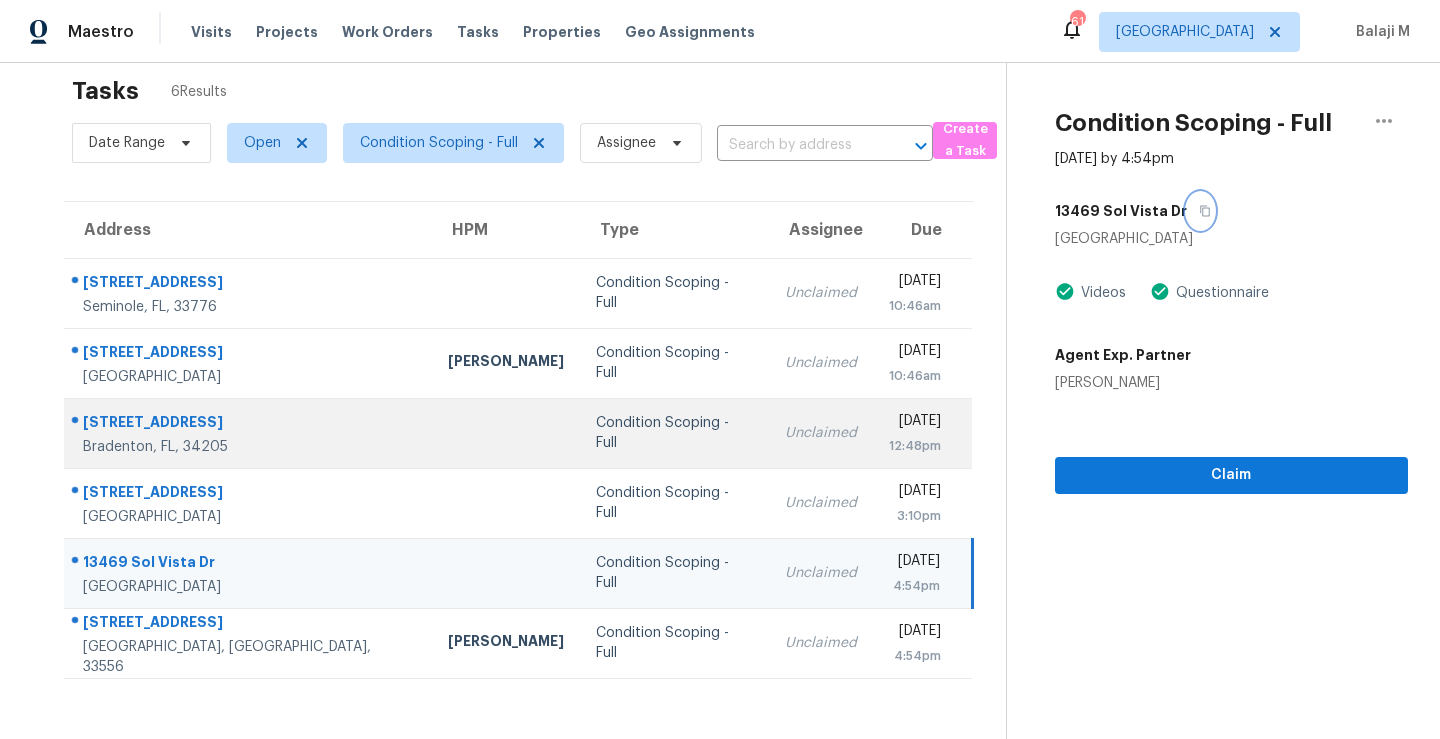scroll, scrollTop: 78, scrollLeft: 0, axis: vertical 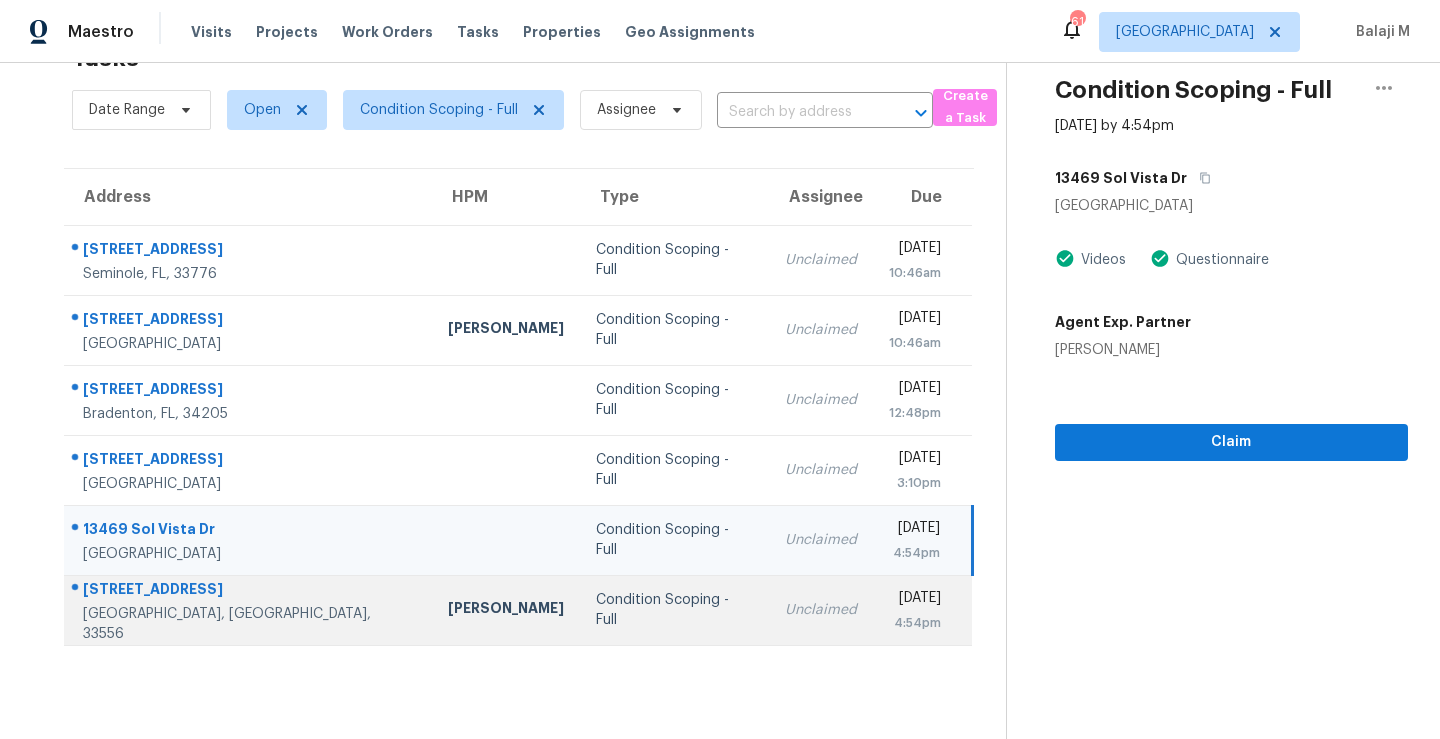 click on "[PERSON_NAME]" at bounding box center [506, 610] 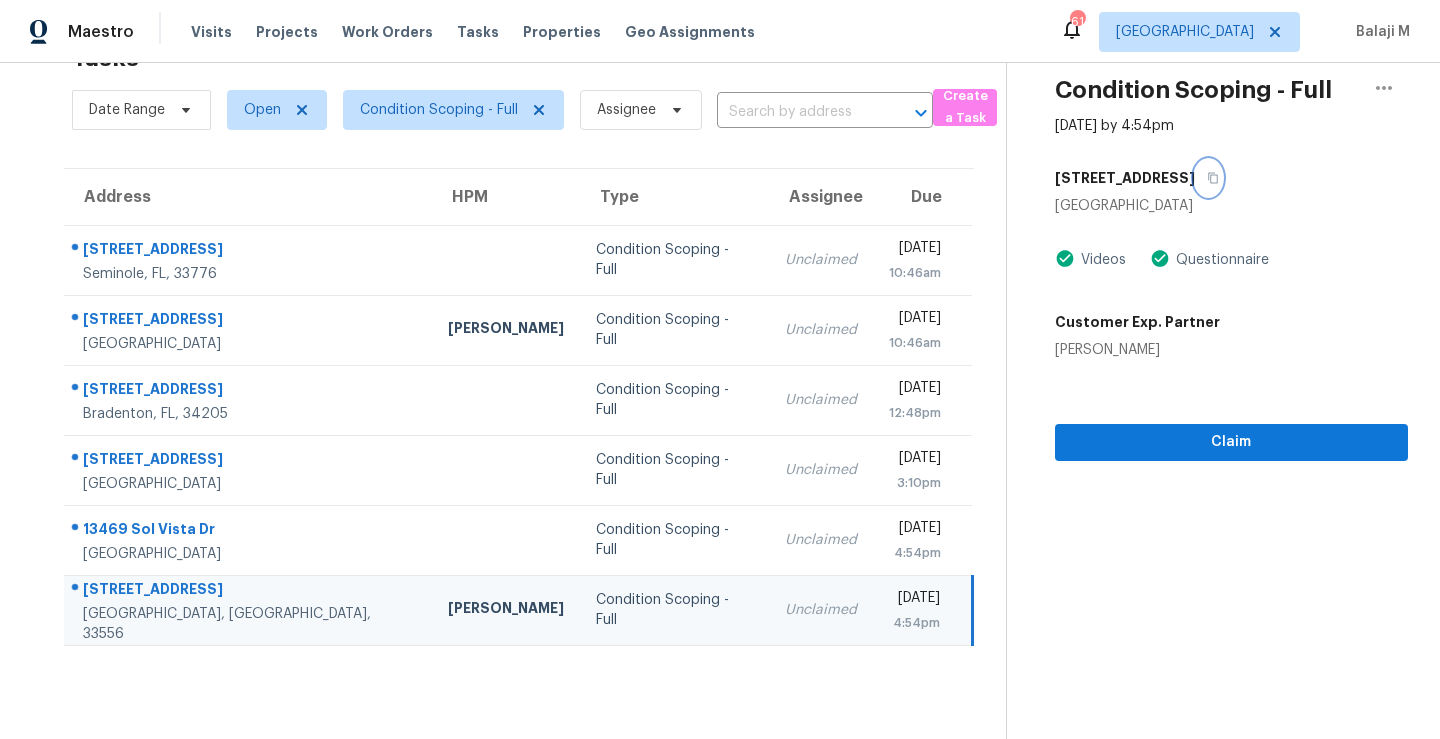click at bounding box center [1208, 178] 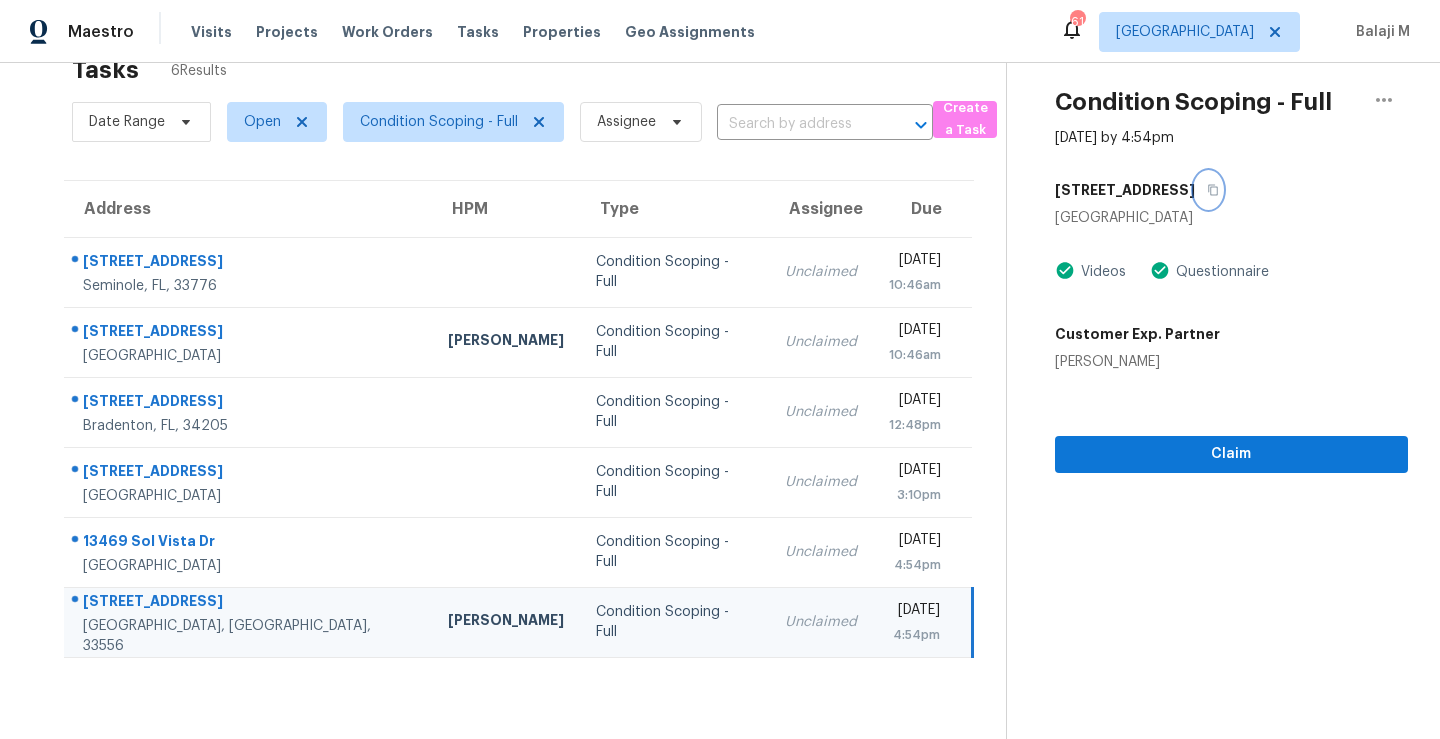 scroll, scrollTop: 78, scrollLeft: 0, axis: vertical 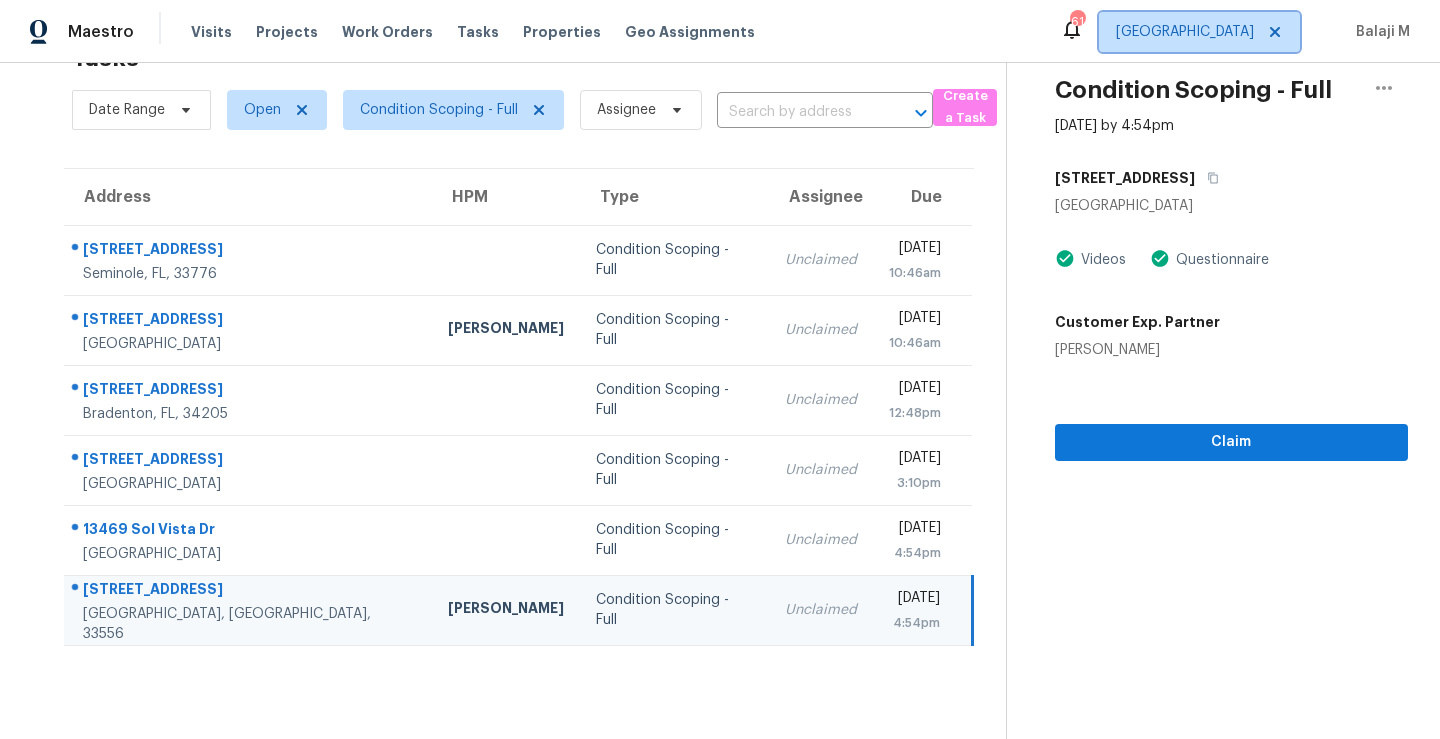 click on "[GEOGRAPHIC_DATA]" at bounding box center [1185, 32] 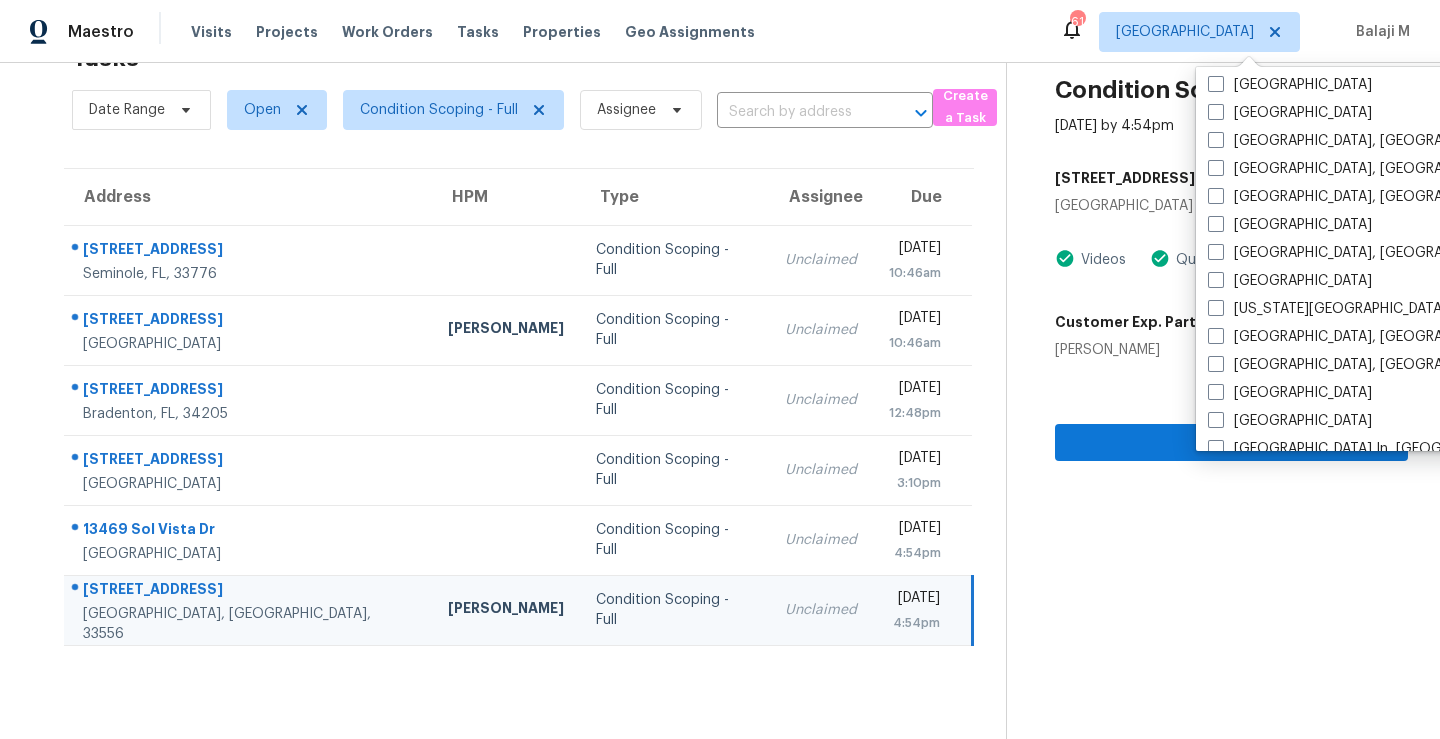 scroll, scrollTop: 565, scrollLeft: 0, axis: vertical 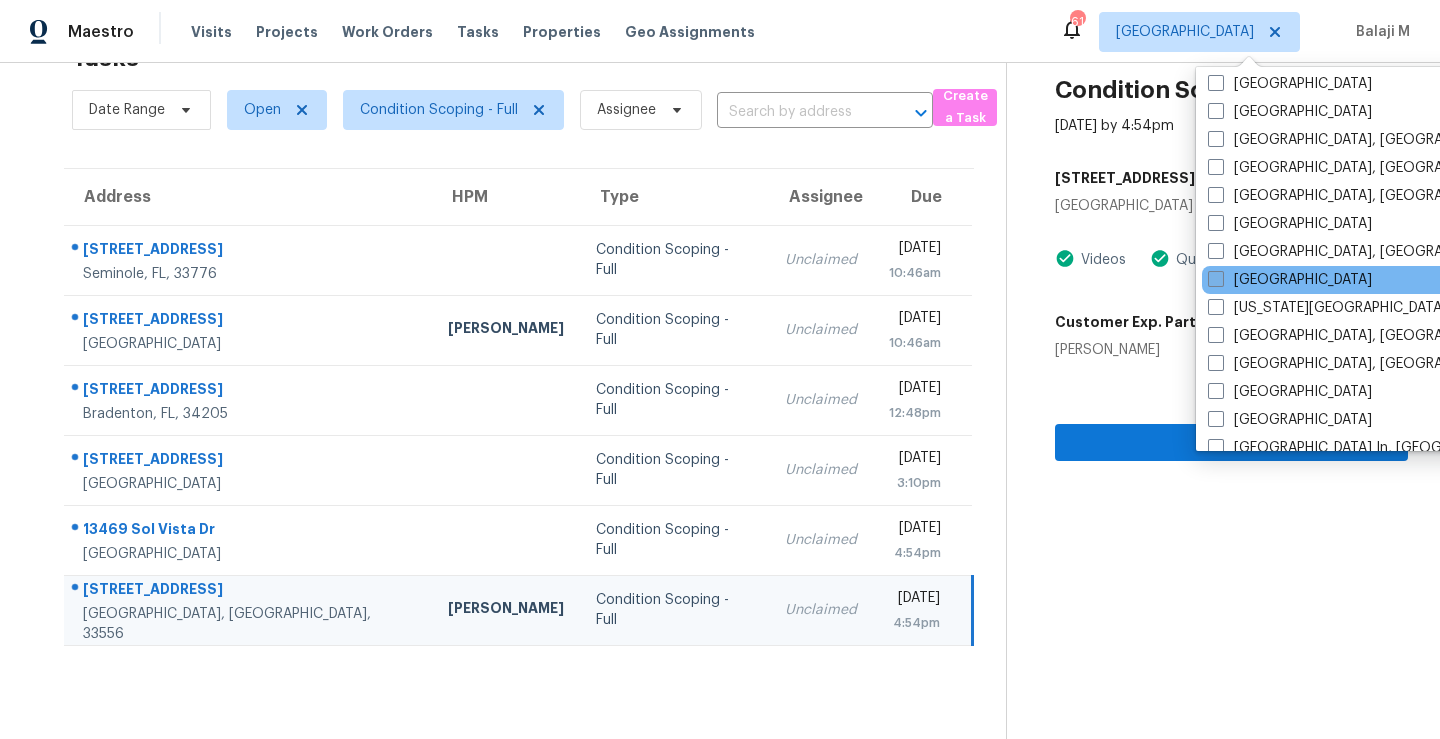 click on "[GEOGRAPHIC_DATA]" at bounding box center (1290, 280) 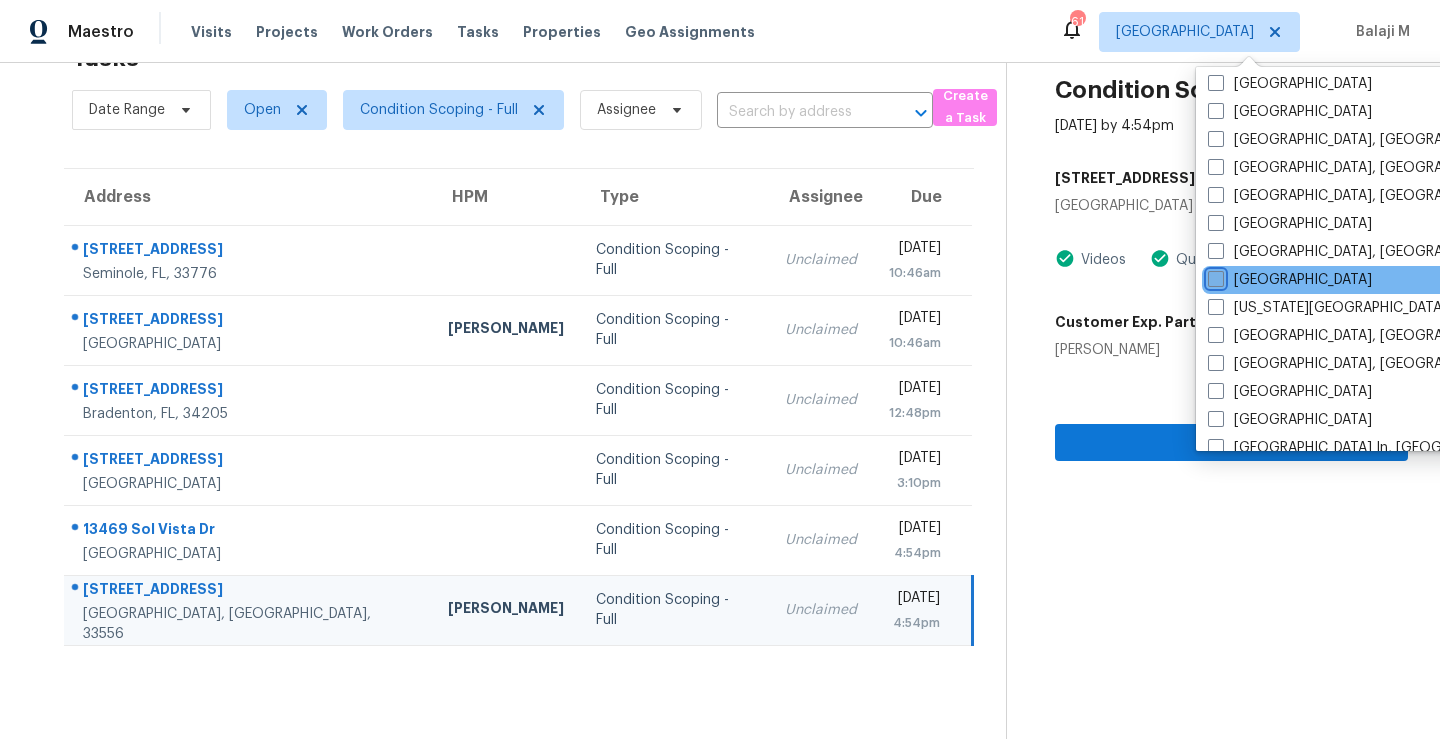 click on "[GEOGRAPHIC_DATA]" at bounding box center (1214, 276) 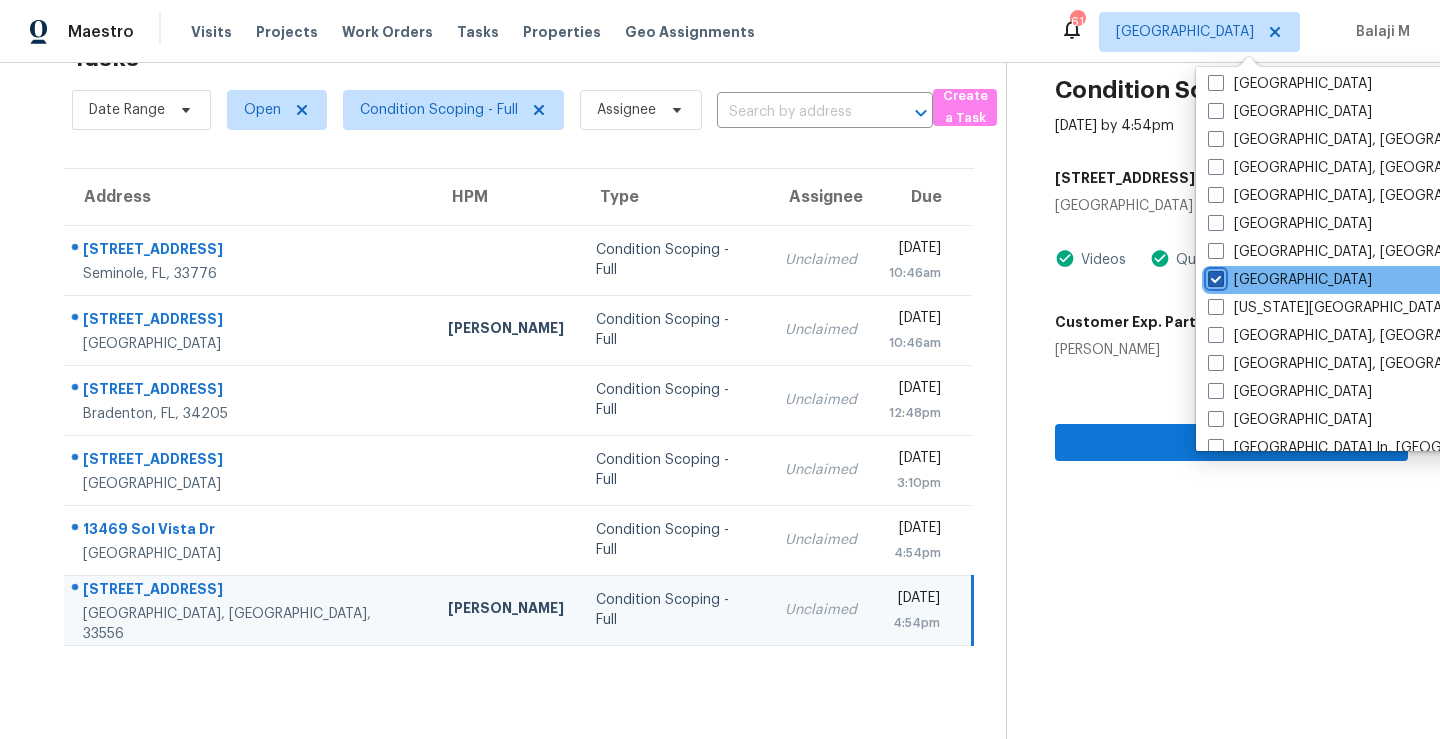 checkbox on "true" 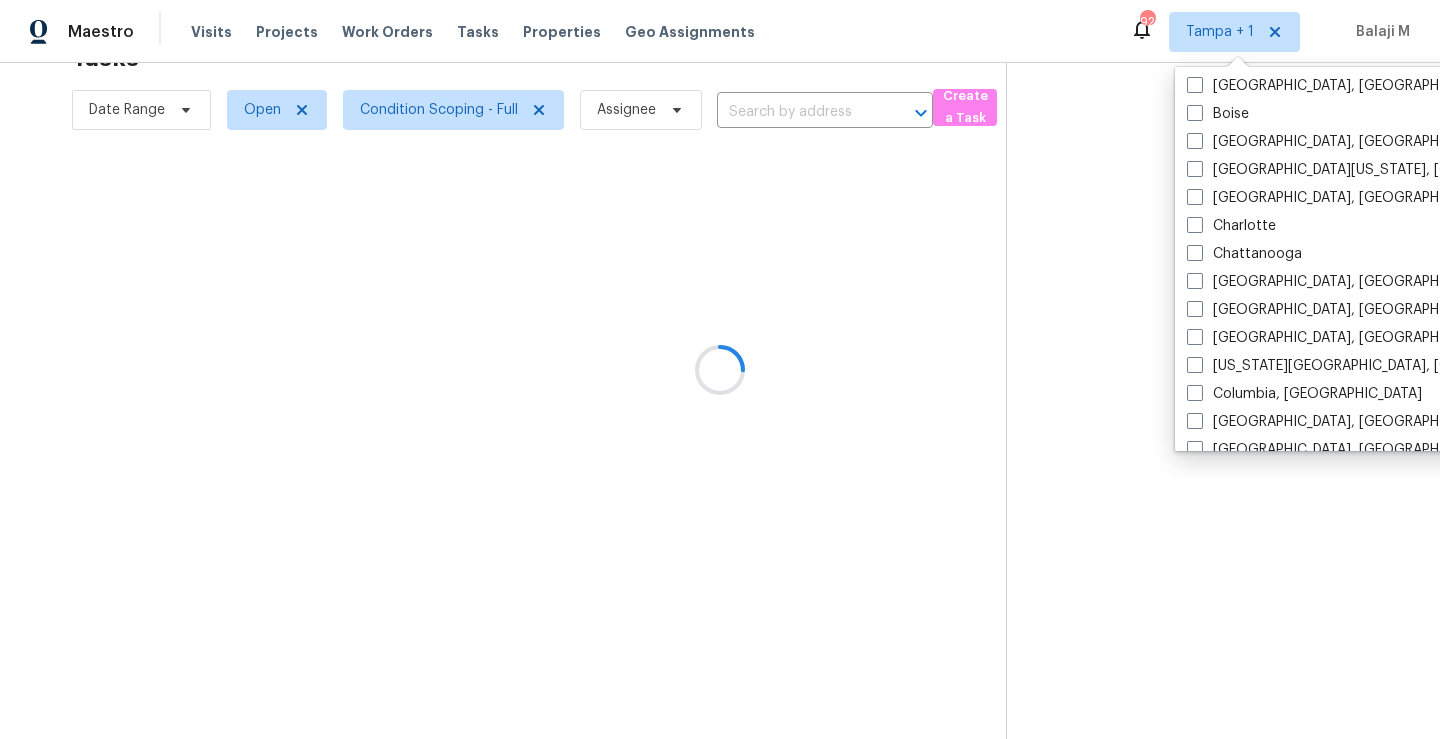 scroll, scrollTop: 0, scrollLeft: 0, axis: both 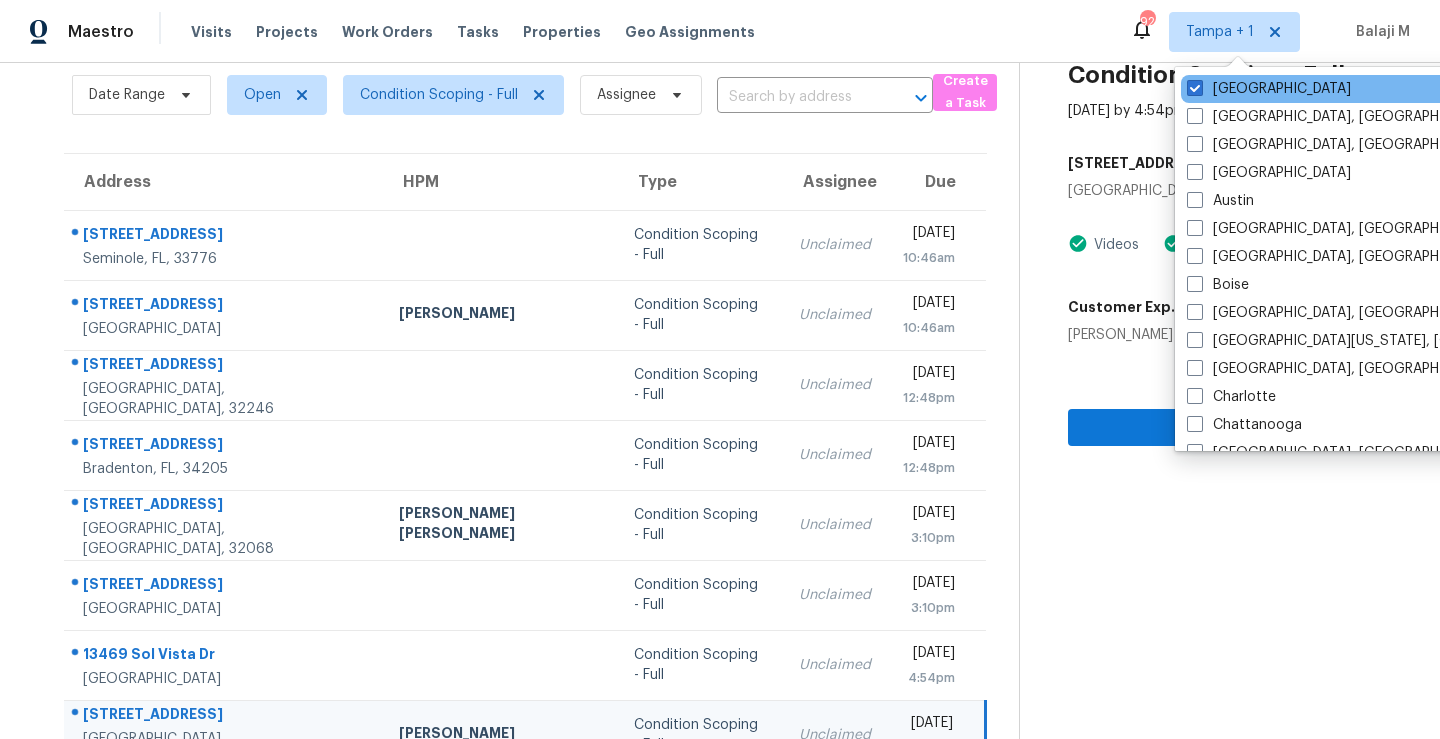 click on "[GEOGRAPHIC_DATA]" at bounding box center [1382, 89] 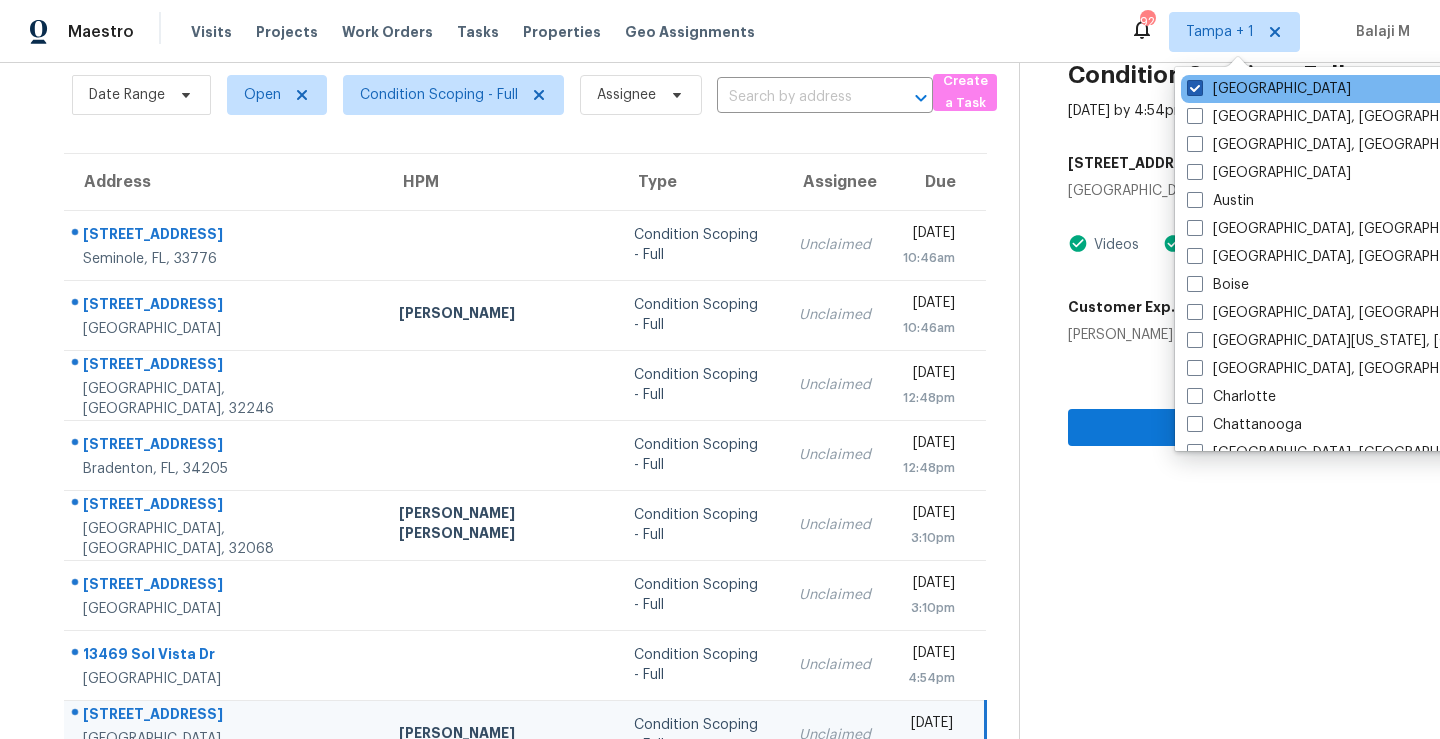 click on "[GEOGRAPHIC_DATA]" at bounding box center (1269, 89) 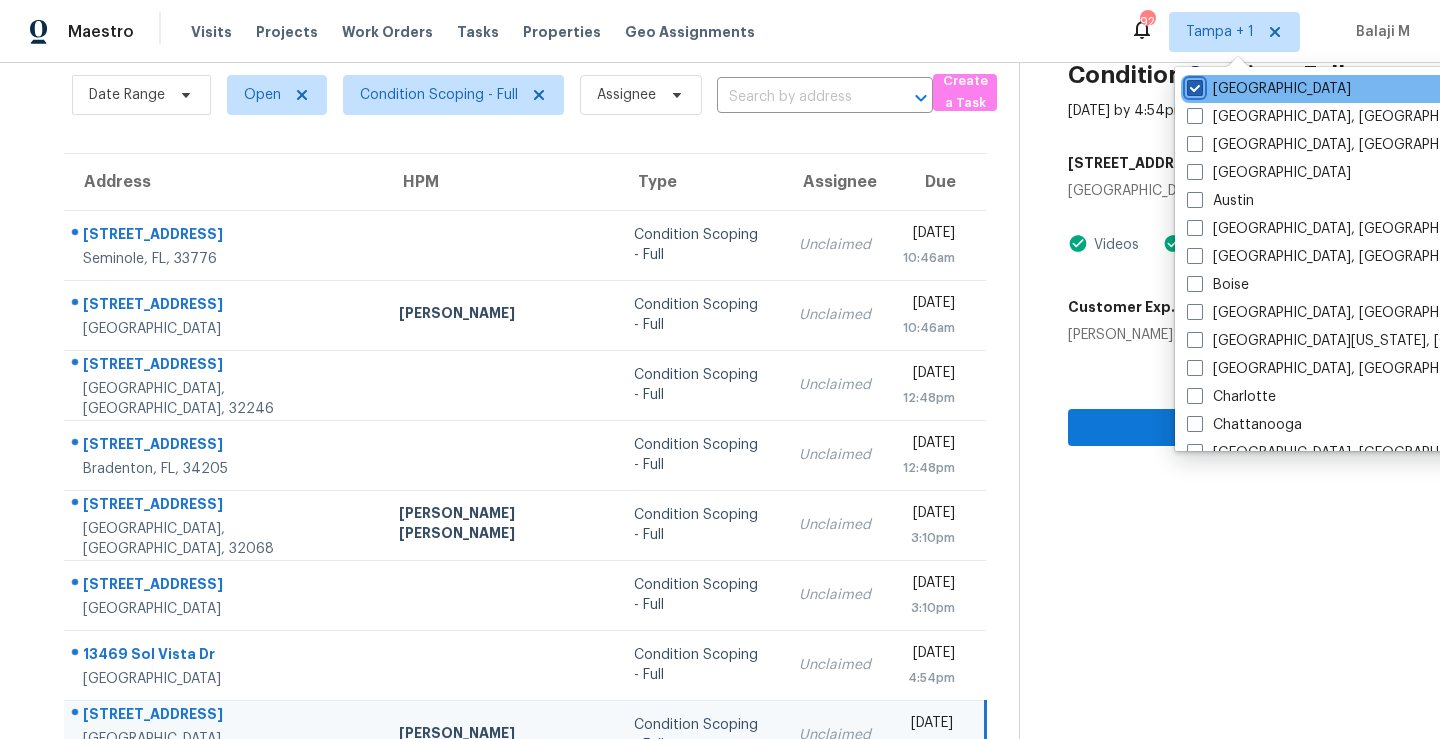 click on "[GEOGRAPHIC_DATA]" at bounding box center [1193, 85] 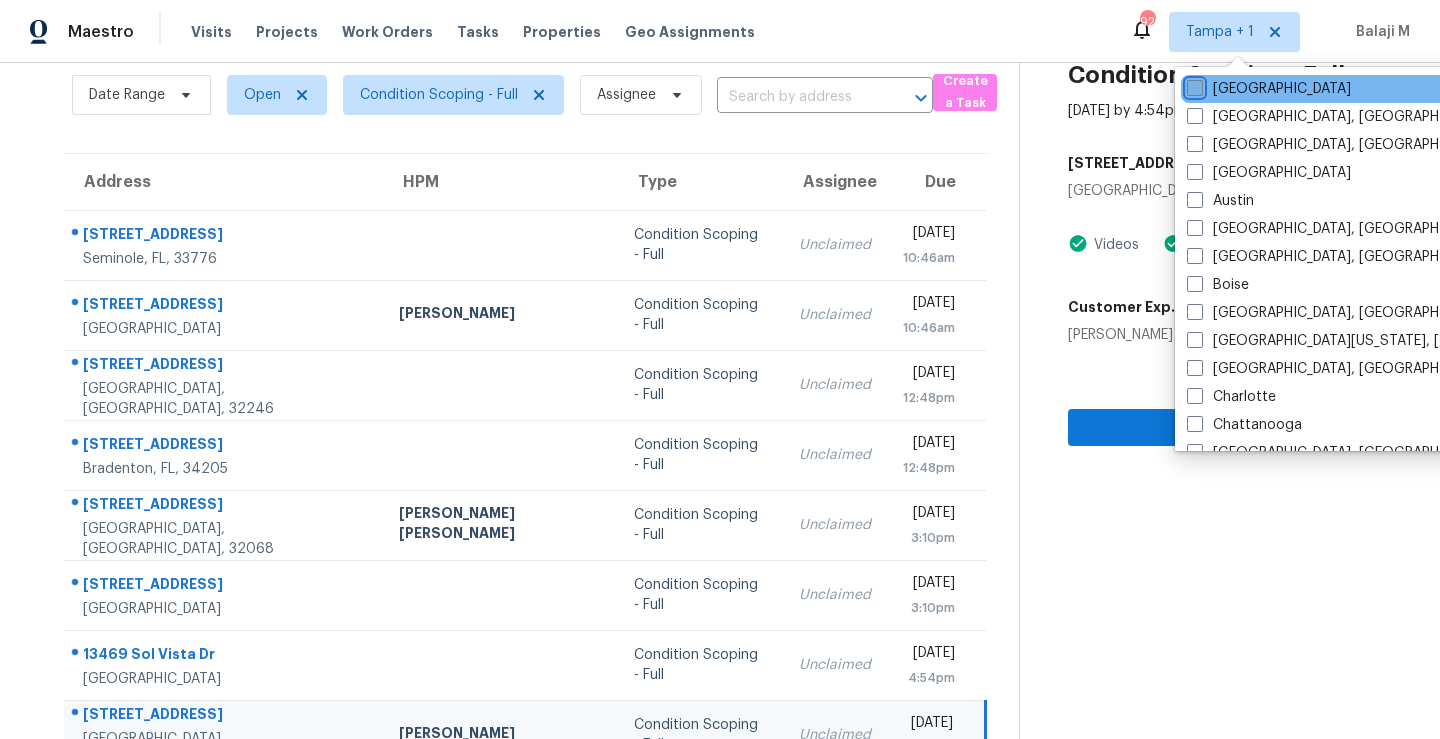 checkbox on "false" 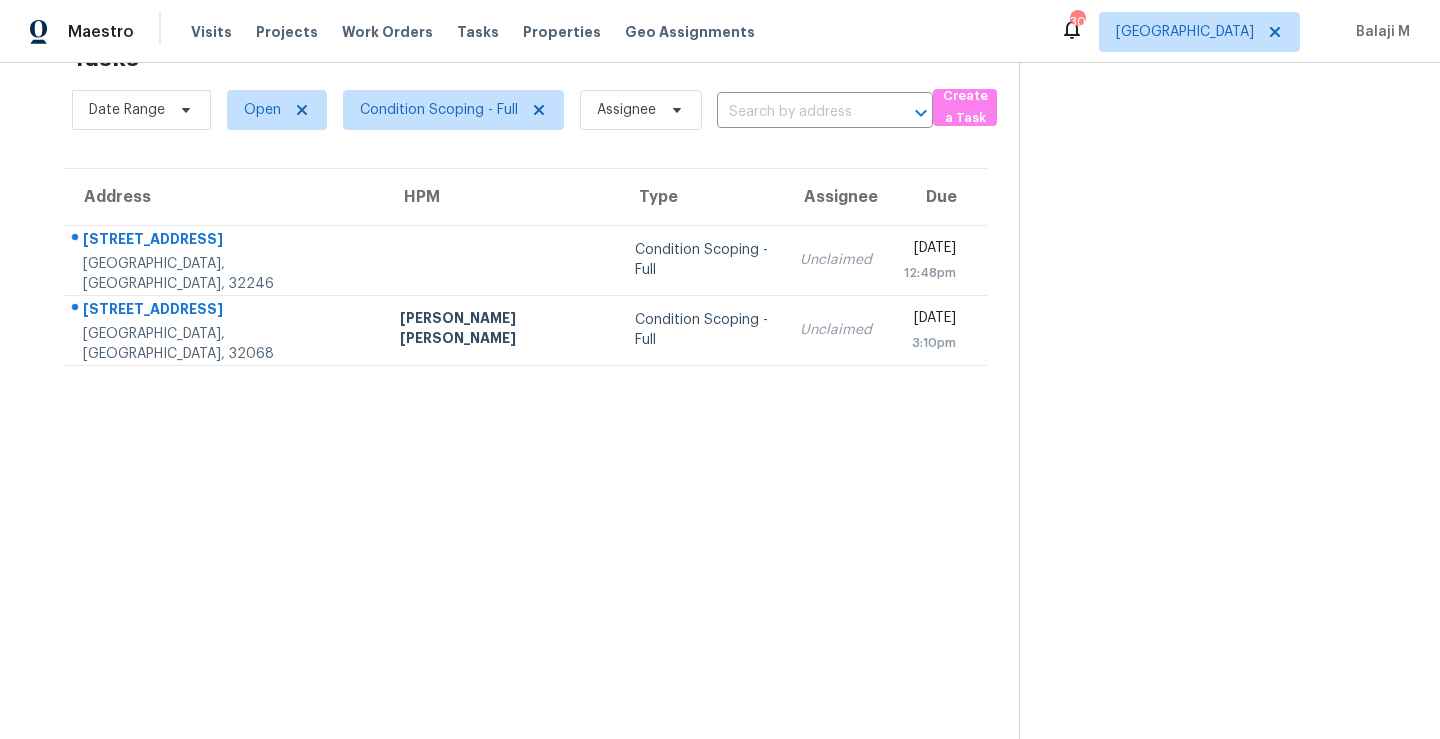 click at bounding box center (1213, 369) 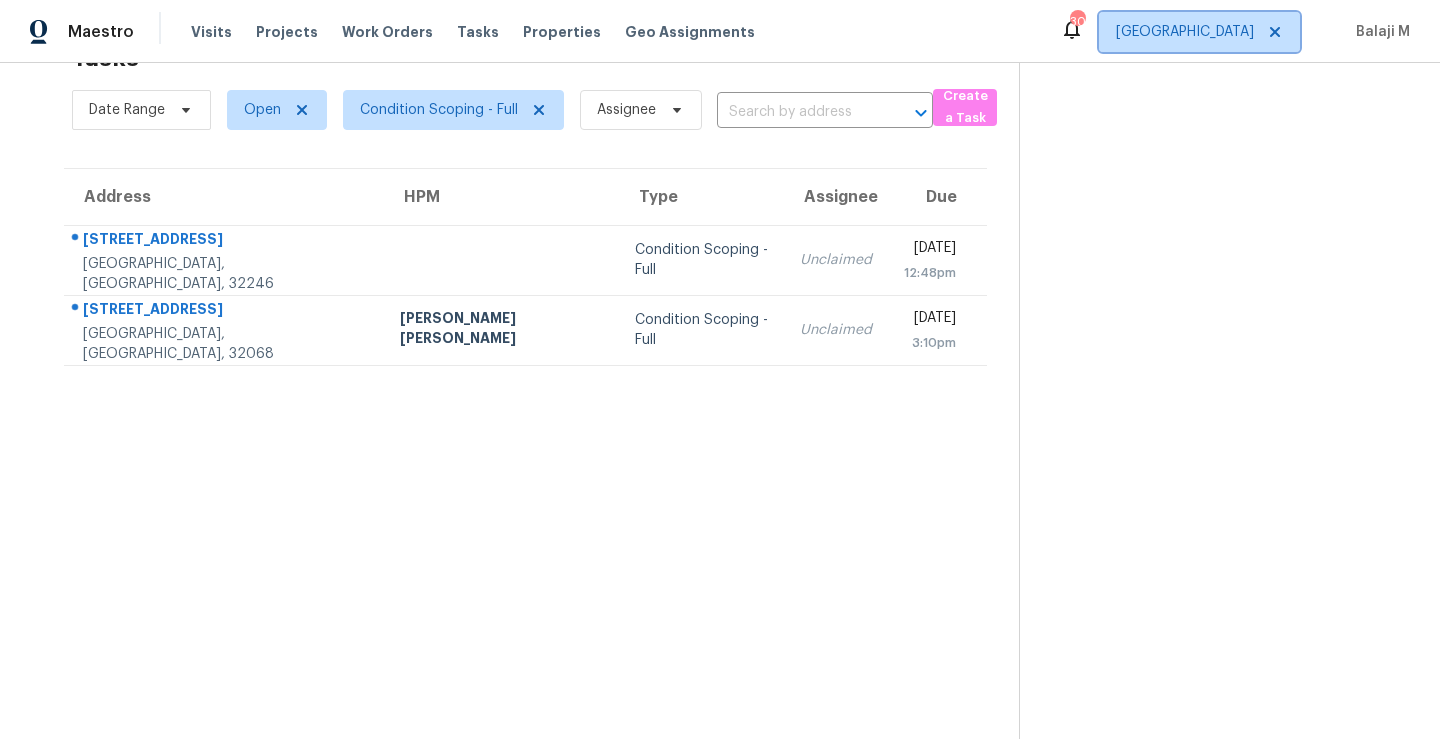click on "[GEOGRAPHIC_DATA]" at bounding box center [1199, 32] 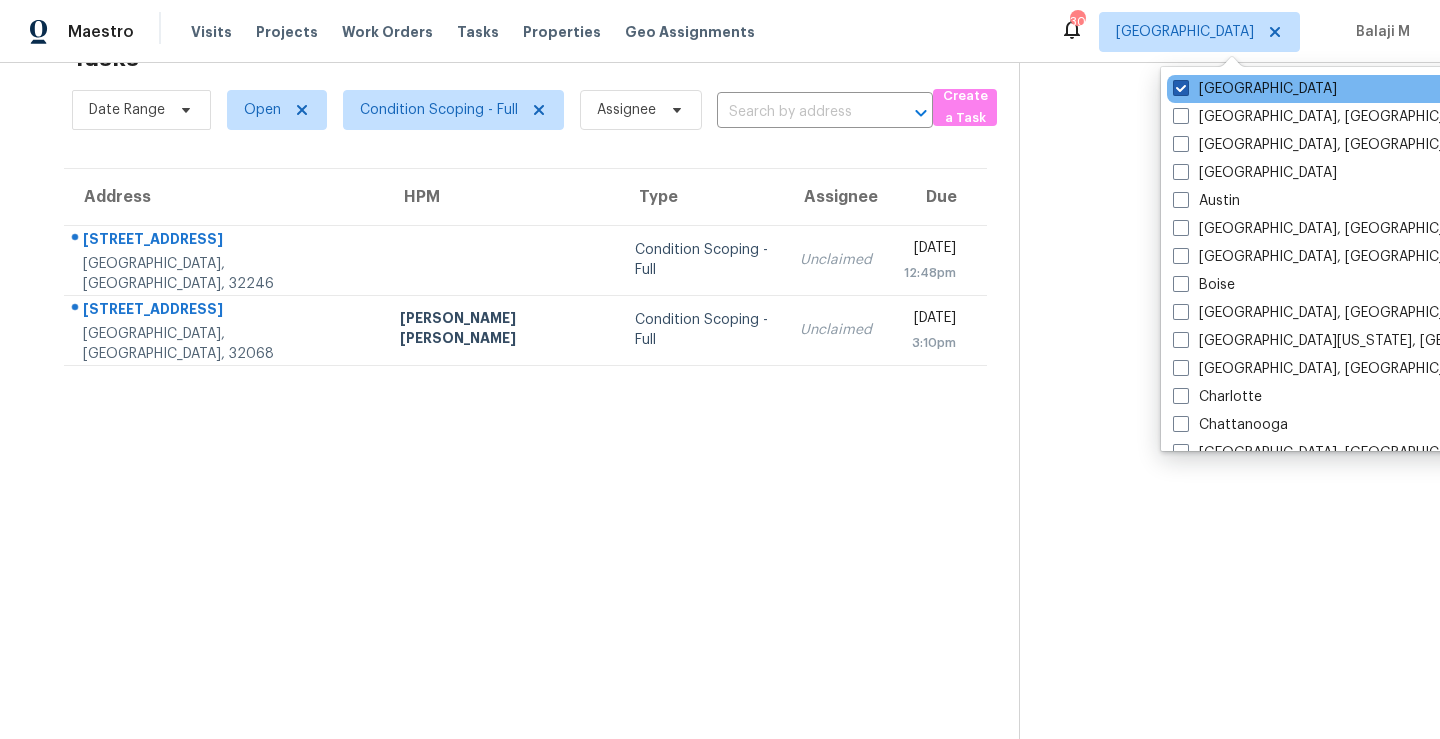 click on "[GEOGRAPHIC_DATA]" at bounding box center [1255, 89] 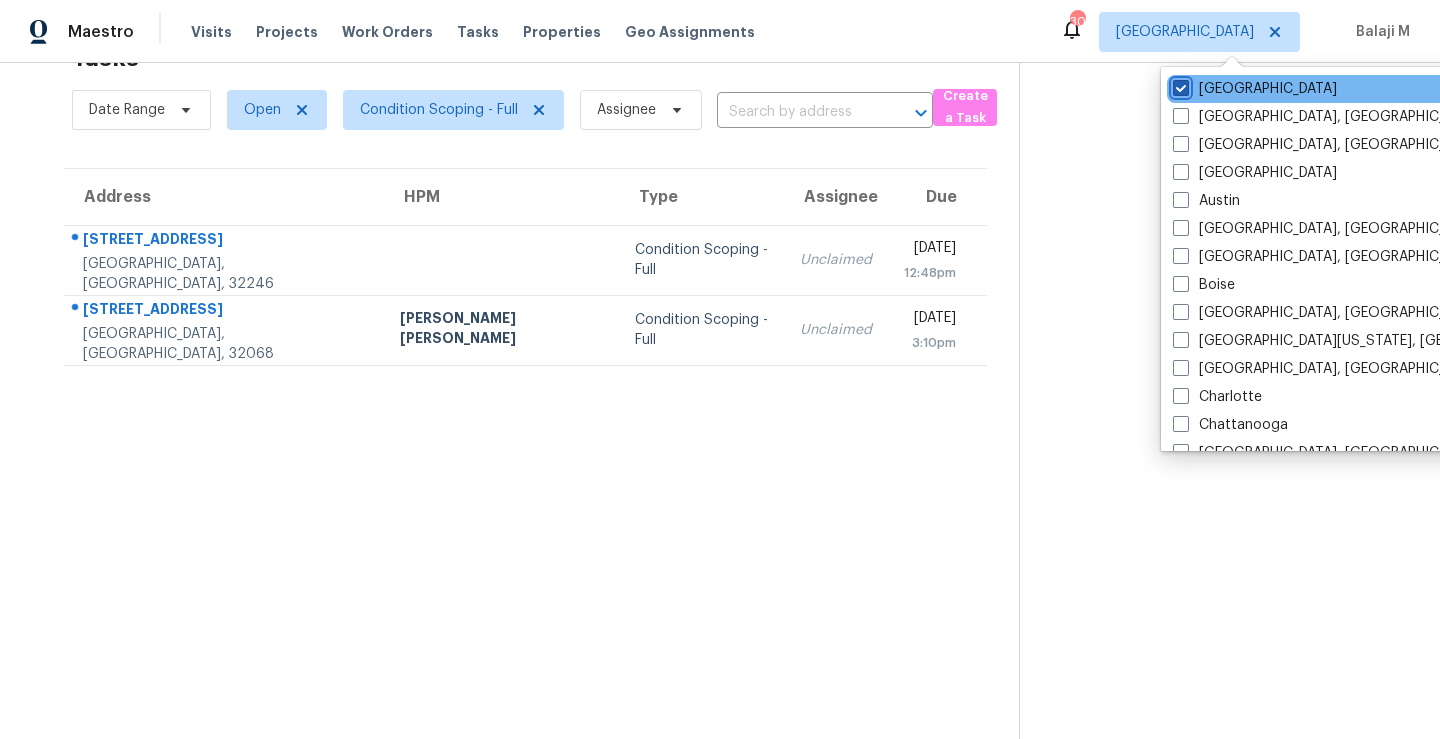 click on "[GEOGRAPHIC_DATA]" at bounding box center [1179, 85] 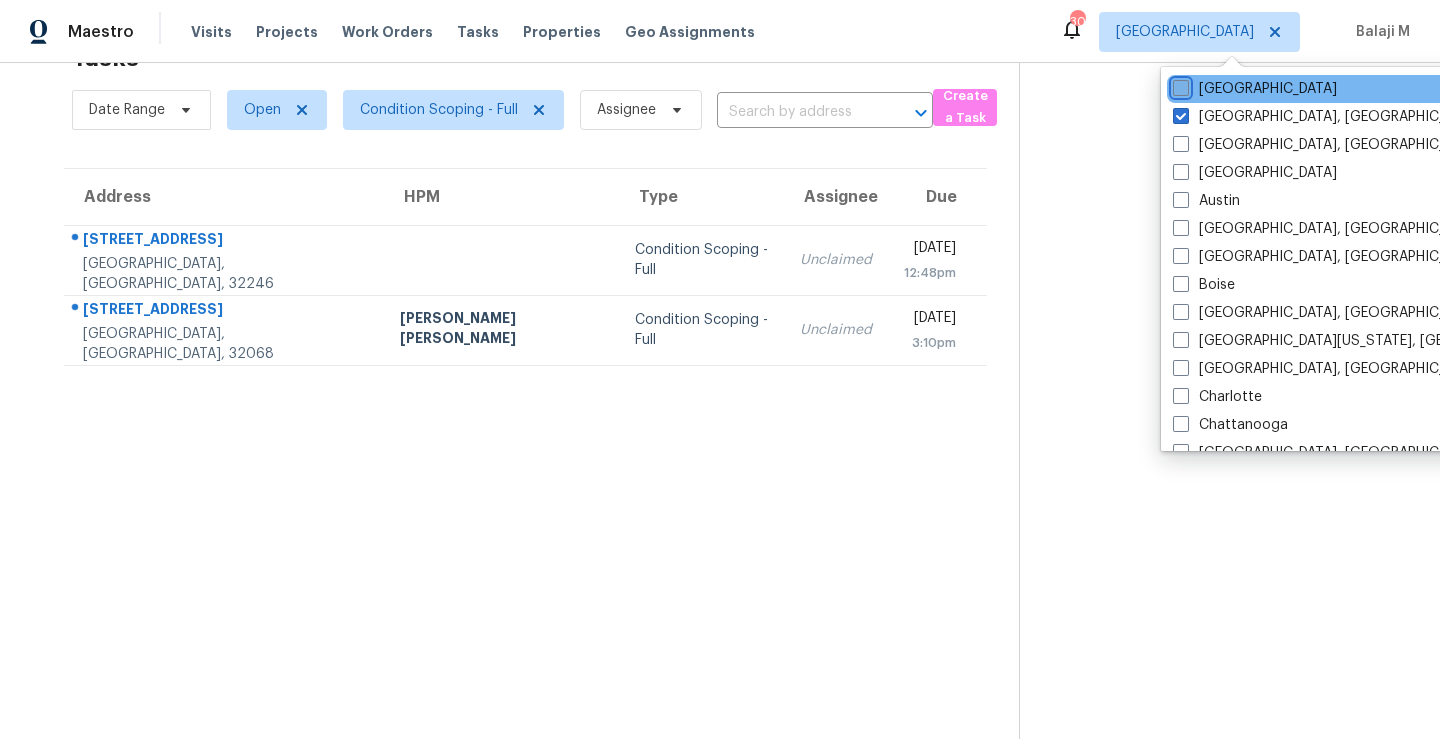 checkbox on "false" 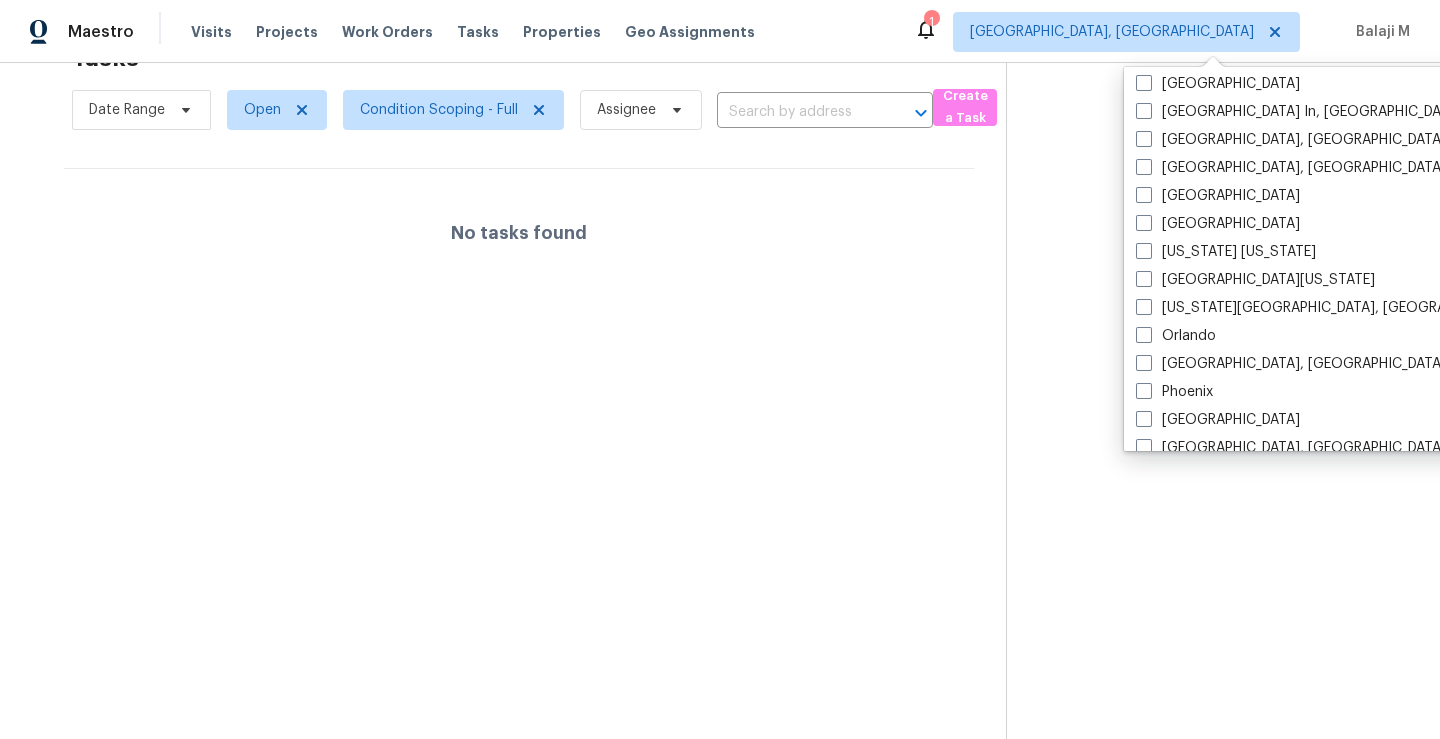 scroll, scrollTop: 858, scrollLeft: 0, axis: vertical 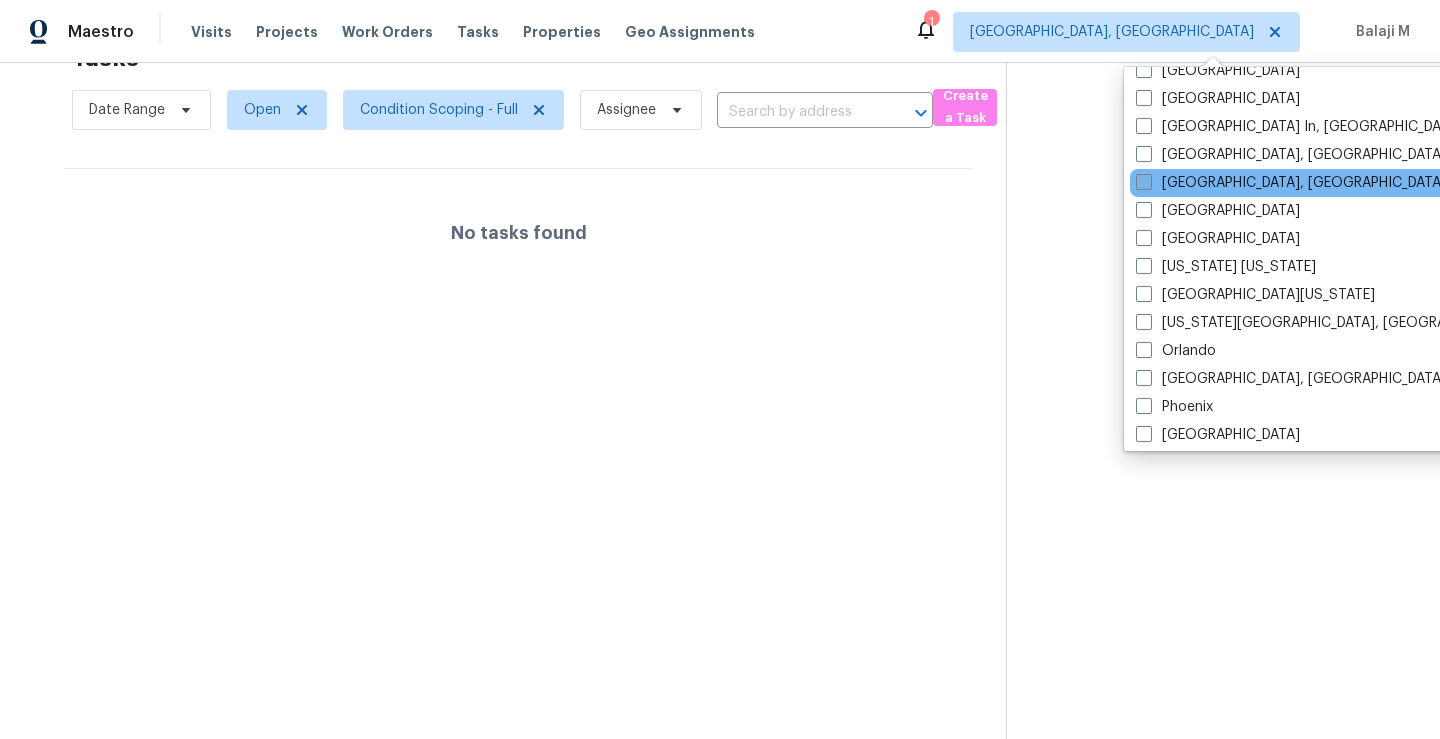 click on "[GEOGRAPHIC_DATA], [GEOGRAPHIC_DATA]" at bounding box center (1291, 183) 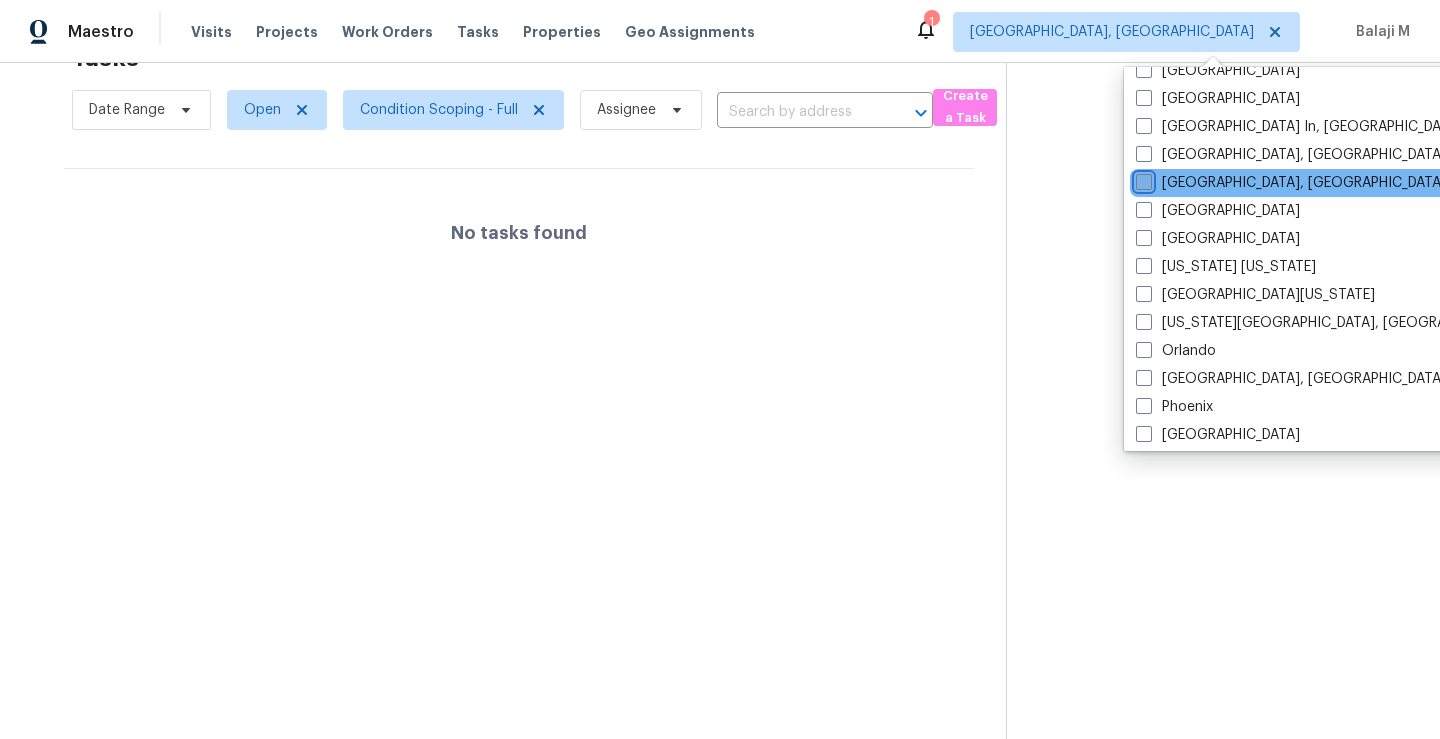 click on "[GEOGRAPHIC_DATA], [GEOGRAPHIC_DATA]" at bounding box center (1142, 179) 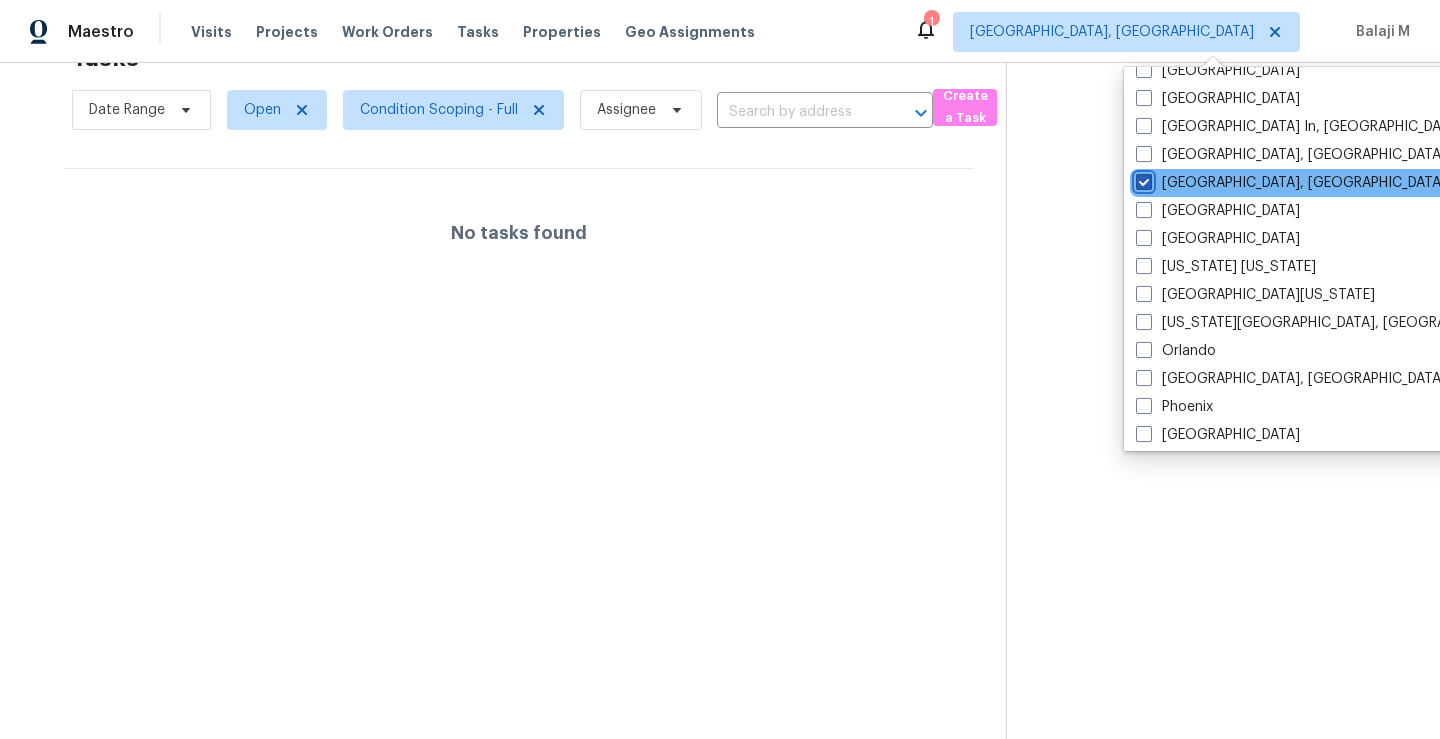 checkbox on "true" 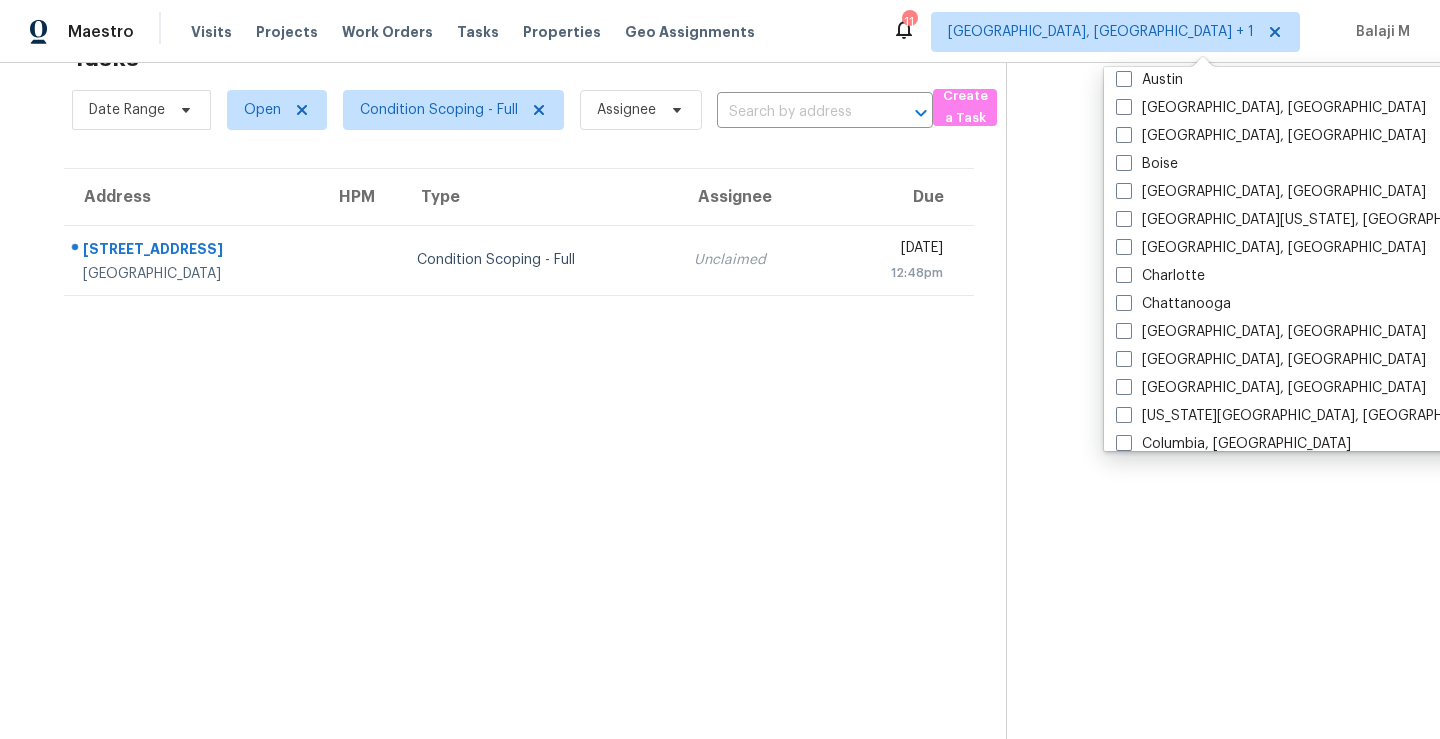 scroll, scrollTop: 0, scrollLeft: 0, axis: both 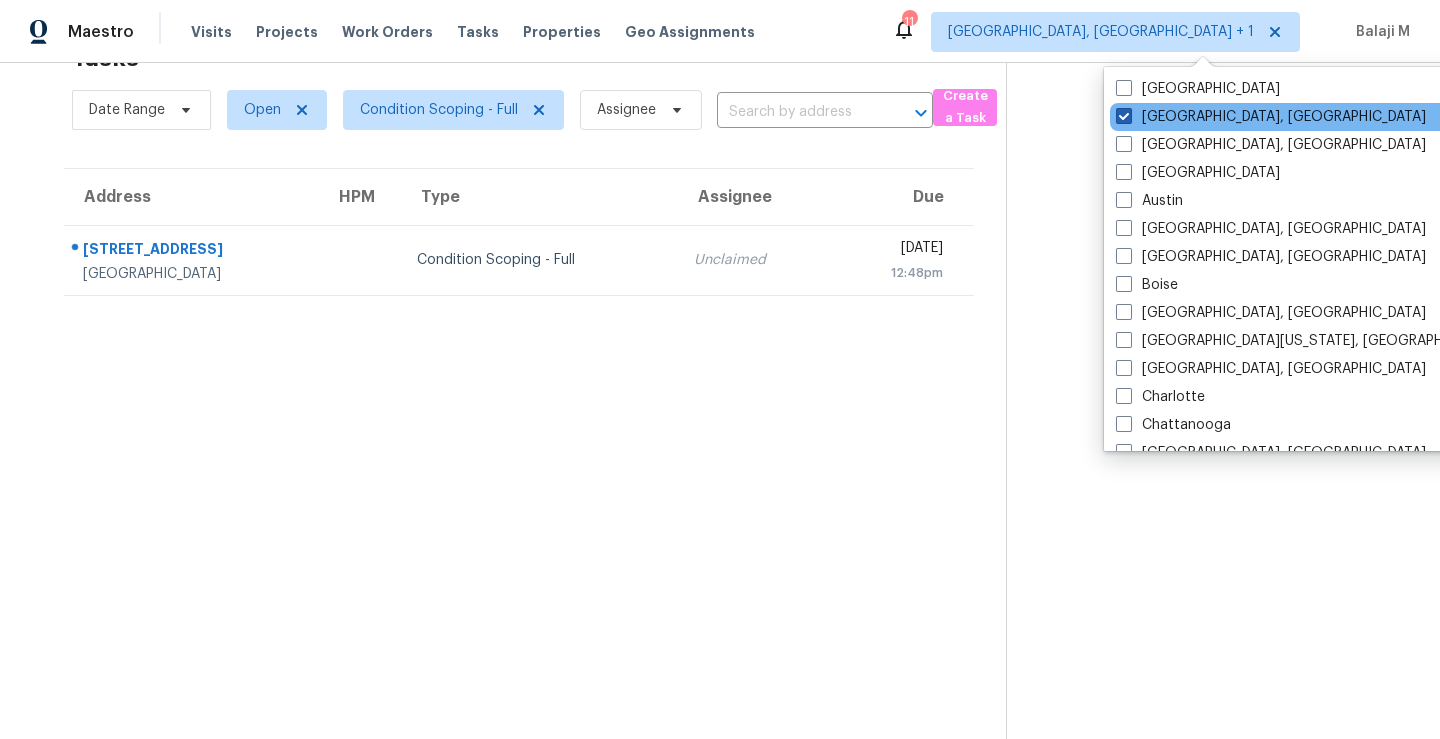 click on "[GEOGRAPHIC_DATA], [GEOGRAPHIC_DATA]" at bounding box center [1271, 117] 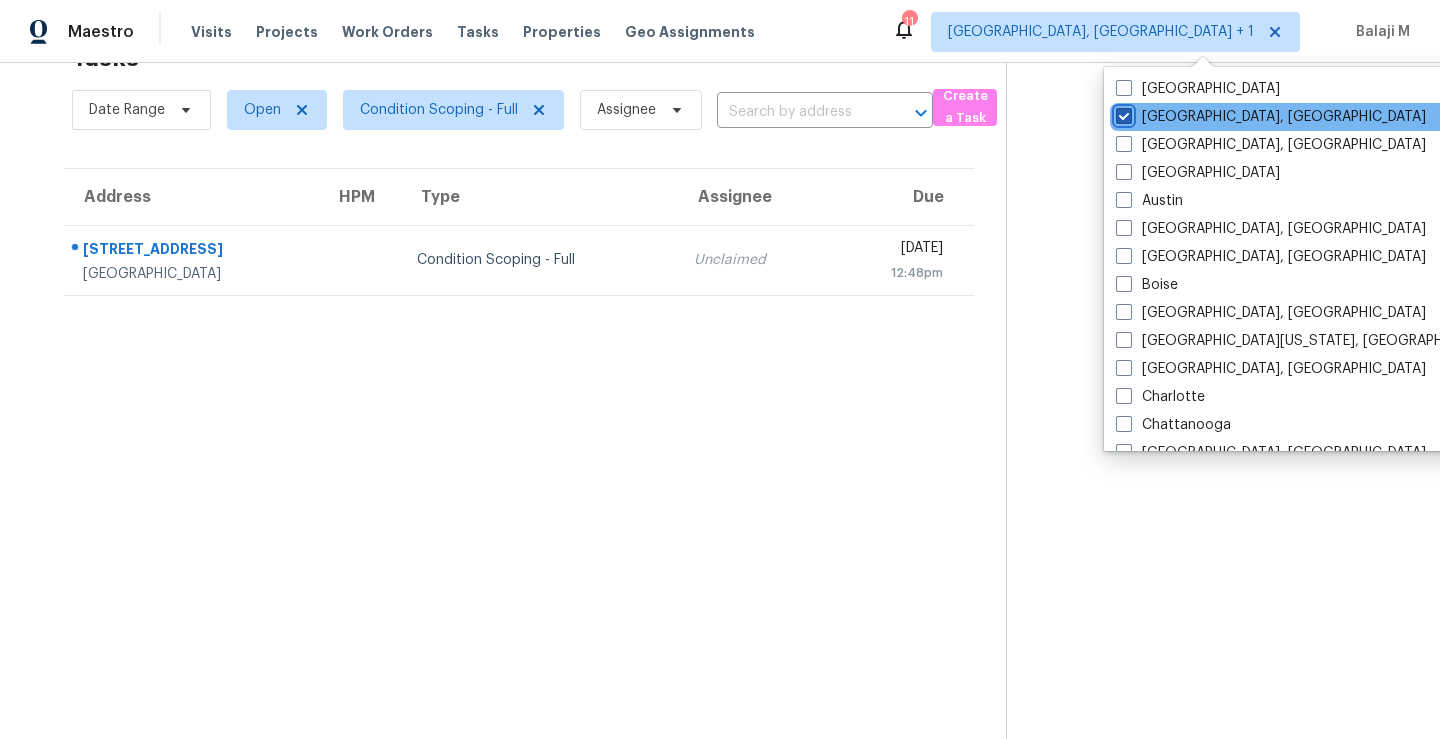click on "[GEOGRAPHIC_DATA], [GEOGRAPHIC_DATA]" at bounding box center (1122, 113) 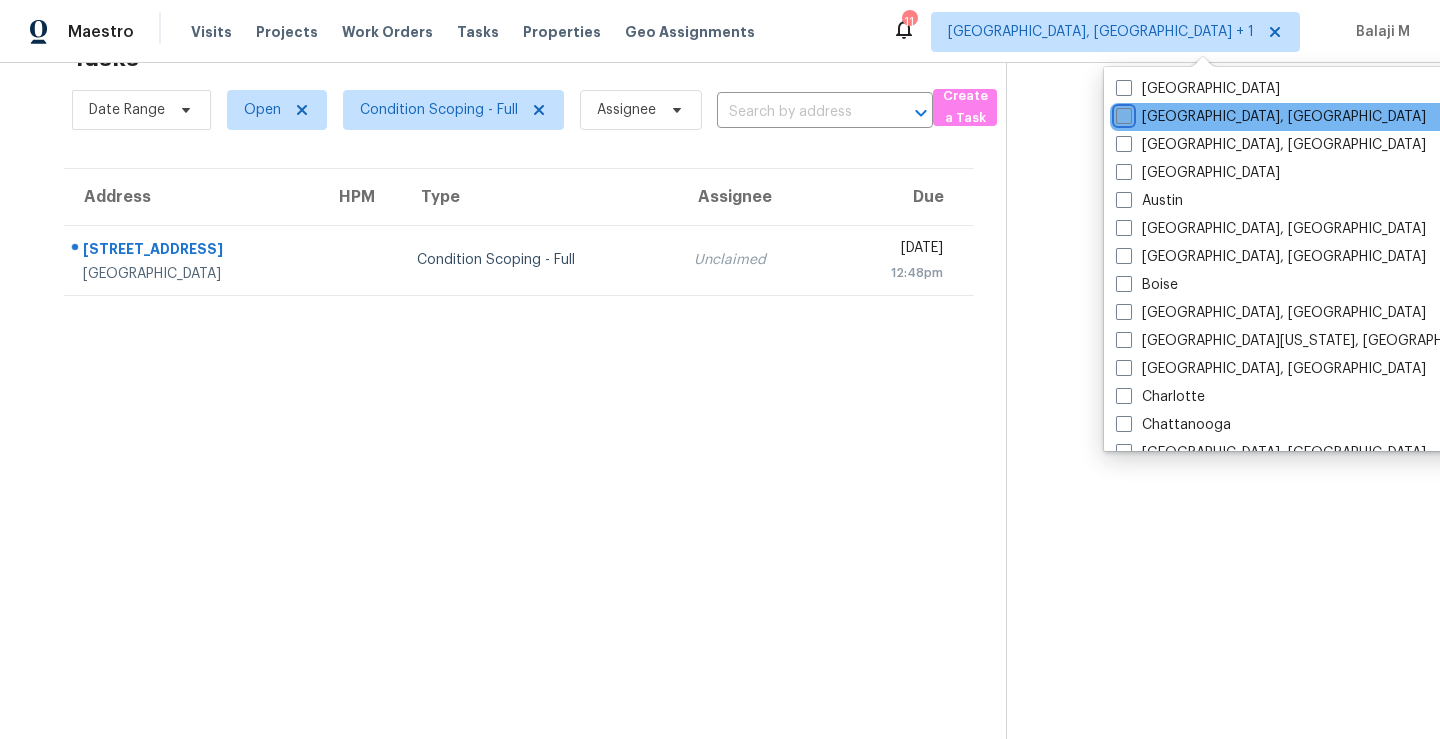 checkbox on "false" 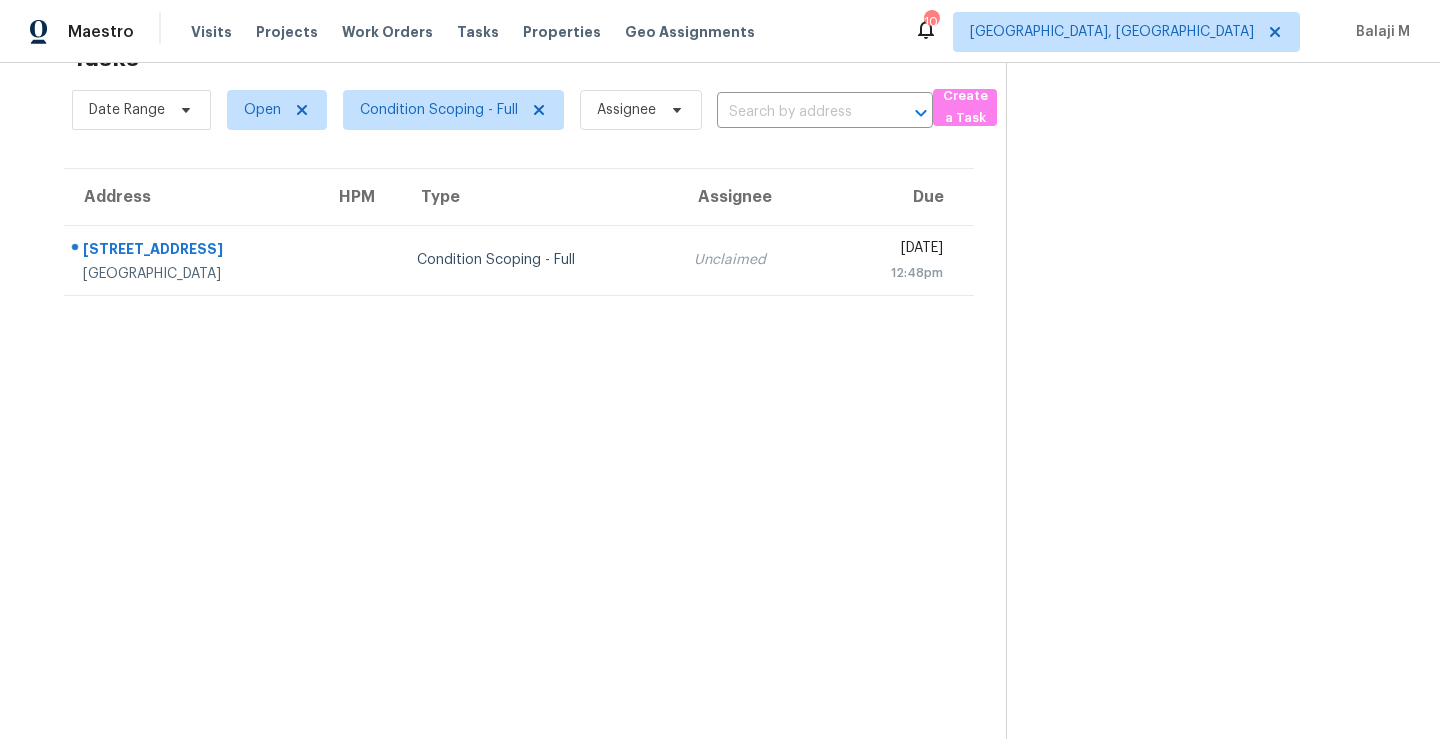 click at bounding box center (1207, 369) 